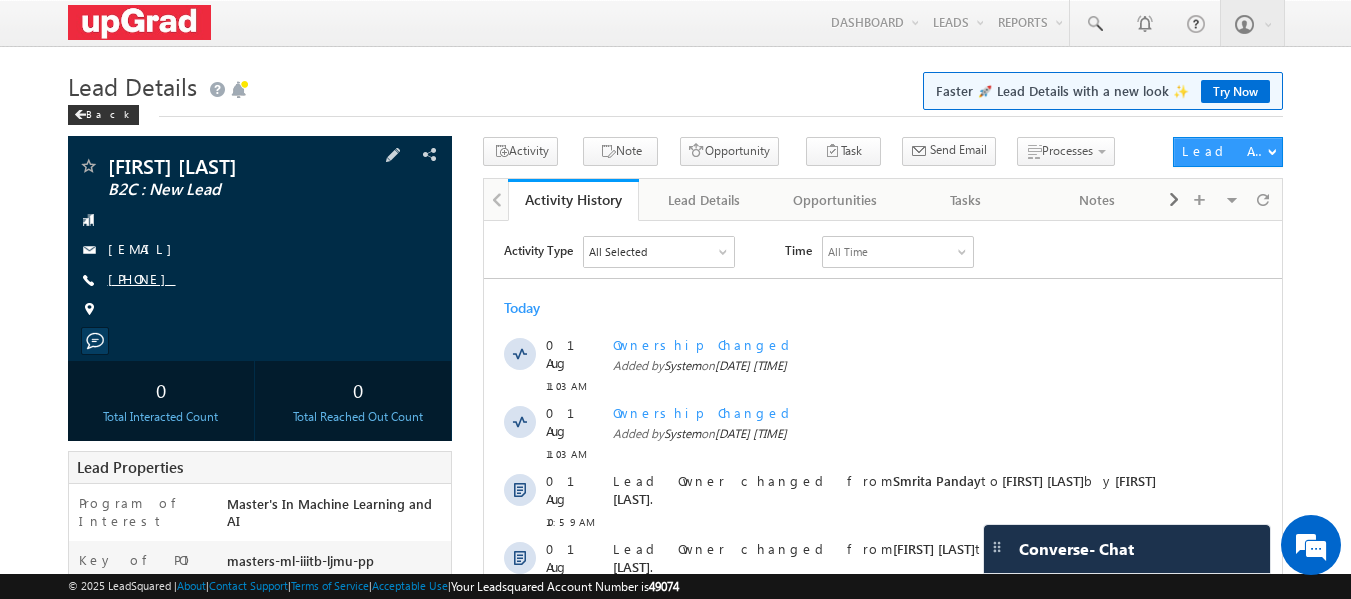 scroll, scrollTop: 0, scrollLeft: 0, axis: both 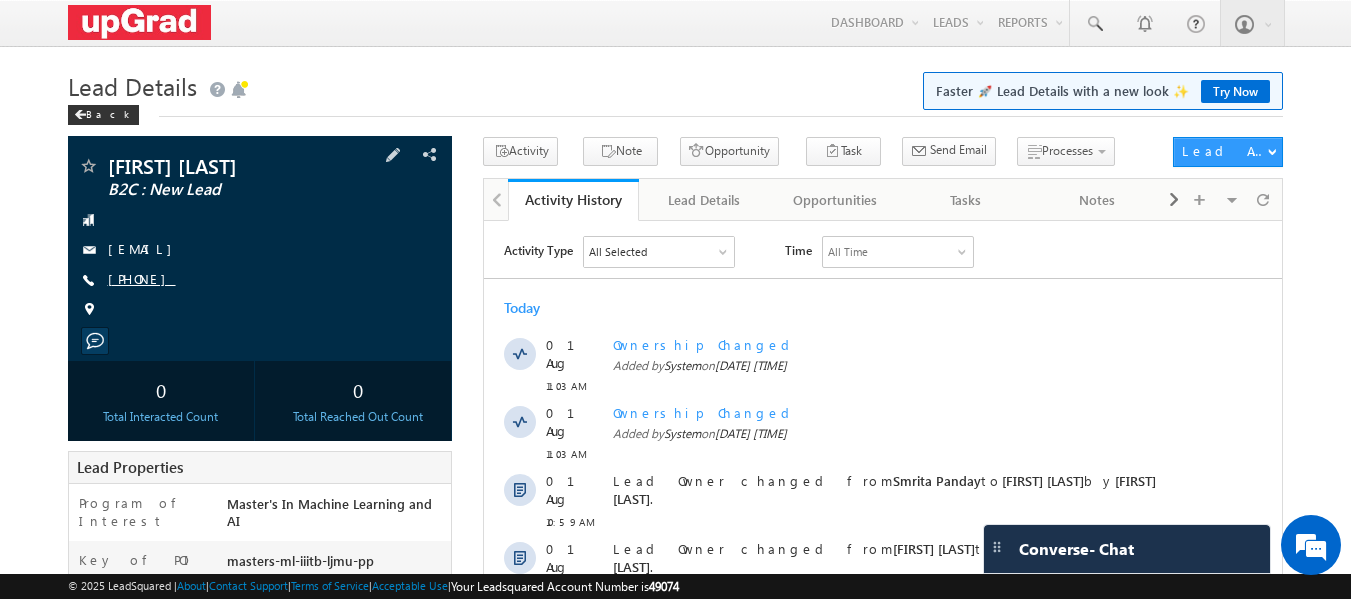 click on "[PHONE]" at bounding box center (142, 278) 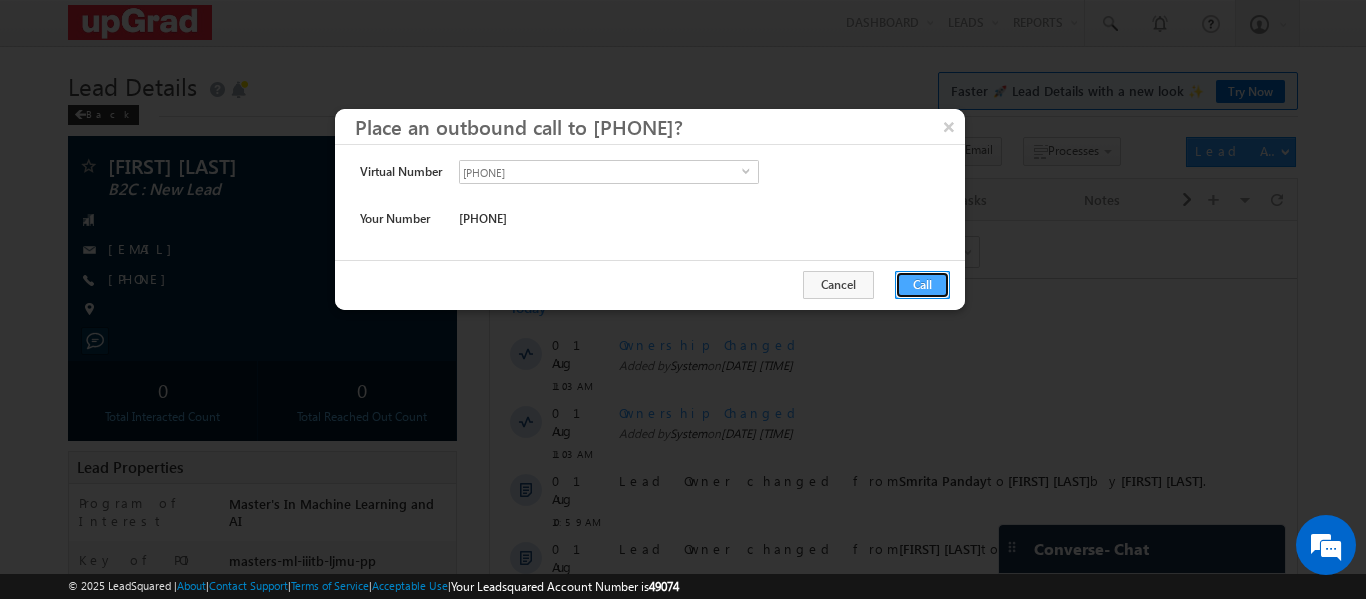 click on "Call" at bounding box center [922, 285] 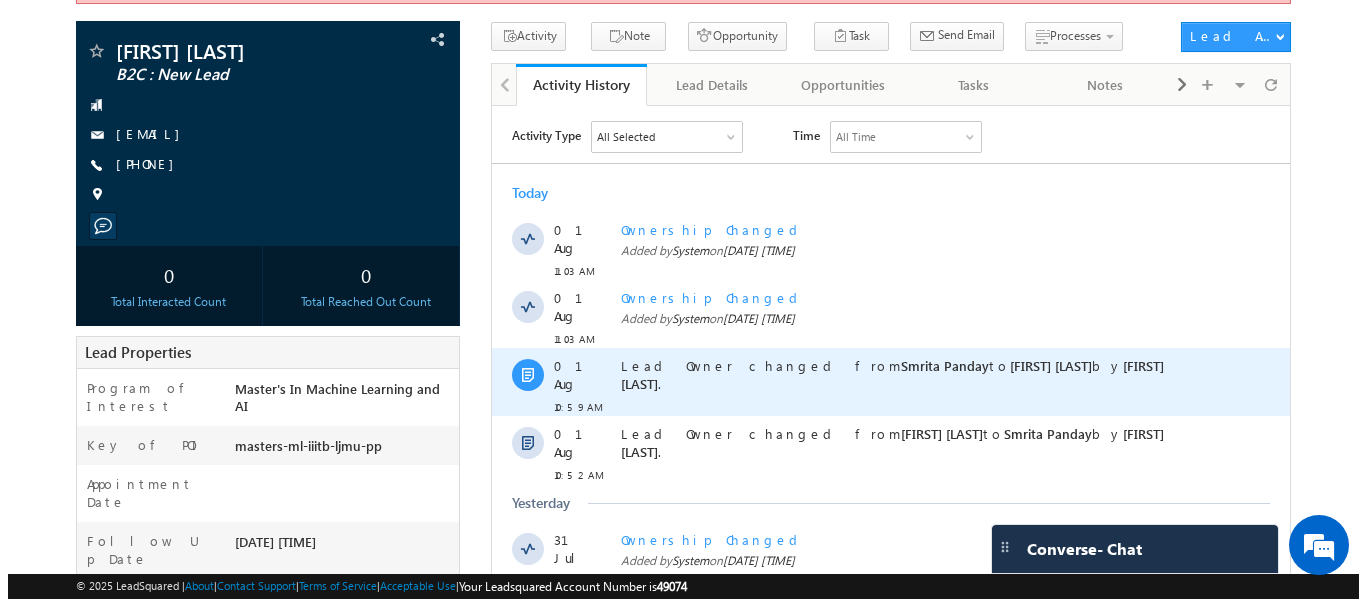 scroll, scrollTop: 100, scrollLeft: 0, axis: vertical 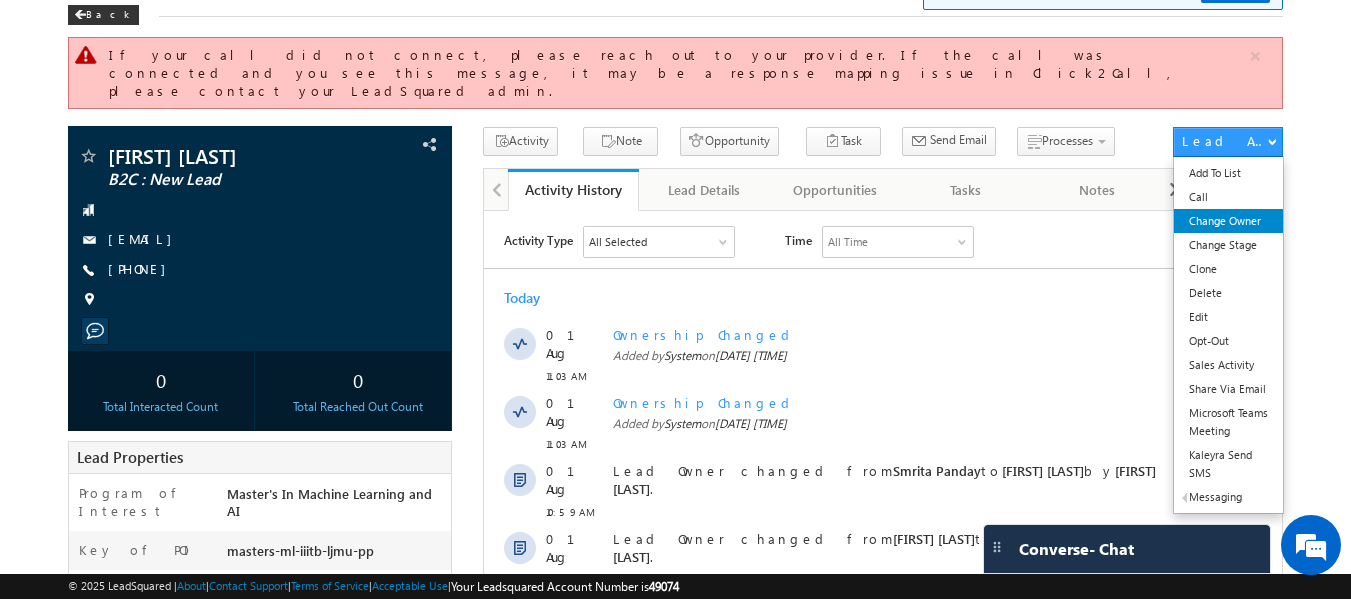 click on "Change Owner" at bounding box center [1228, 221] 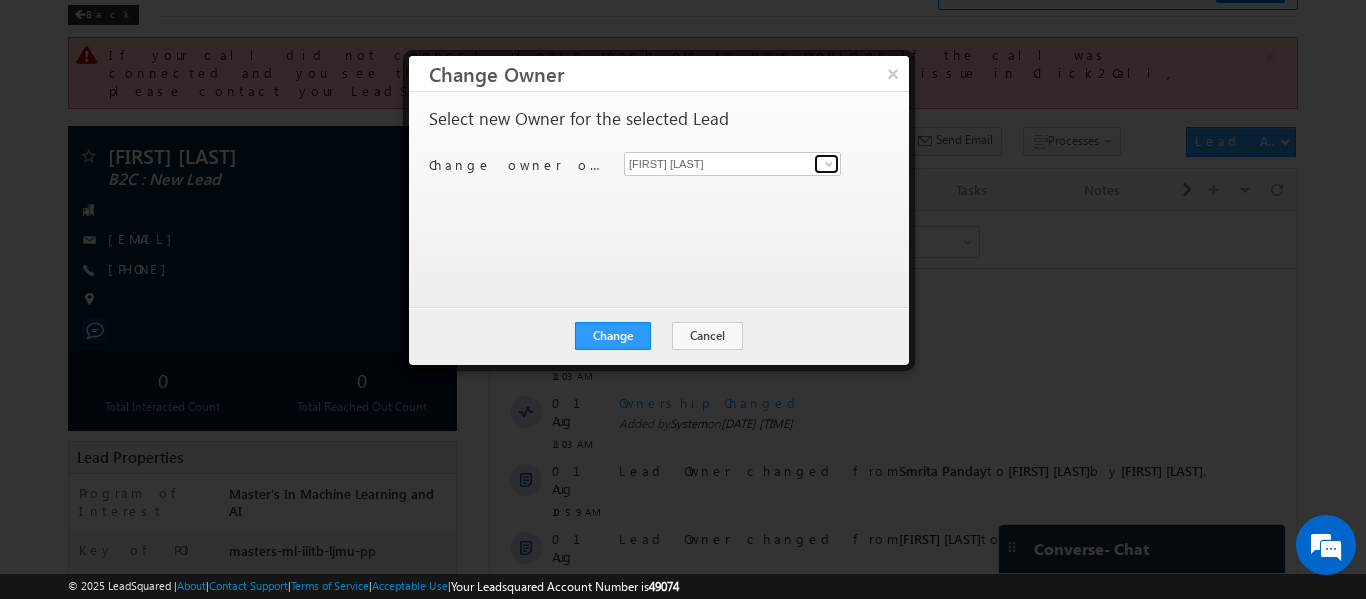 click at bounding box center (829, 164) 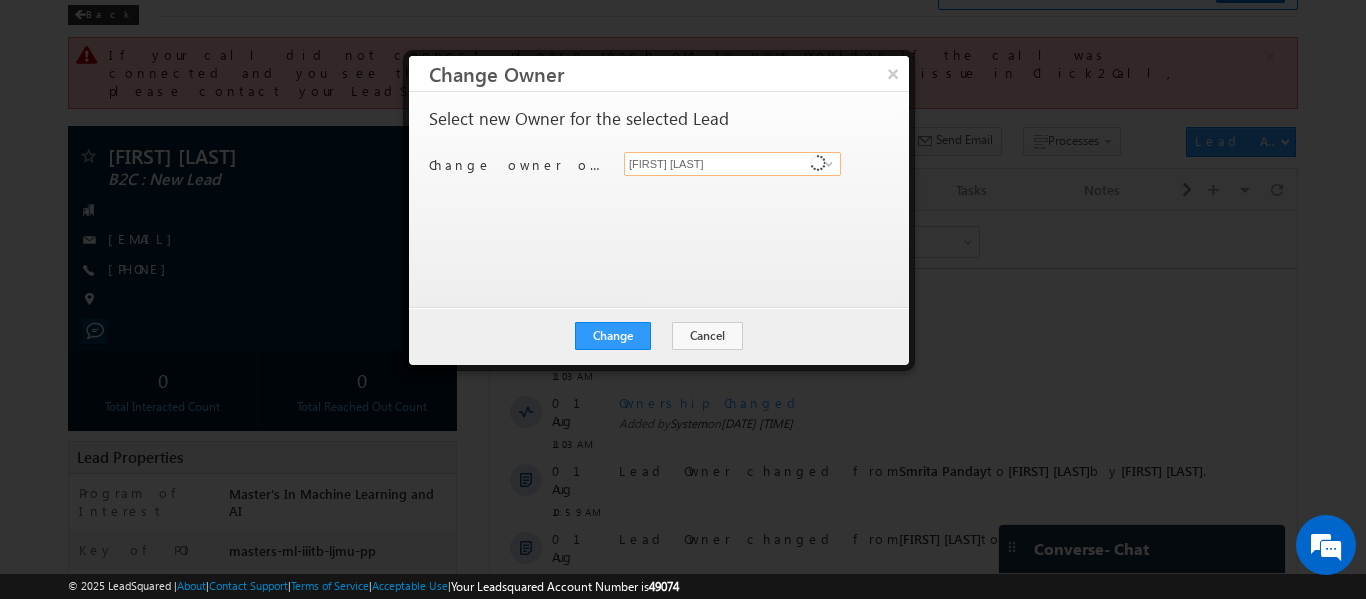 scroll, scrollTop: 0, scrollLeft: 0, axis: both 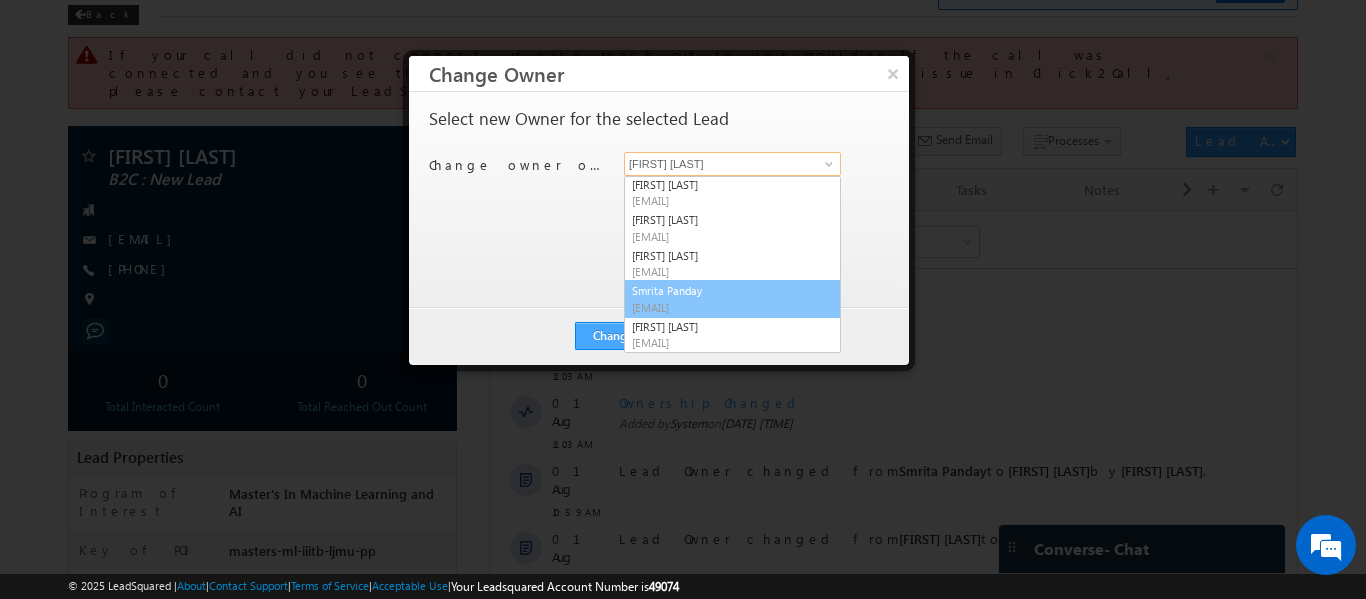 drag, startPoint x: 682, startPoint y: 295, endPoint x: 620, endPoint y: 323, distance: 68.0294 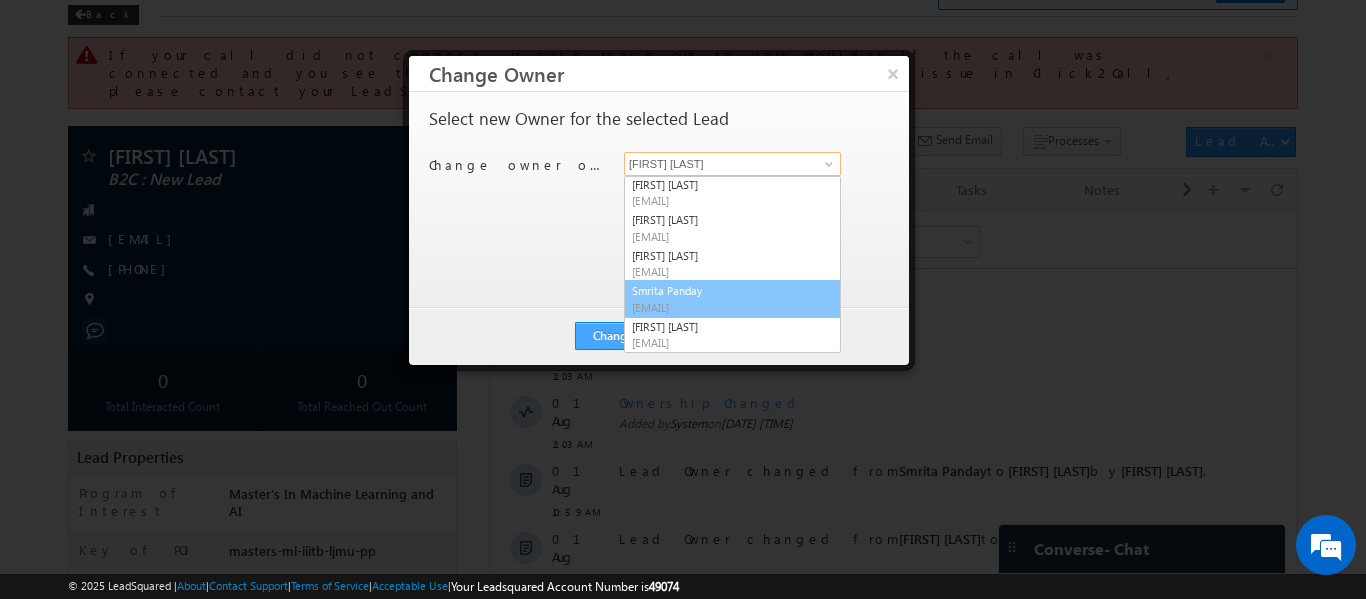 click on "Smrita Panday   smrita.panday@upgrad.com" at bounding box center [732, 299] 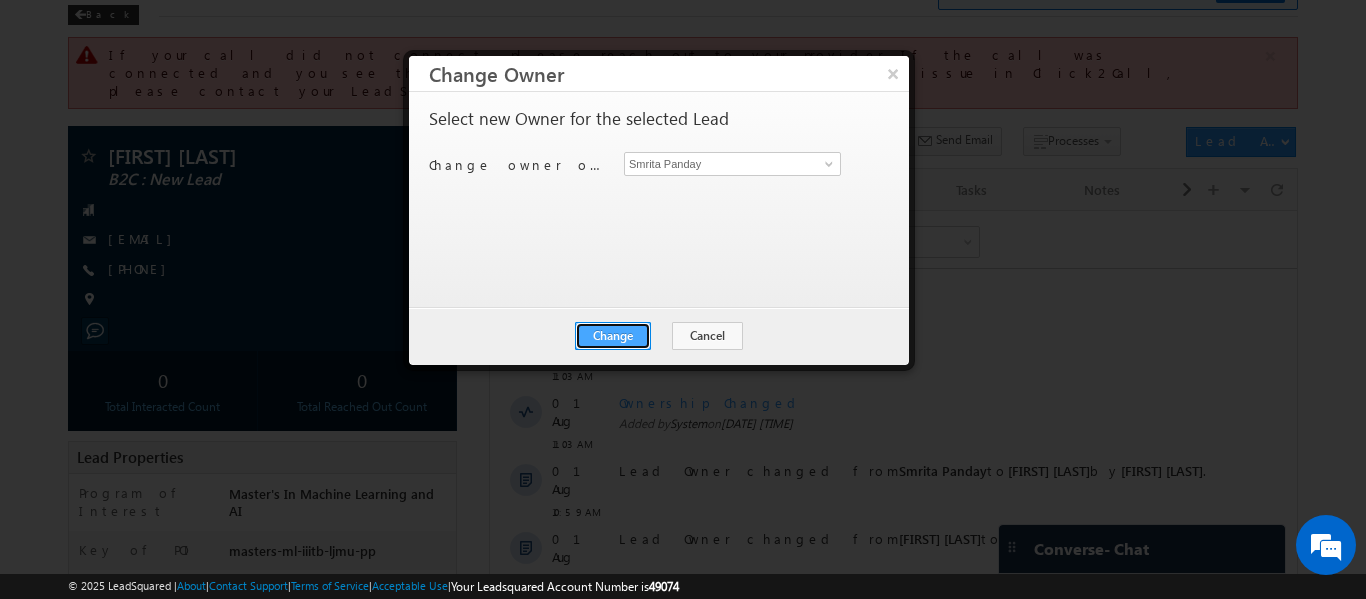 click on "Change" at bounding box center [613, 336] 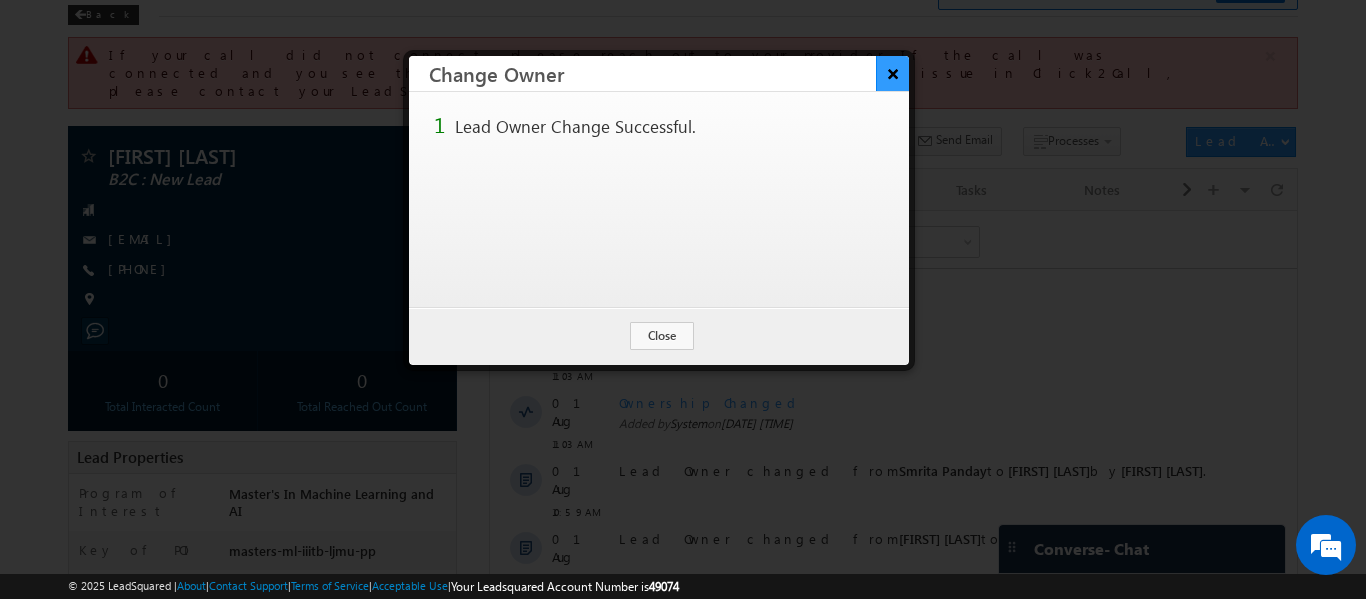 click on "×" at bounding box center [892, 73] 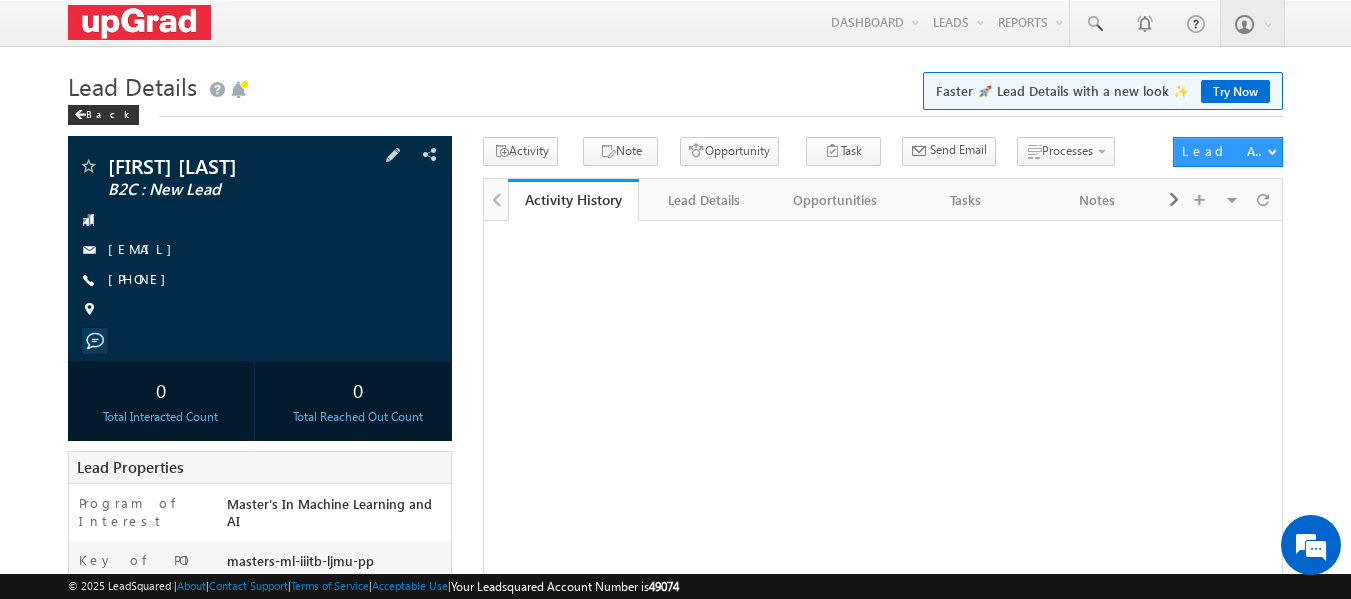 scroll, scrollTop: 0, scrollLeft: 0, axis: both 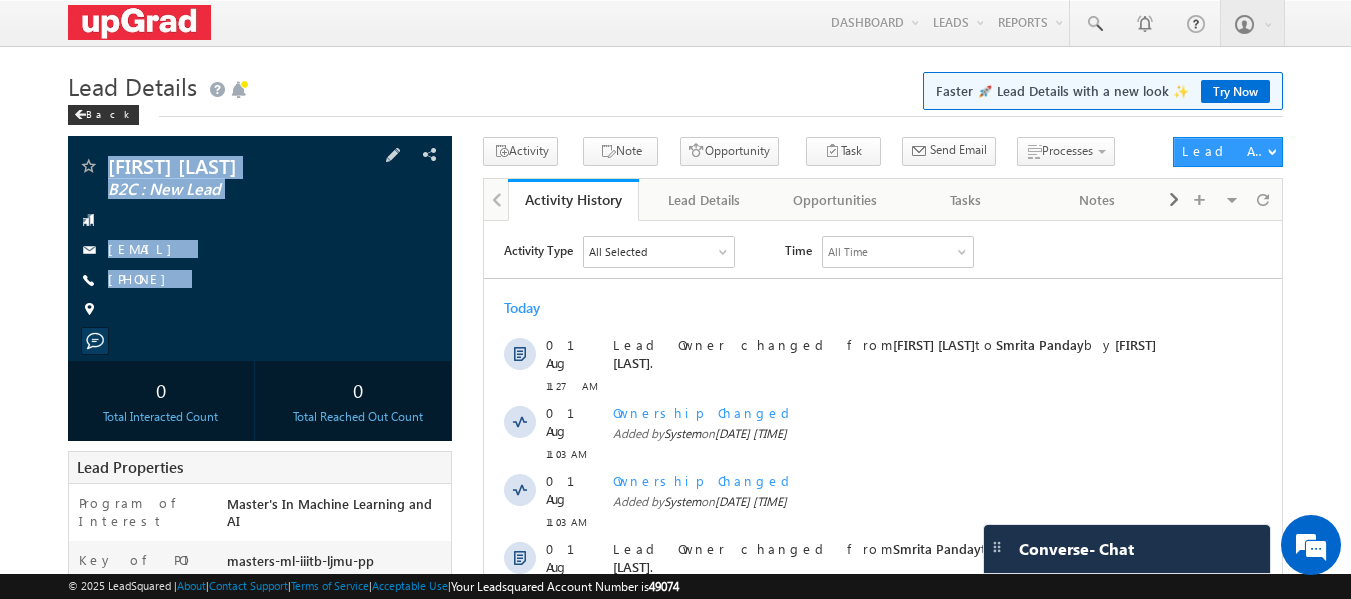 drag, startPoint x: 113, startPoint y: 162, endPoint x: 280, endPoint y: 342, distance: 245.53818 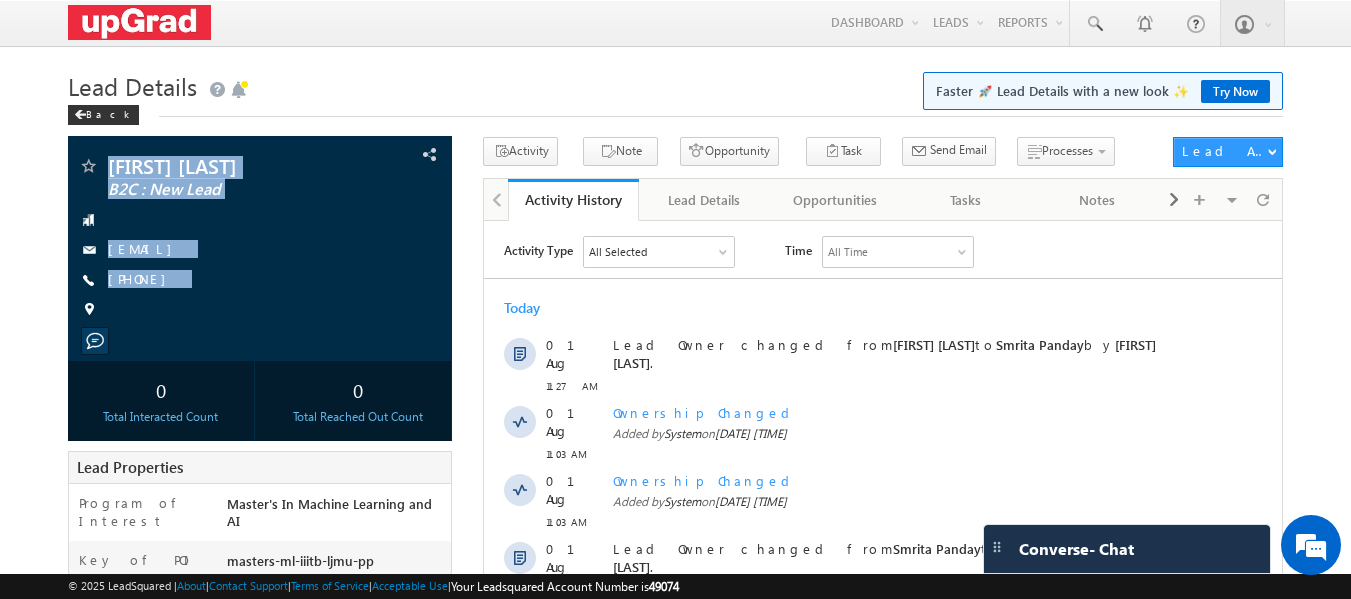 copy on "Astha Vaish
B2C : New Lead
asthavaish2017@gmail.com
+91-7390015124" 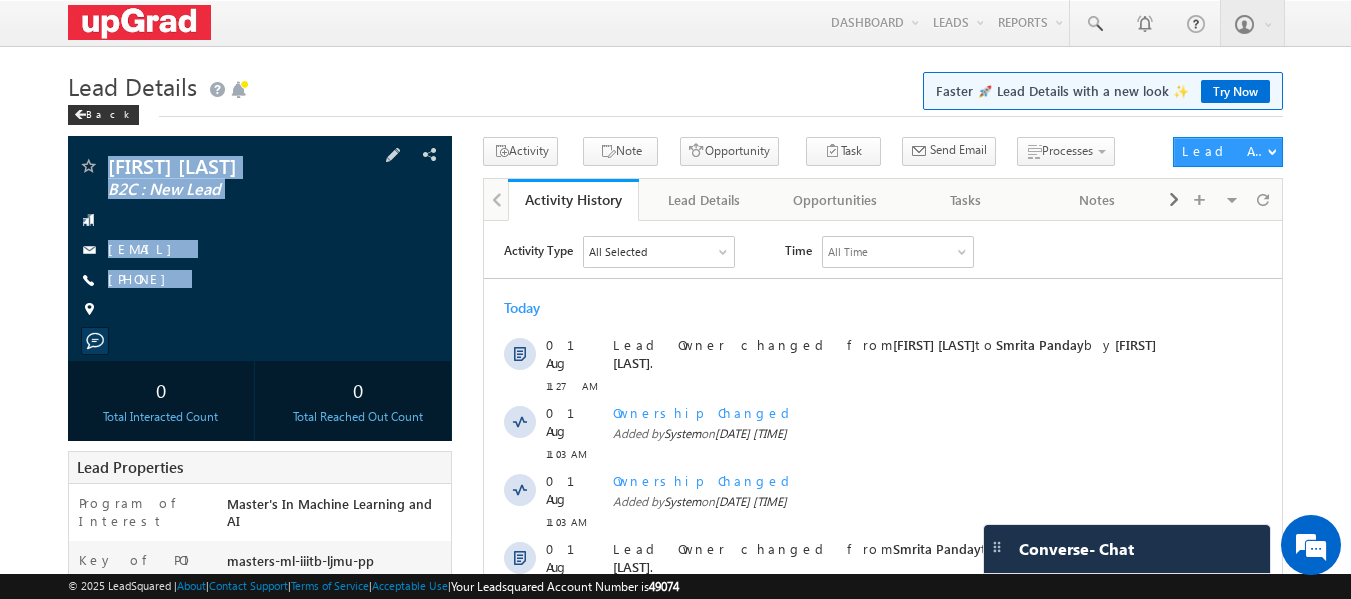 click on "Astha Vaish
B2C : New Lead
asthavaish2017@gmail.com
+91-7390015124" at bounding box center (260, 243) 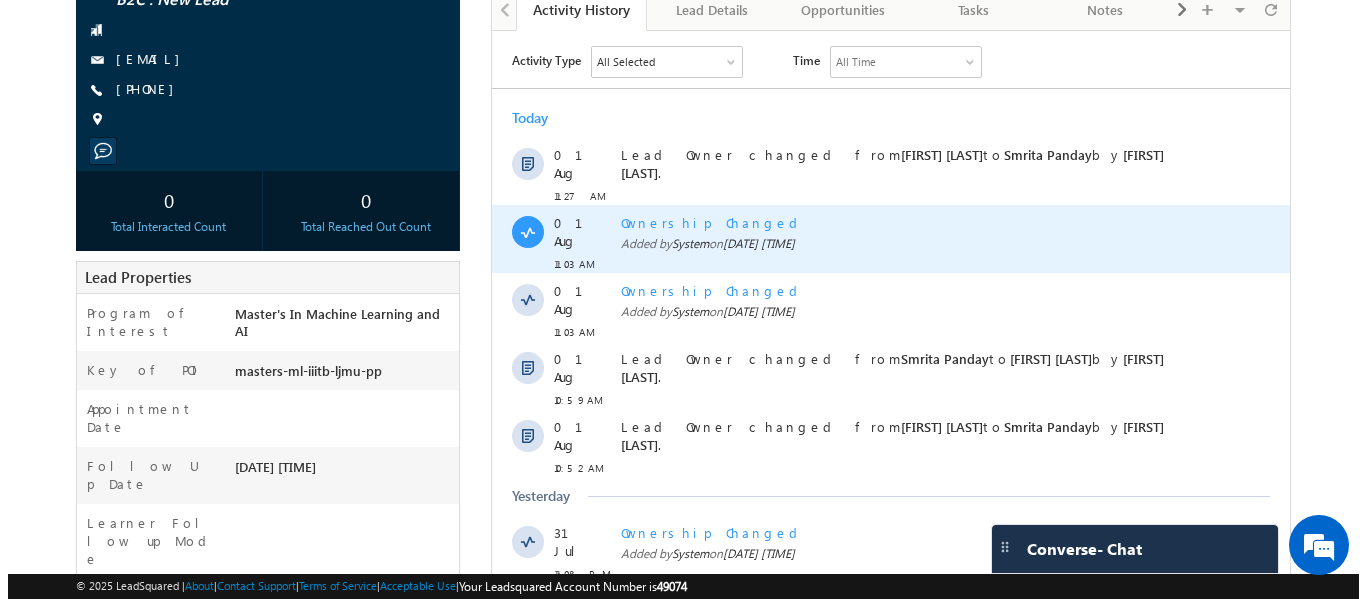 scroll, scrollTop: 0, scrollLeft: 0, axis: both 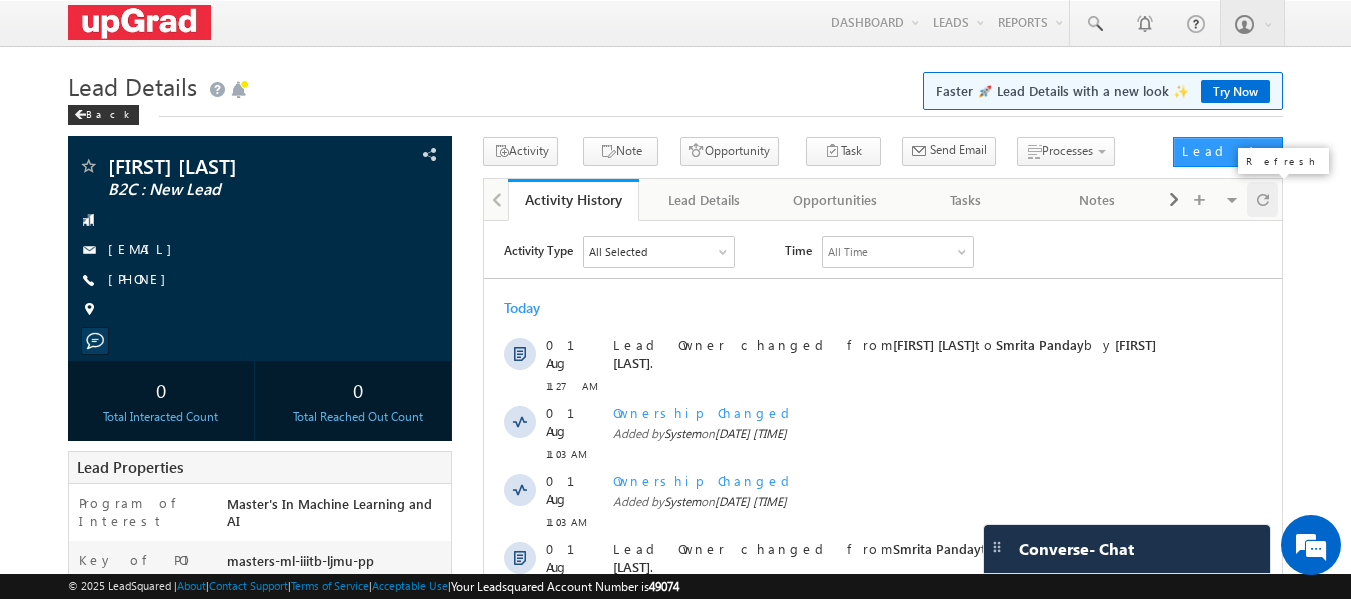 click at bounding box center [1263, 199] 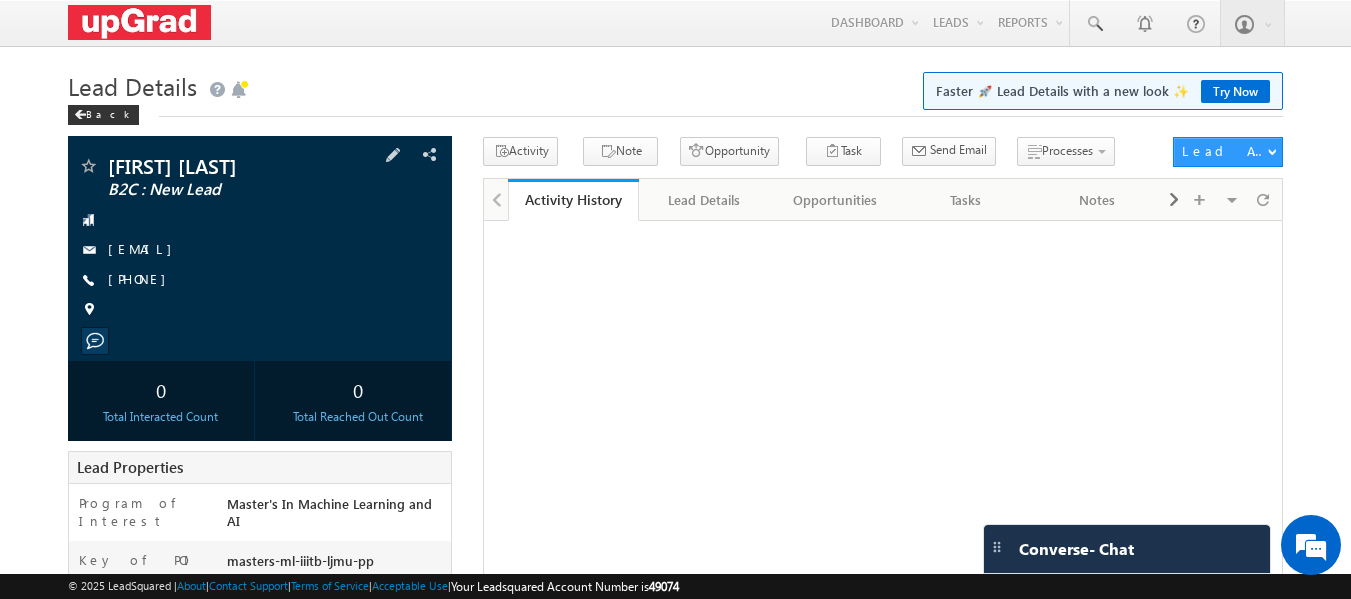 click on "Astha Vaish
B2C : New Lead
asthavaish2017@gmail.com
+91-7390015124" at bounding box center (260, 243) 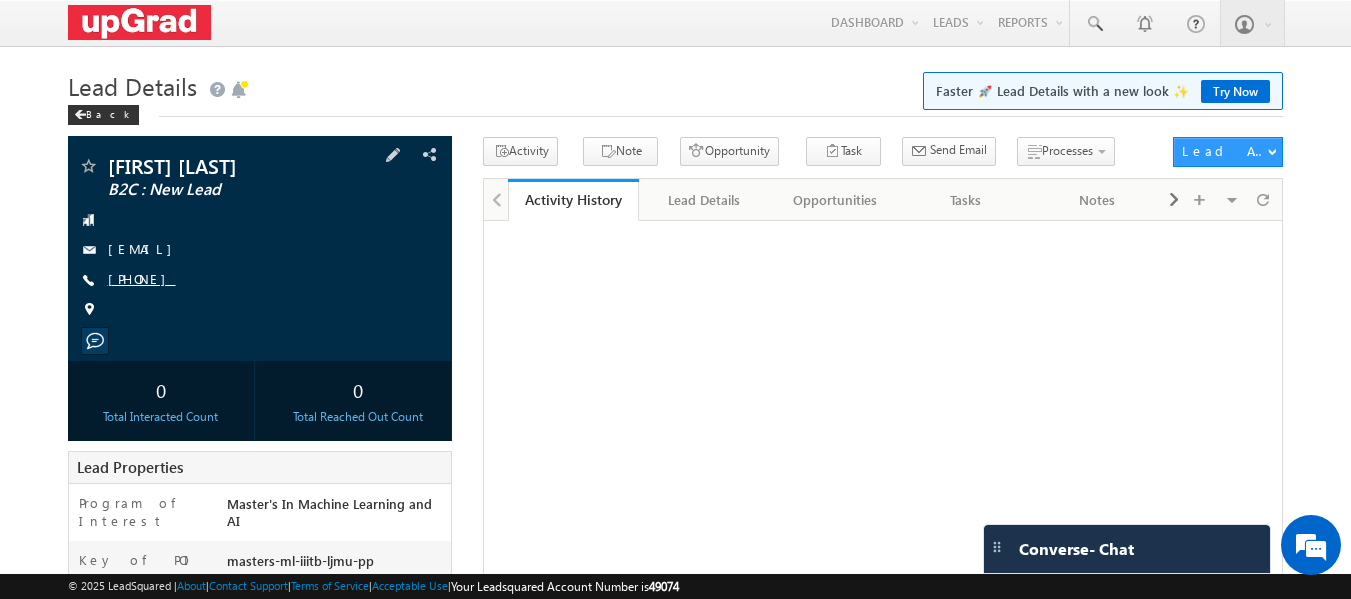 click on "+91-7390015124" at bounding box center (142, 278) 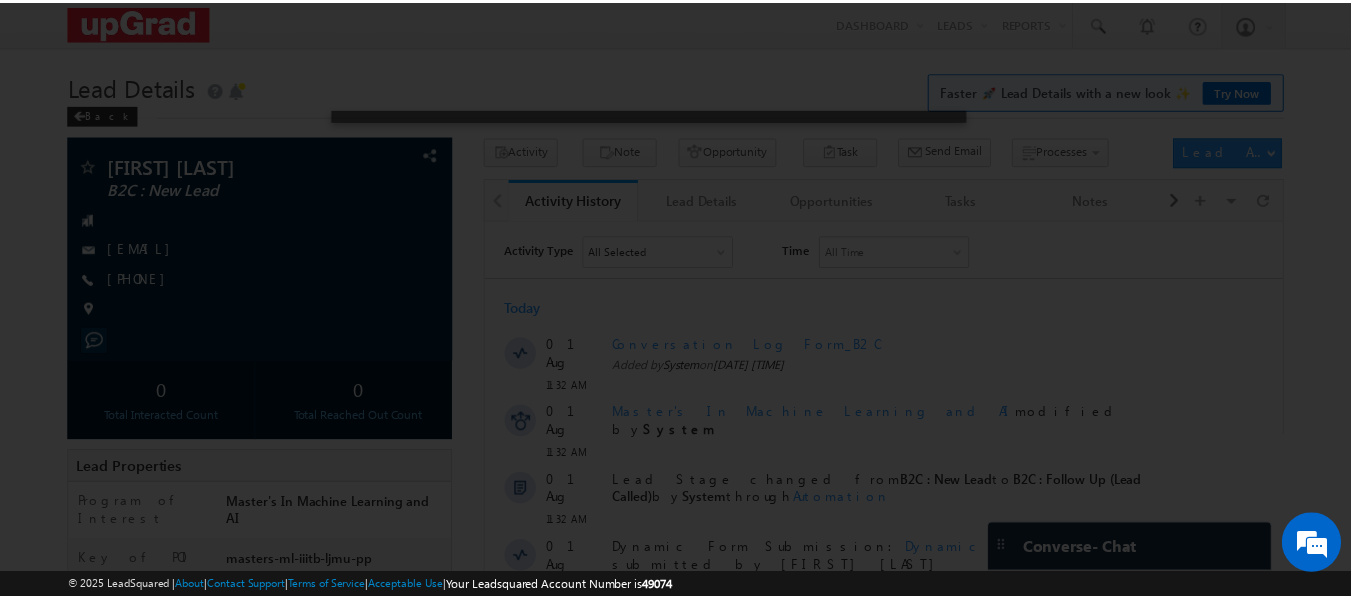 scroll, scrollTop: 0, scrollLeft: 0, axis: both 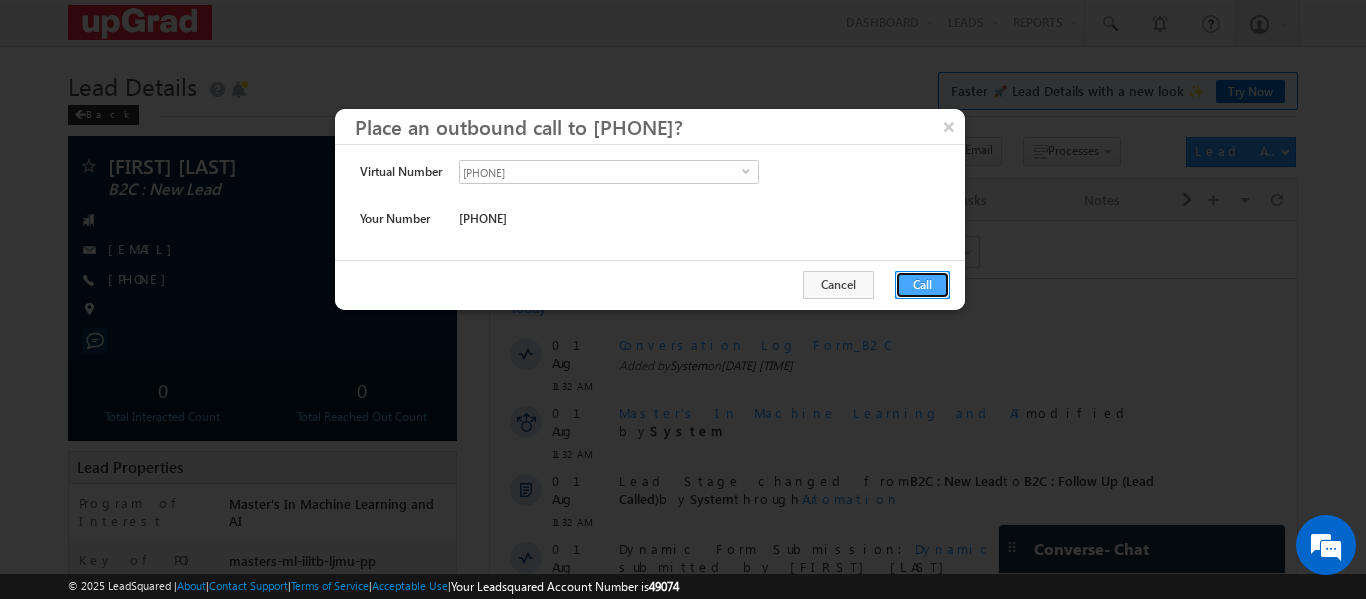 click on "Call" at bounding box center [922, 285] 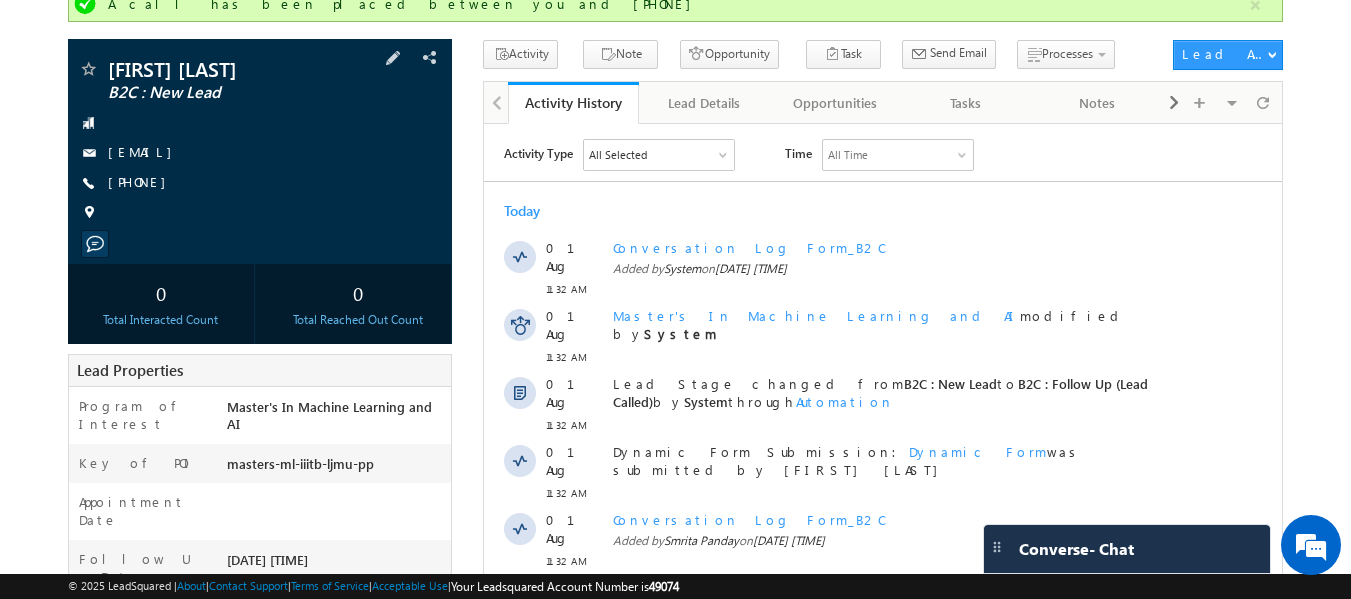 scroll, scrollTop: 0, scrollLeft: 0, axis: both 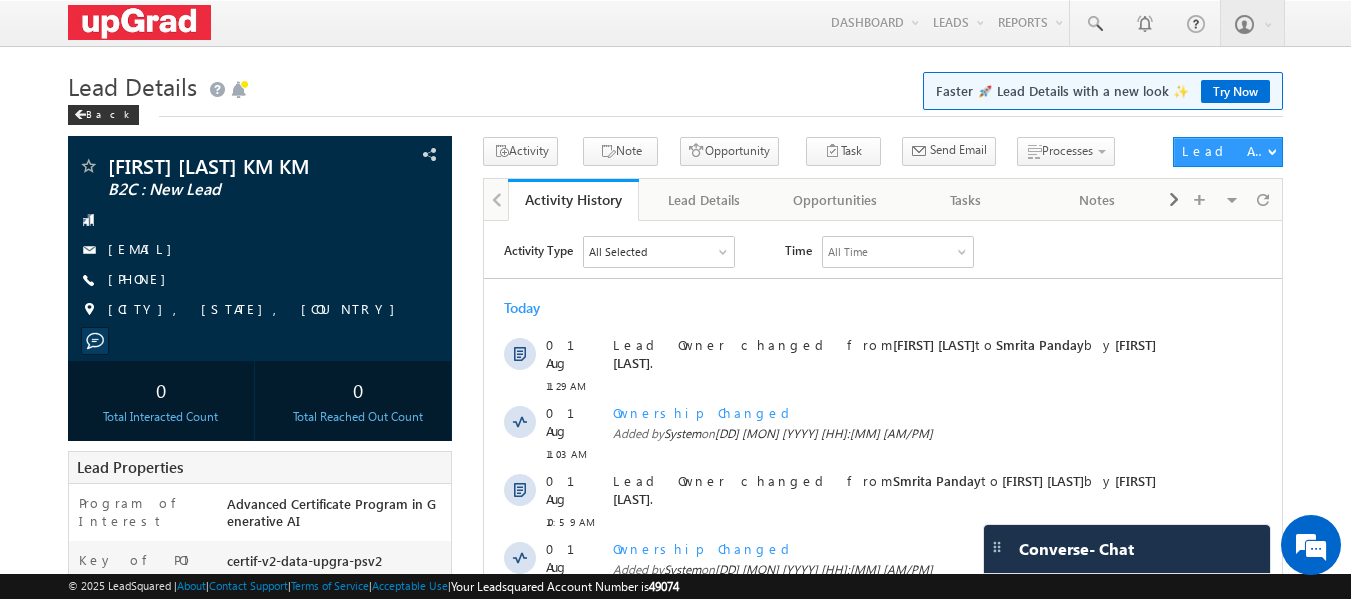 click on "Lead Details Faster 🚀 Lead Details with a new look ✨ Try Now" at bounding box center [676, 84] 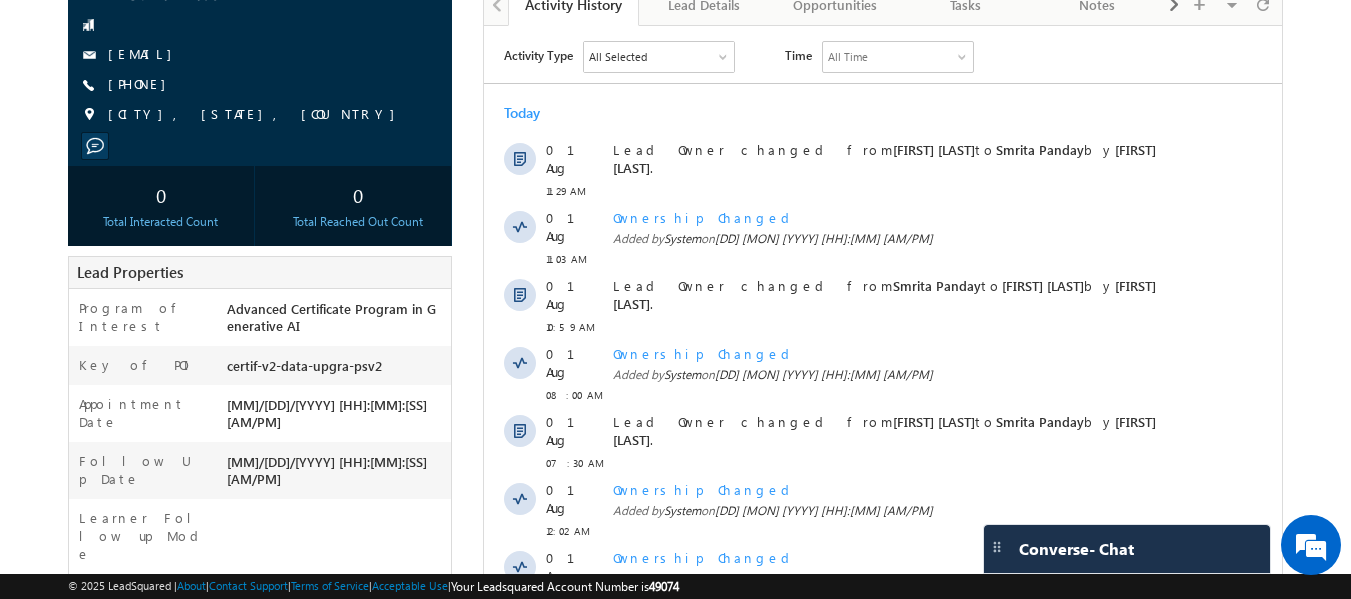 scroll, scrollTop: 0, scrollLeft: 0, axis: both 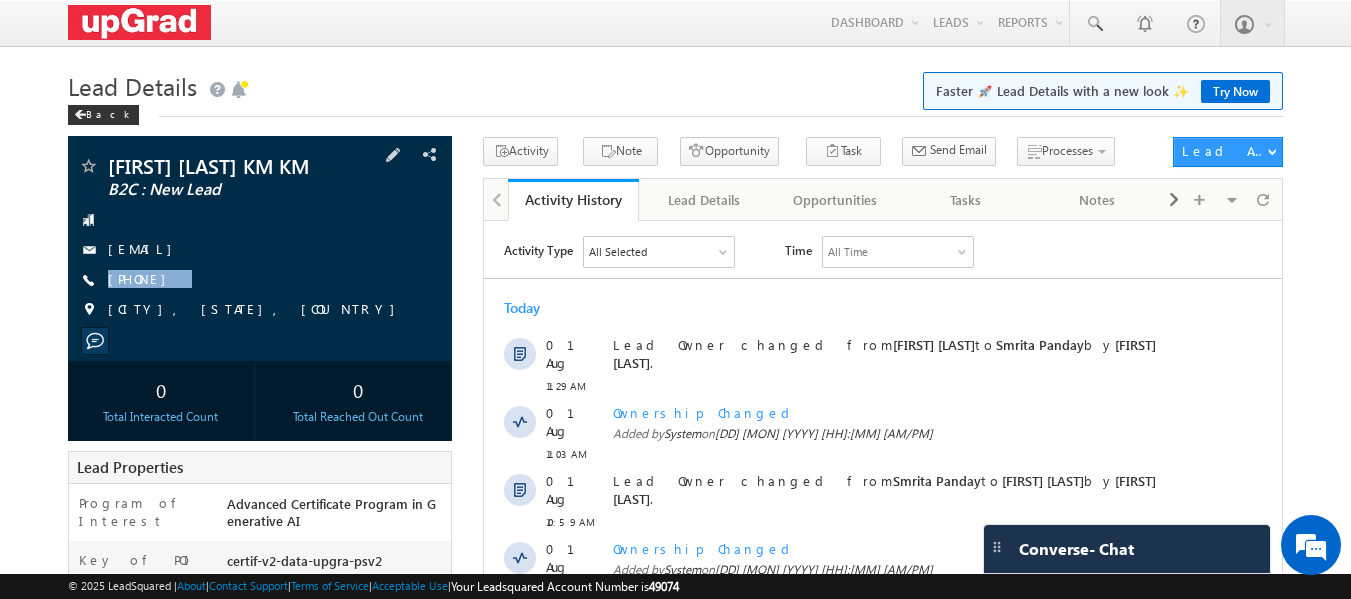 drag, startPoint x: 284, startPoint y: 275, endPoint x: 230, endPoint y: 314, distance: 66.61081 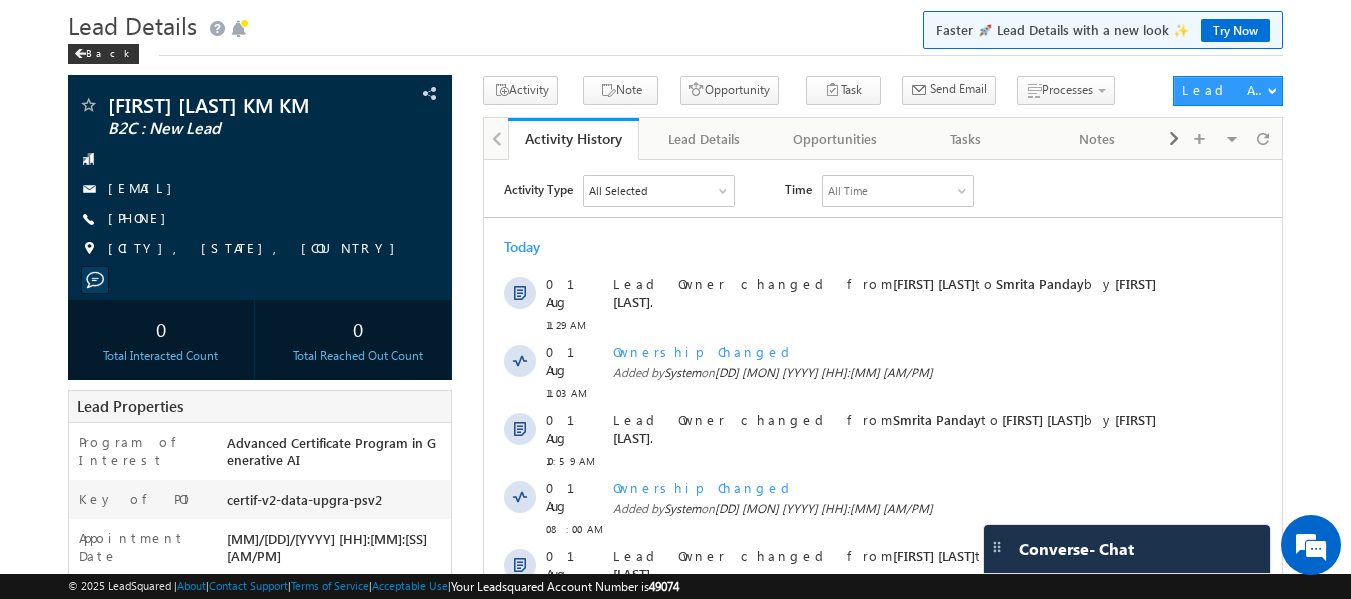 scroll, scrollTop: 0, scrollLeft: 0, axis: both 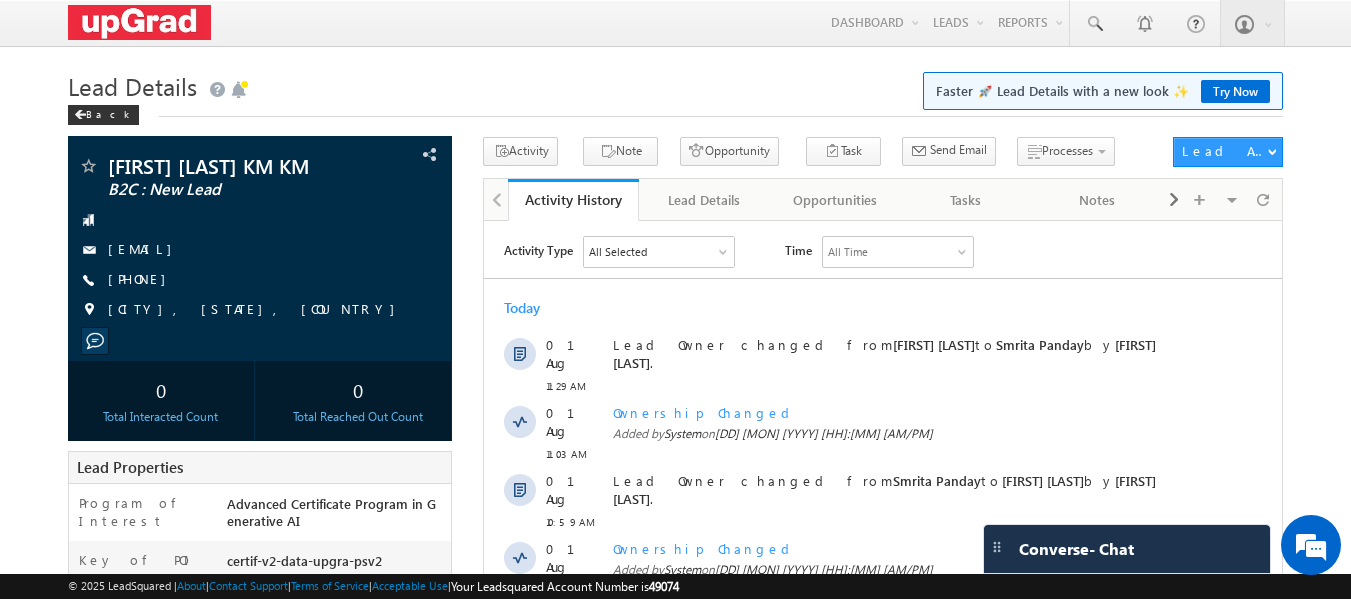 drag, startPoint x: 422, startPoint y: 83, endPoint x: 573, endPoint y: 72, distance: 151.40013 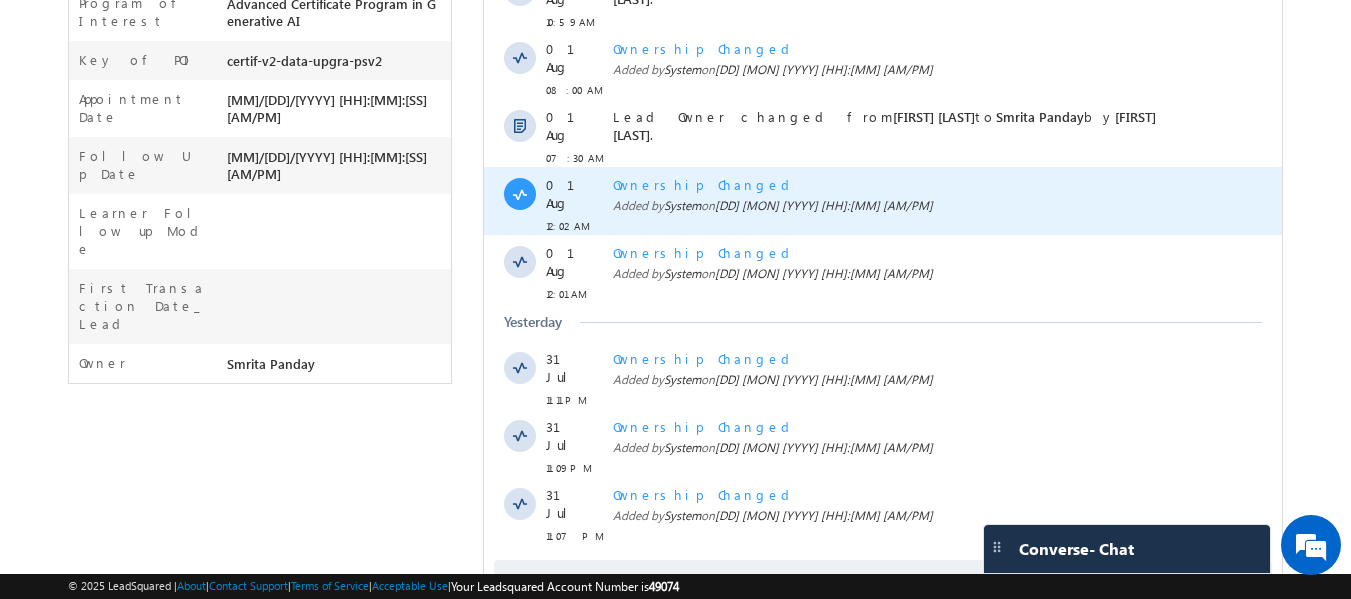 scroll, scrollTop: 0, scrollLeft: 0, axis: both 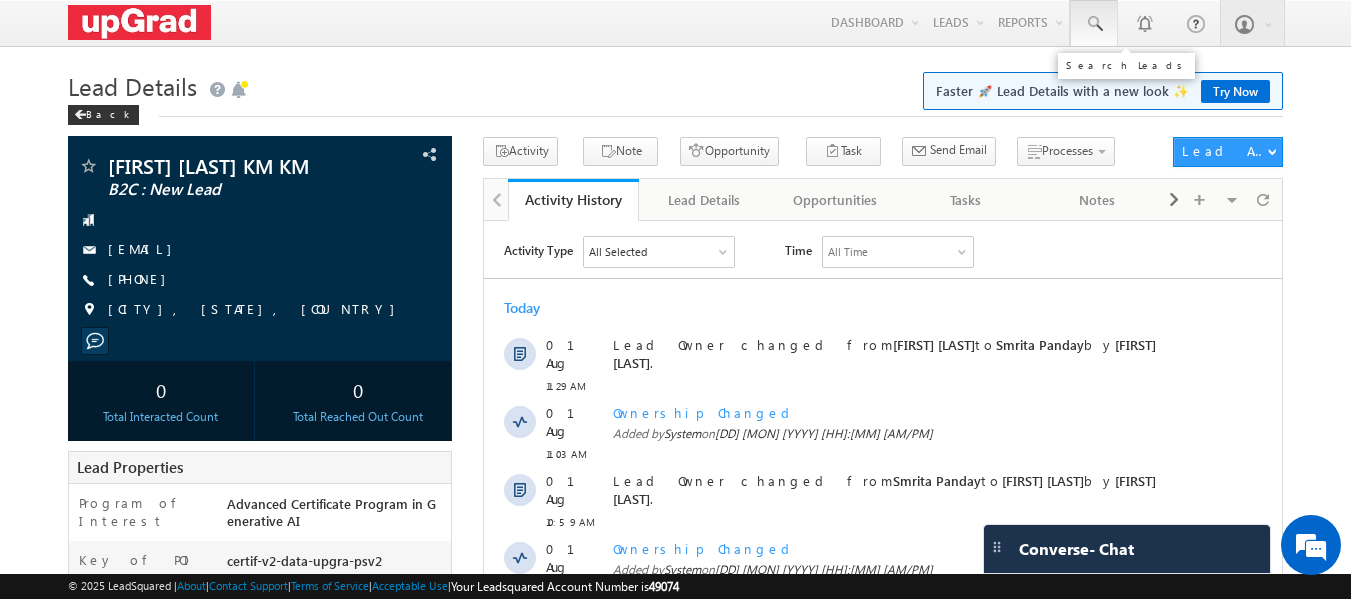 click at bounding box center [1094, 24] 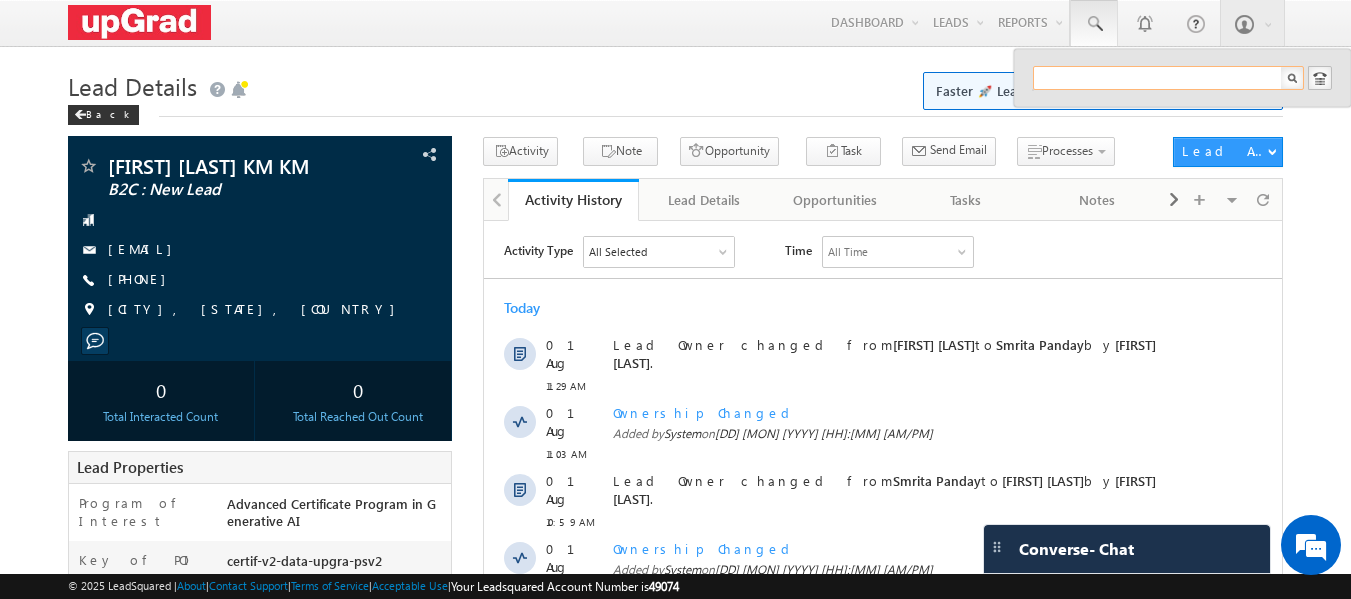 paste on "sau.rabh.1131@gmail.com" 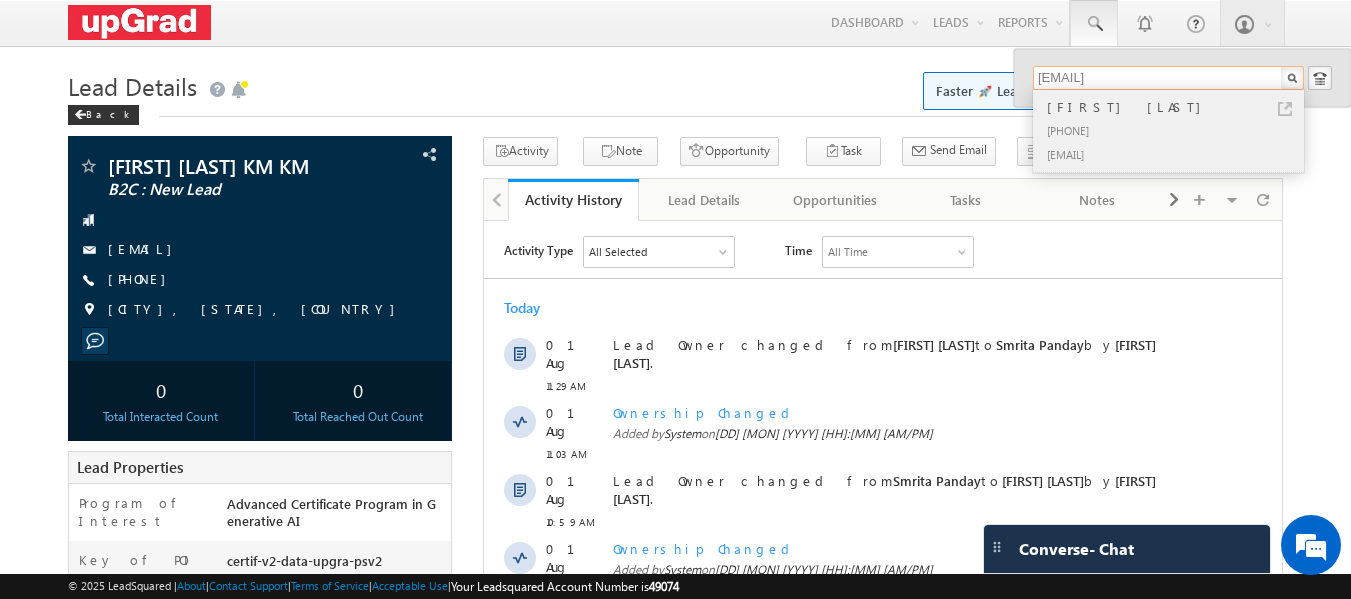 type on "sau.rabh.1131@gmail.com" 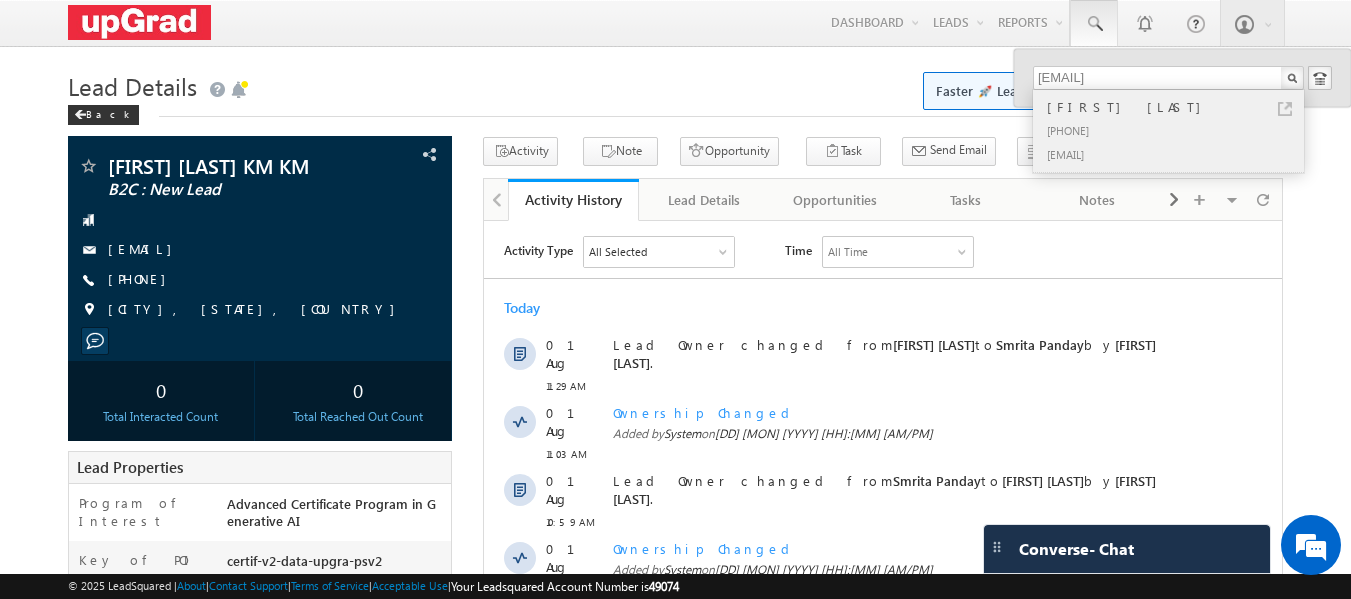click on "Saurabh Brahmankar" at bounding box center (1177, 107) 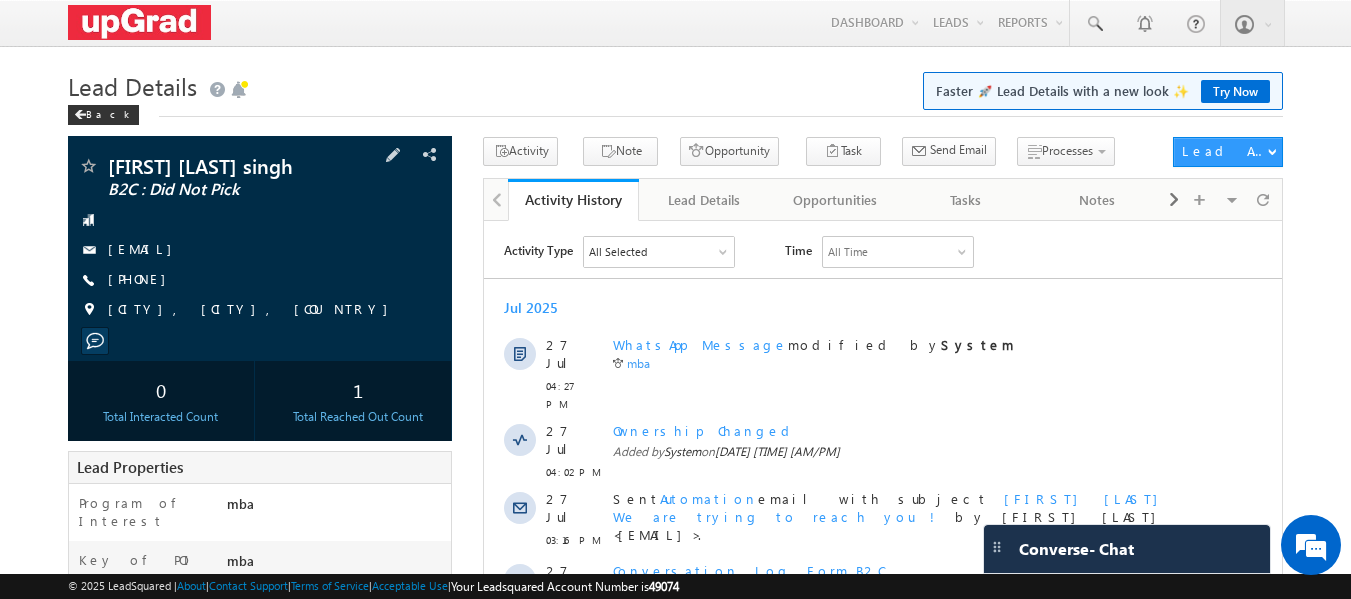 scroll, scrollTop: 0, scrollLeft: 0, axis: both 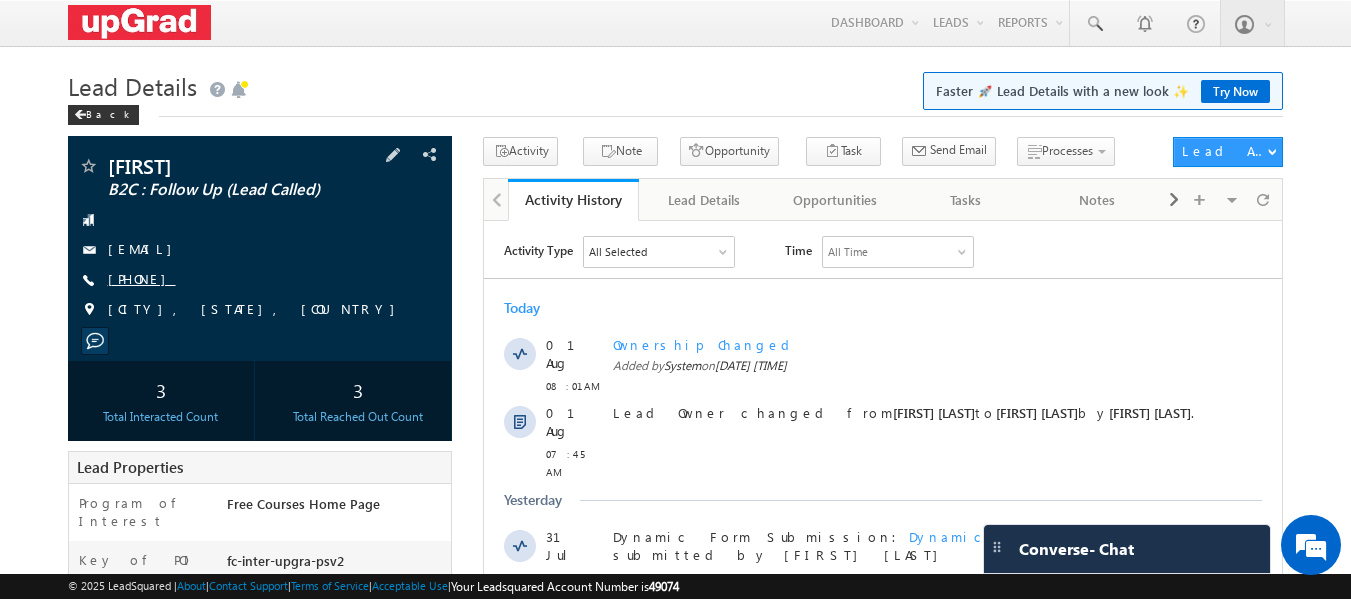 click on "+91-9901878446" at bounding box center [142, 278] 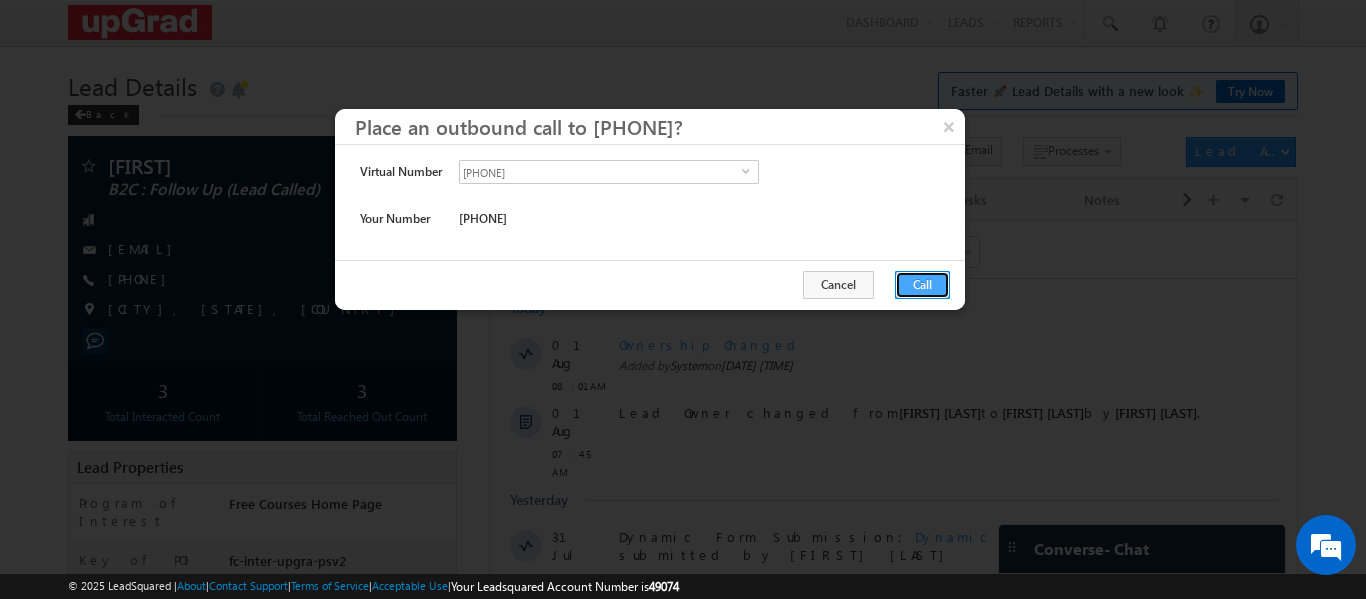 click on "Call" at bounding box center [922, 285] 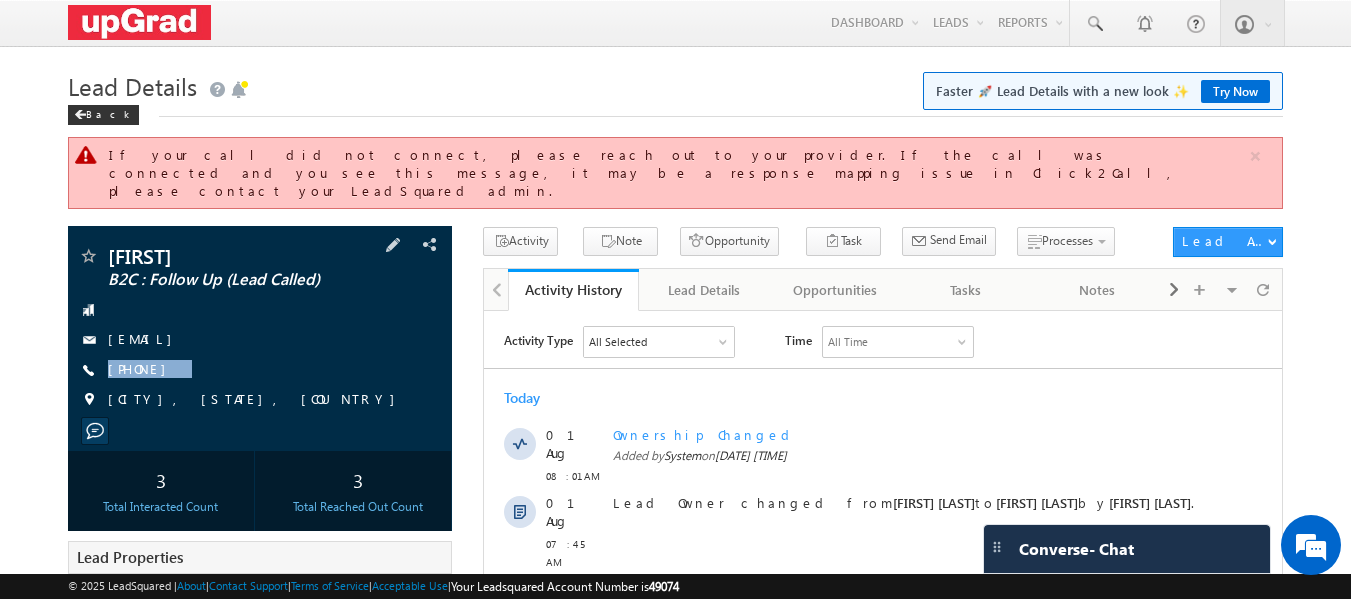 drag, startPoint x: 272, startPoint y: 354, endPoint x: 243, endPoint y: 369, distance: 32.649654 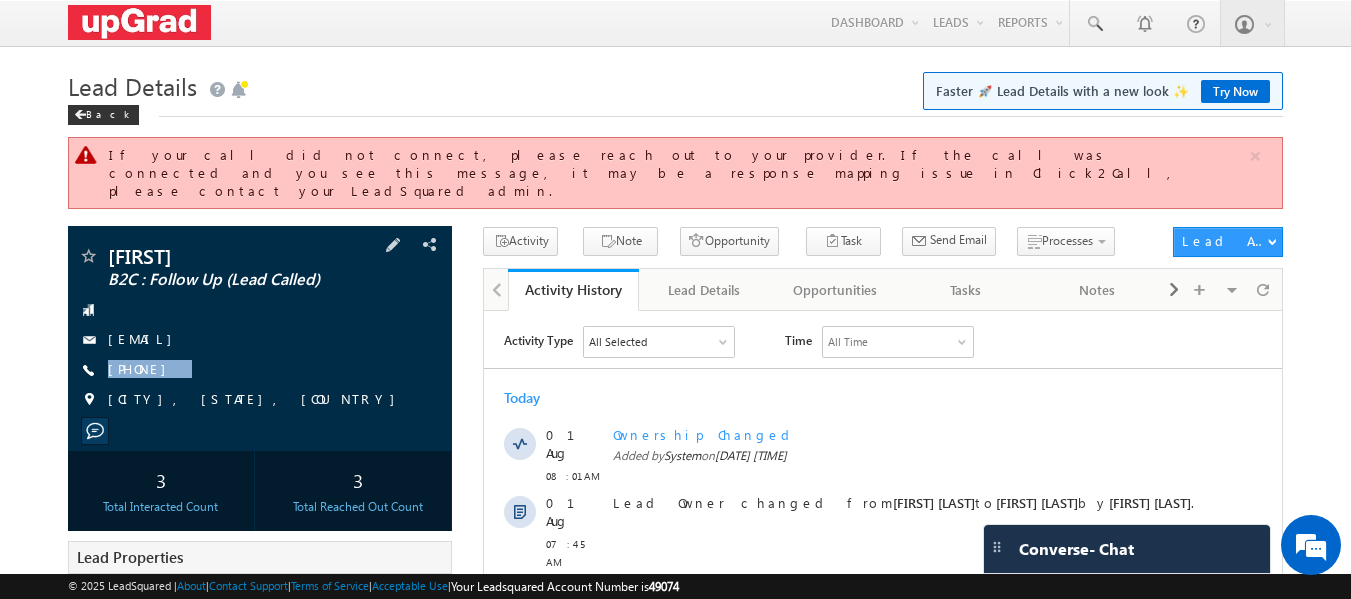 click on "Ayan
B2C : Follow Up (Lead Called)
ayan.gupta100@gmail.com
+91-9901878446" at bounding box center [260, 333] 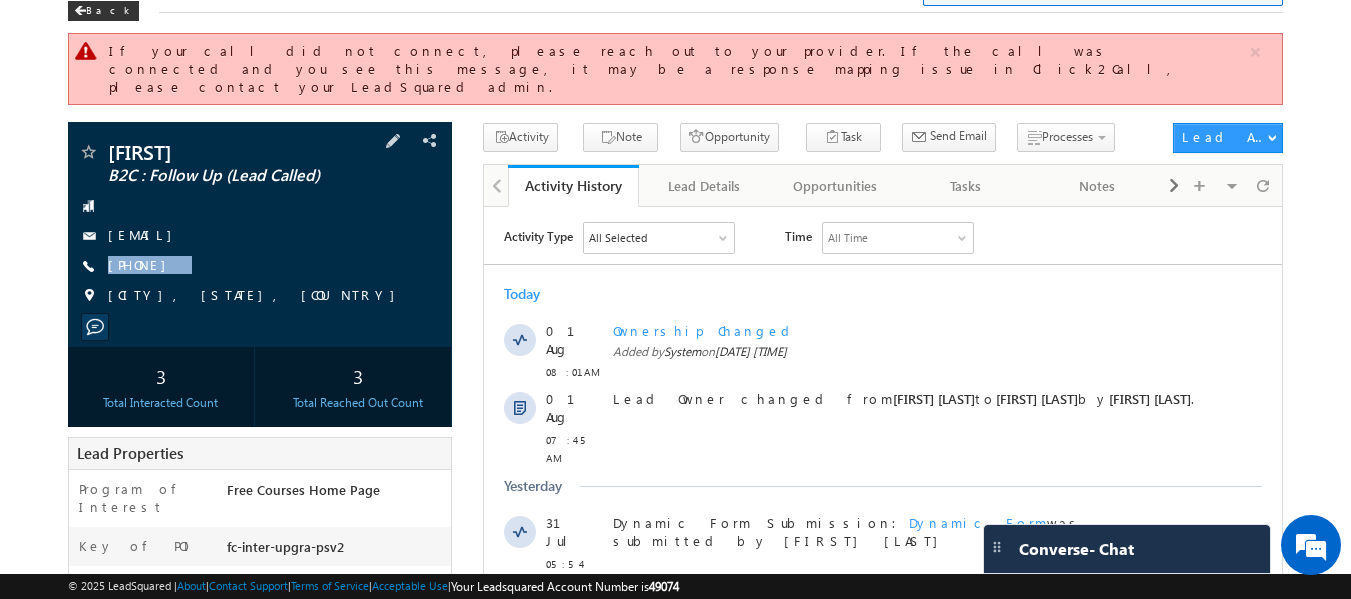 scroll, scrollTop: 0, scrollLeft: 0, axis: both 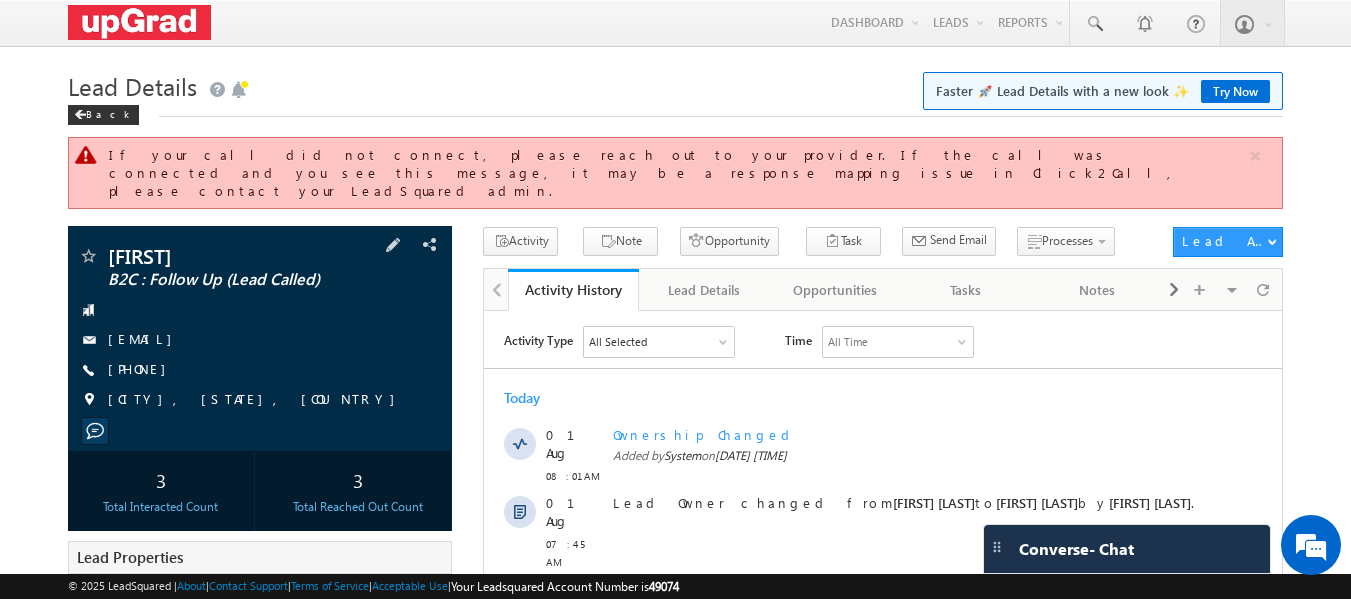 click on "+91-9901878446" at bounding box center [260, 370] 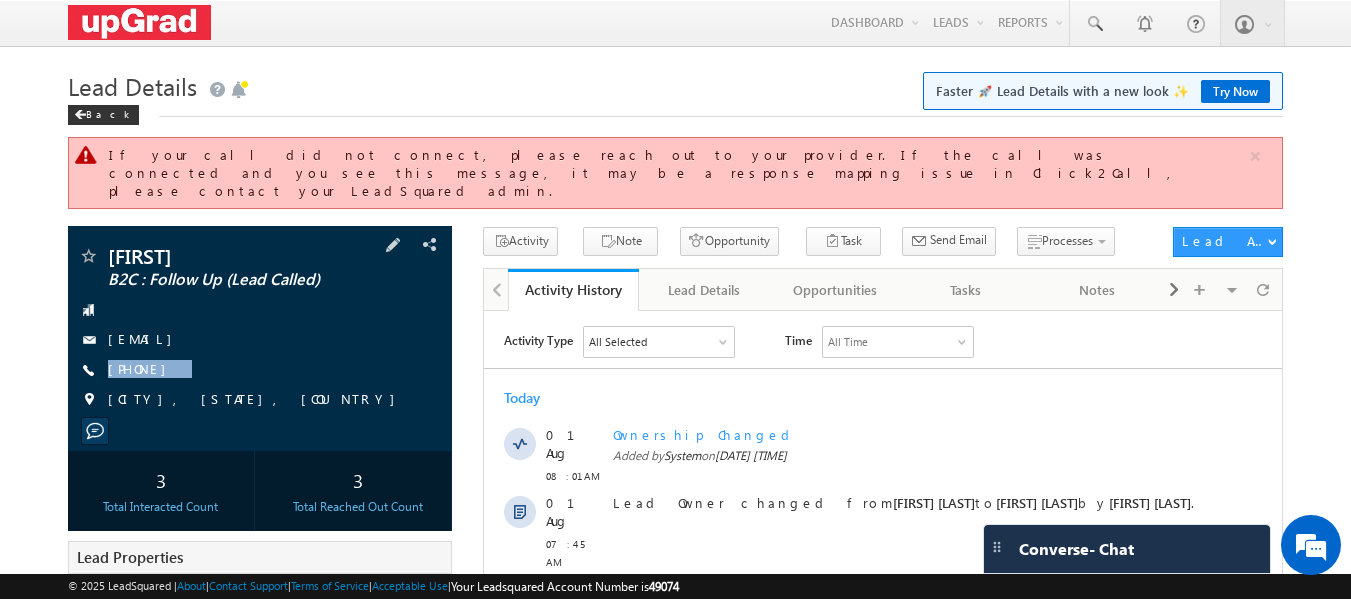 drag, startPoint x: 277, startPoint y: 349, endPoint x: 247, endPoint y: 351, distance: 30.066593 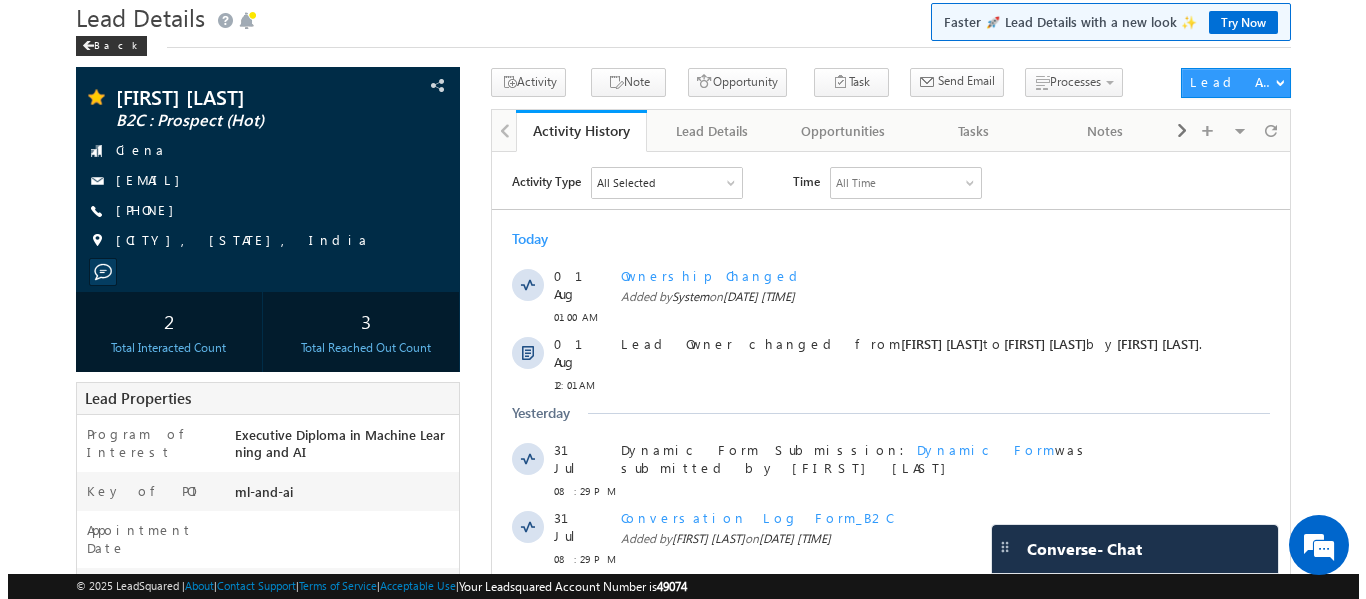 scroll, scrollTop: 100, scrollLeft: 0, axis: vertical 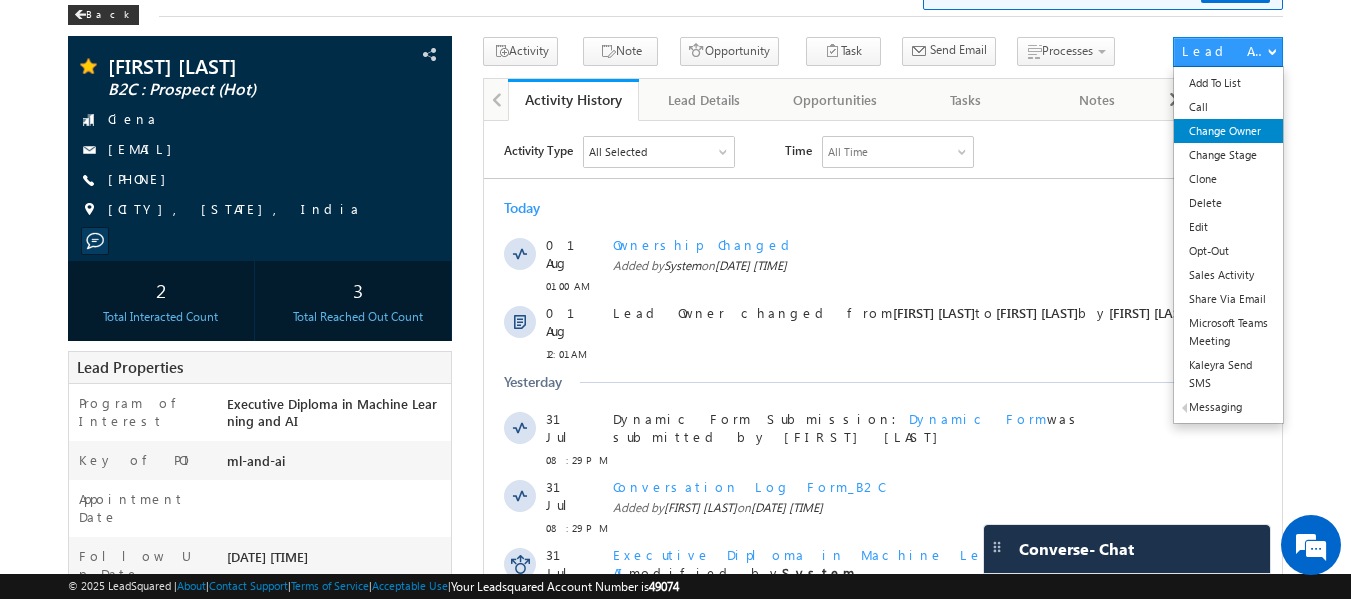 click on "Change Owner" at bounding box center [1228, 131] 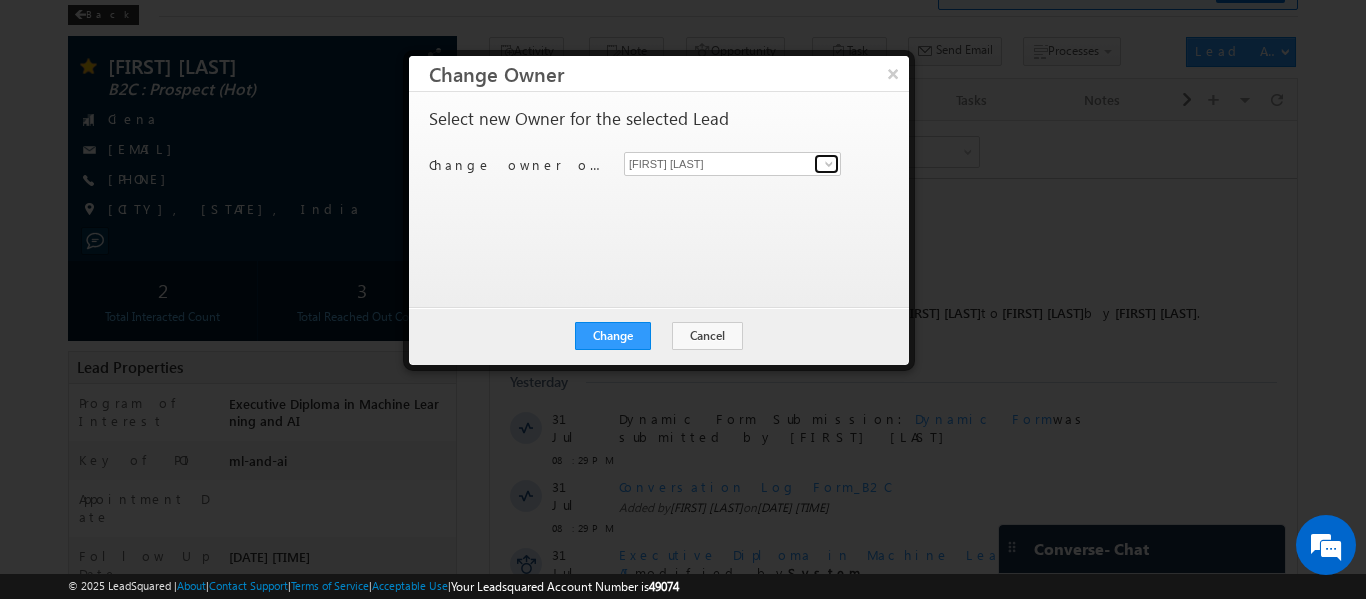 click at bounding box center (829, 164) 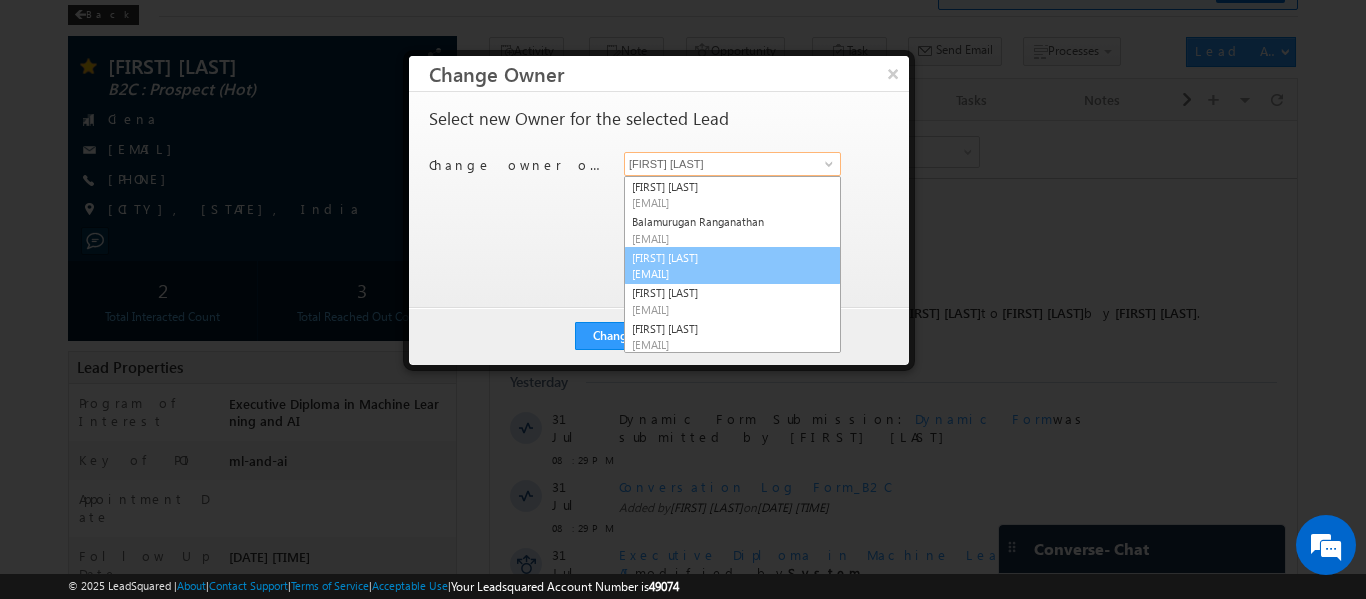 scroll, scrollTop: 73, scrollLeft: 0, axis: vertical 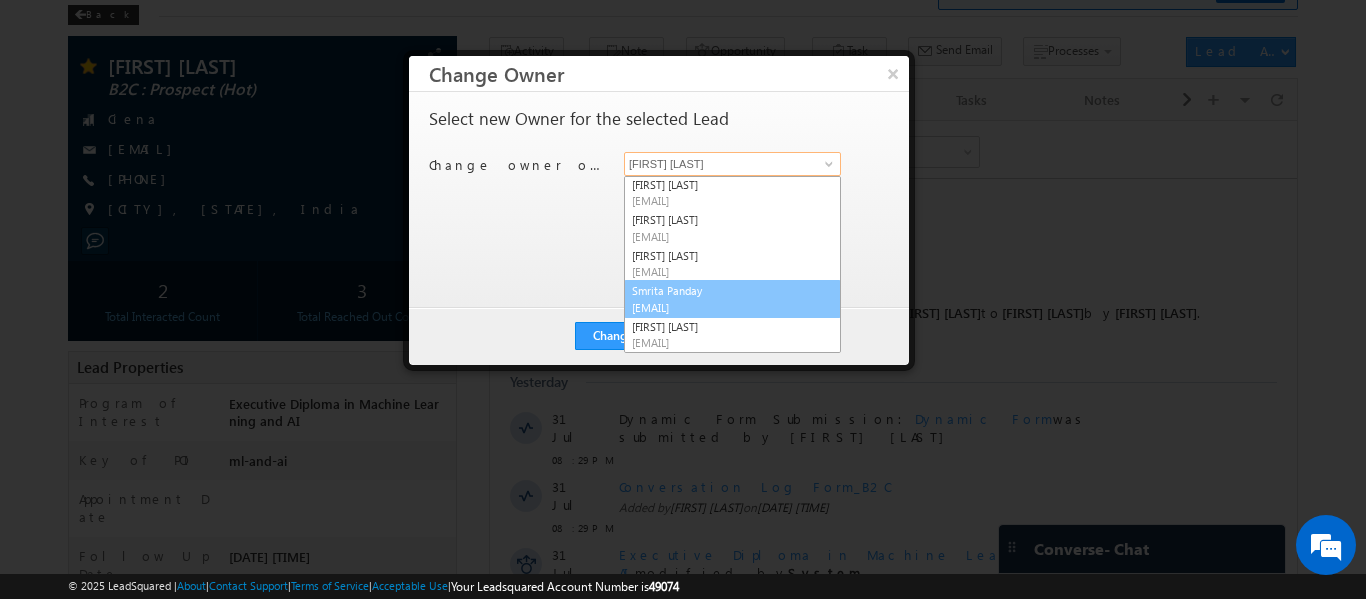 click on "smrita.panday@upgrad.com" at bounding box center (722, 307) 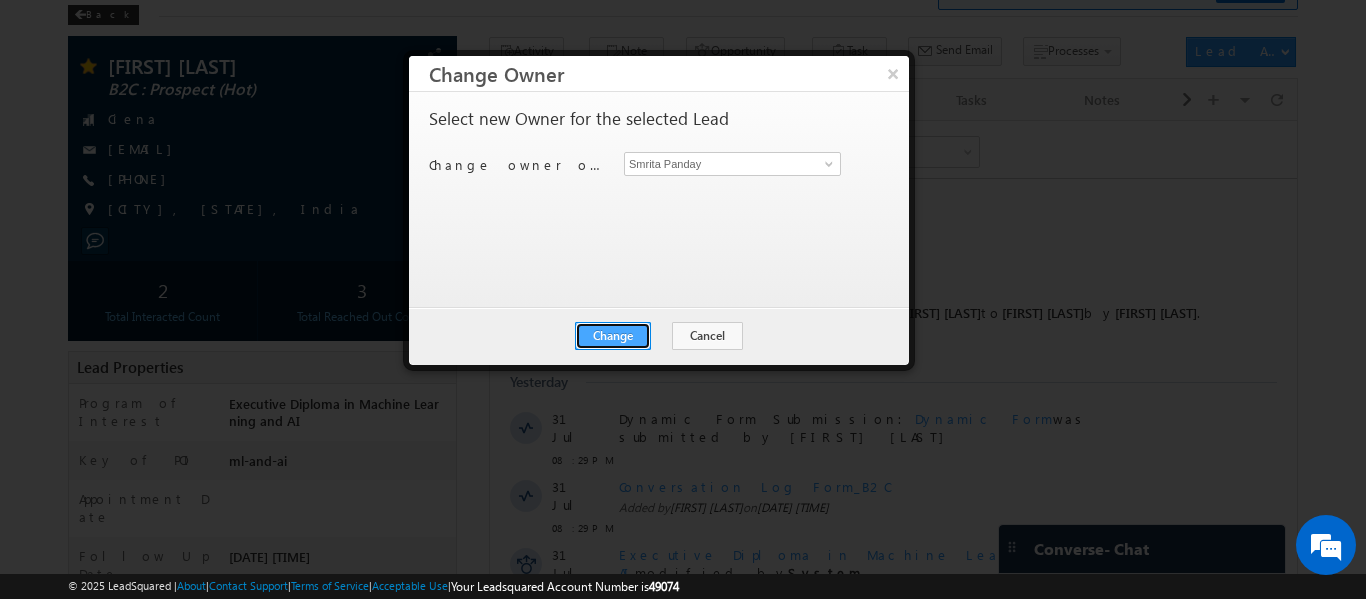 click on "Change" at bounding box center [613, 336] 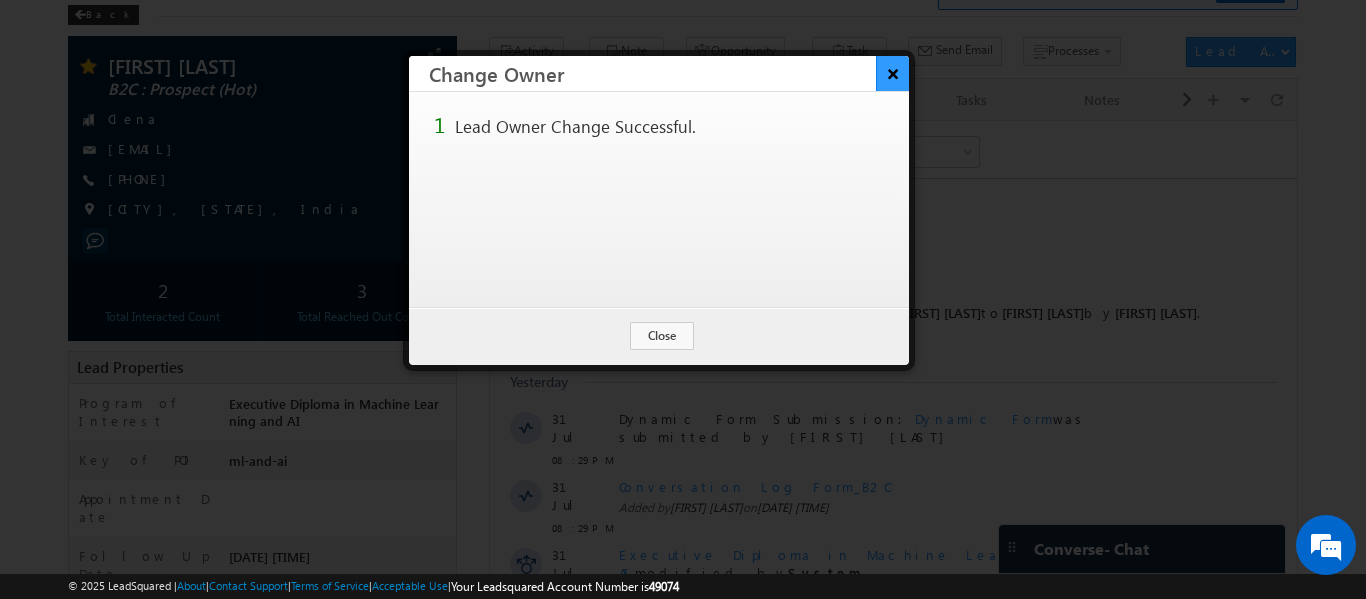 click on "×" at bounding box center (892, 73) 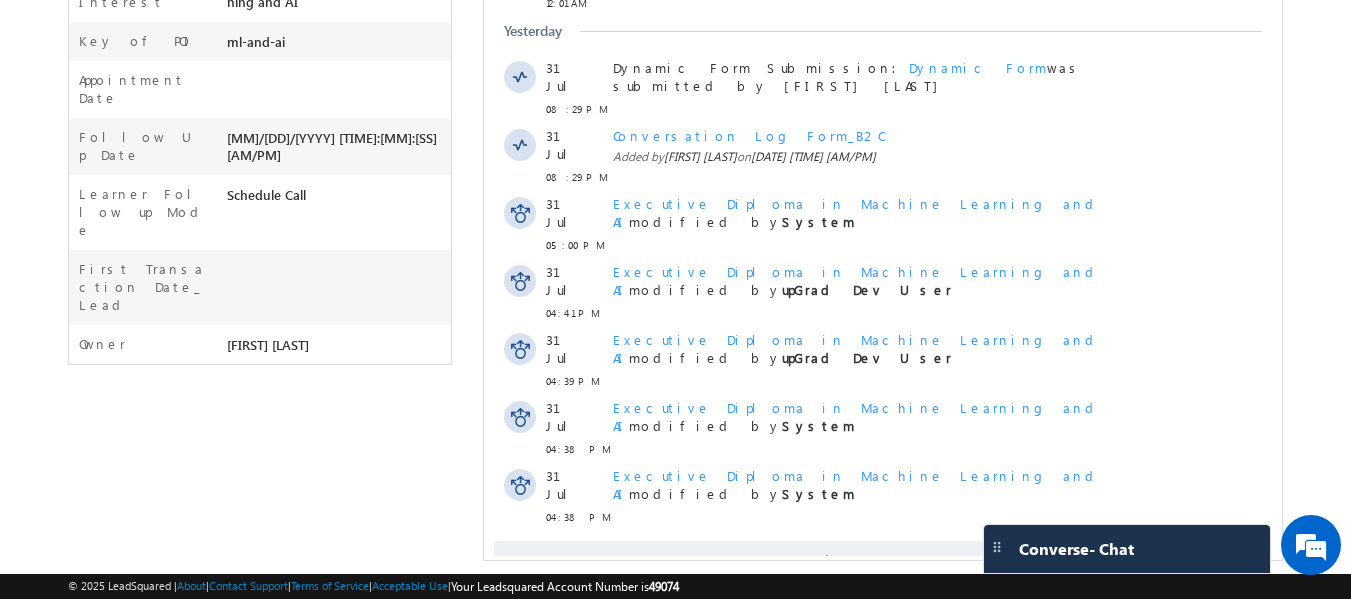 scroll, scrollTop: 533, scrollLeft: 0, axis: vertical 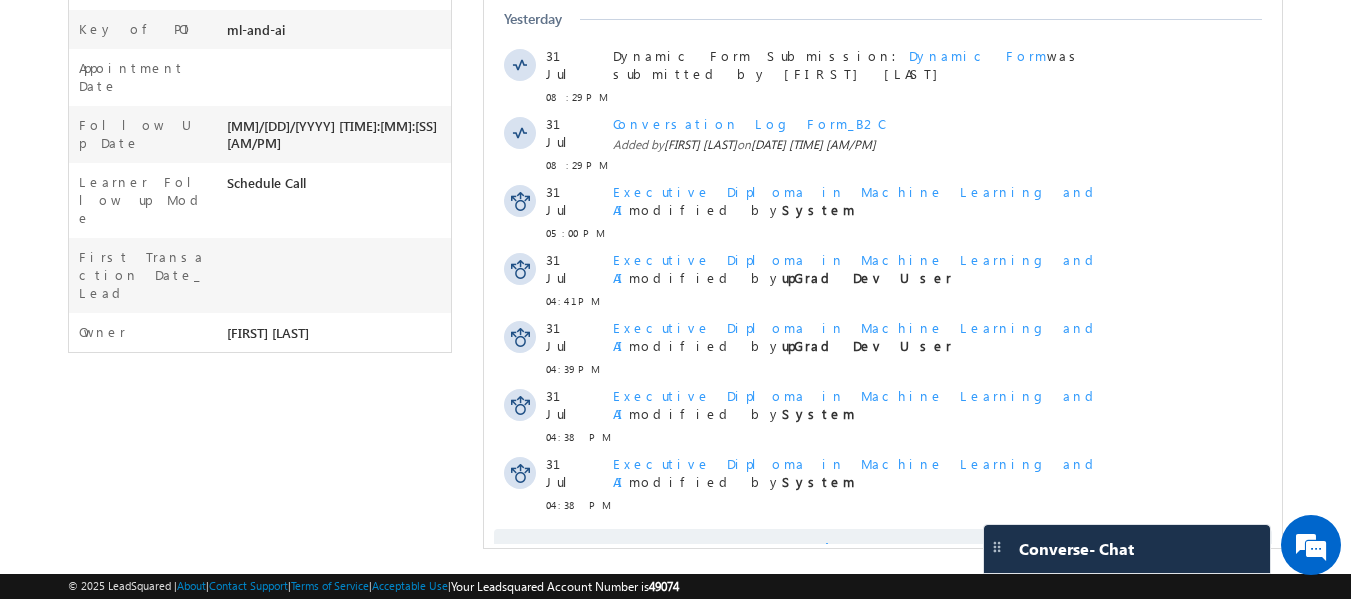 click on "Show More" at bounding box center [892, 549] 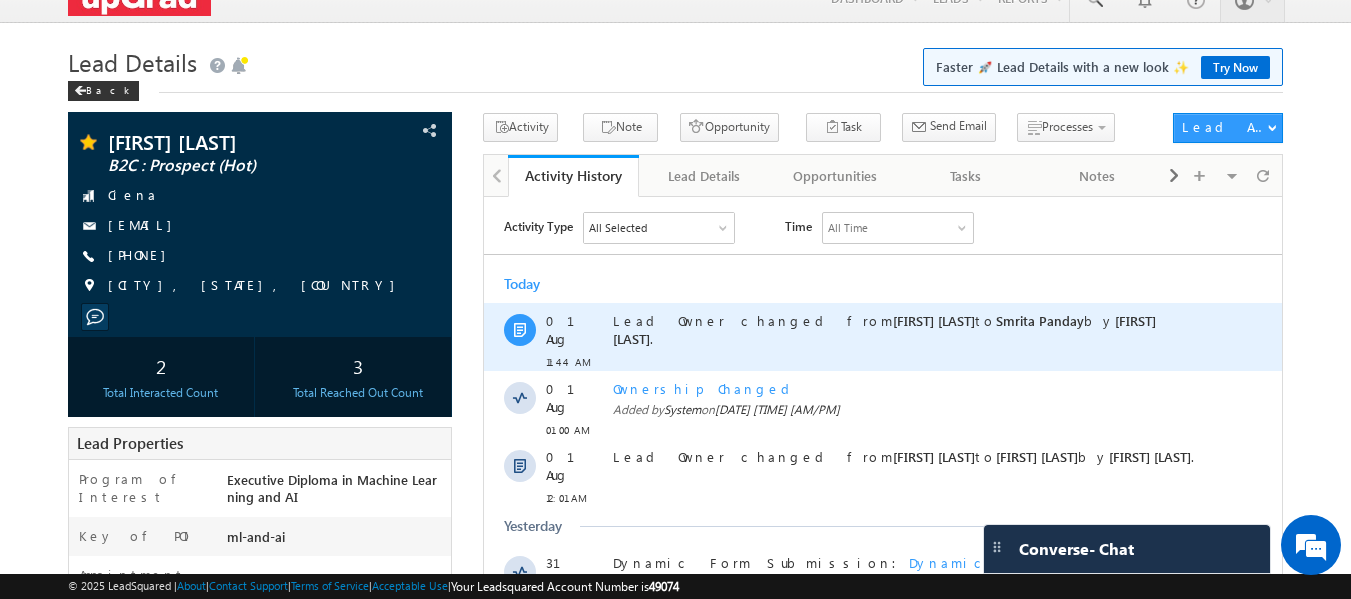 scroll, scrollTop: 0, scrollLeft: 0, axis: both 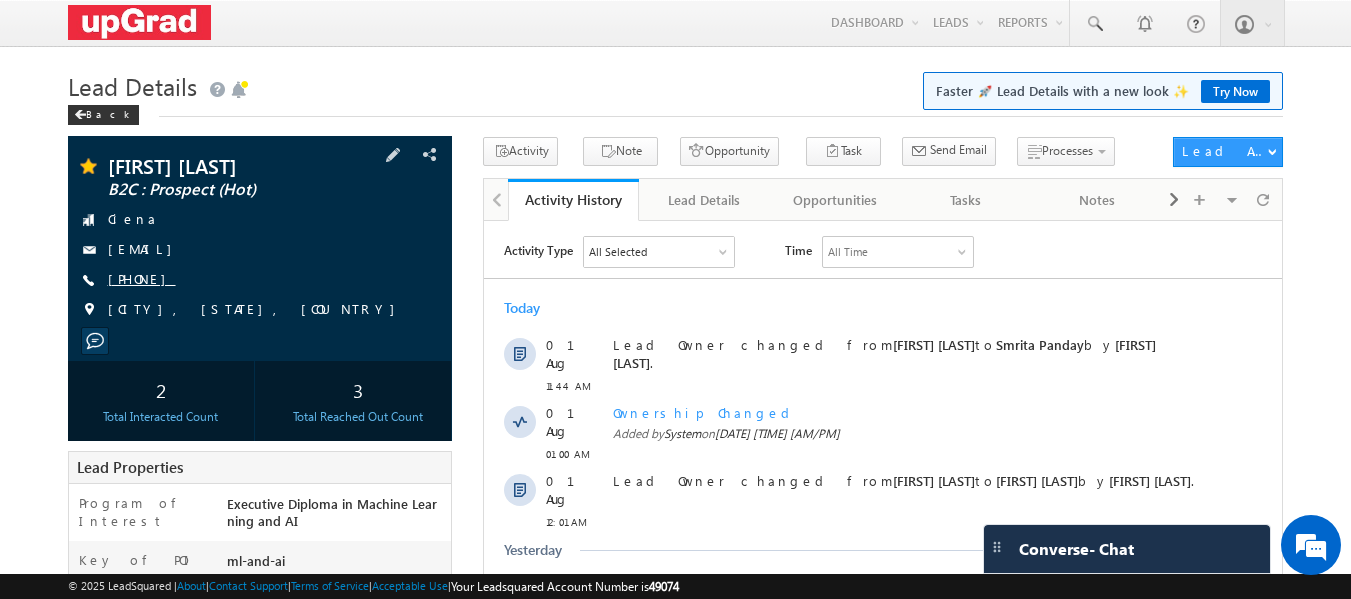 click on "[PHONE]" at bounding box center (142, 278) 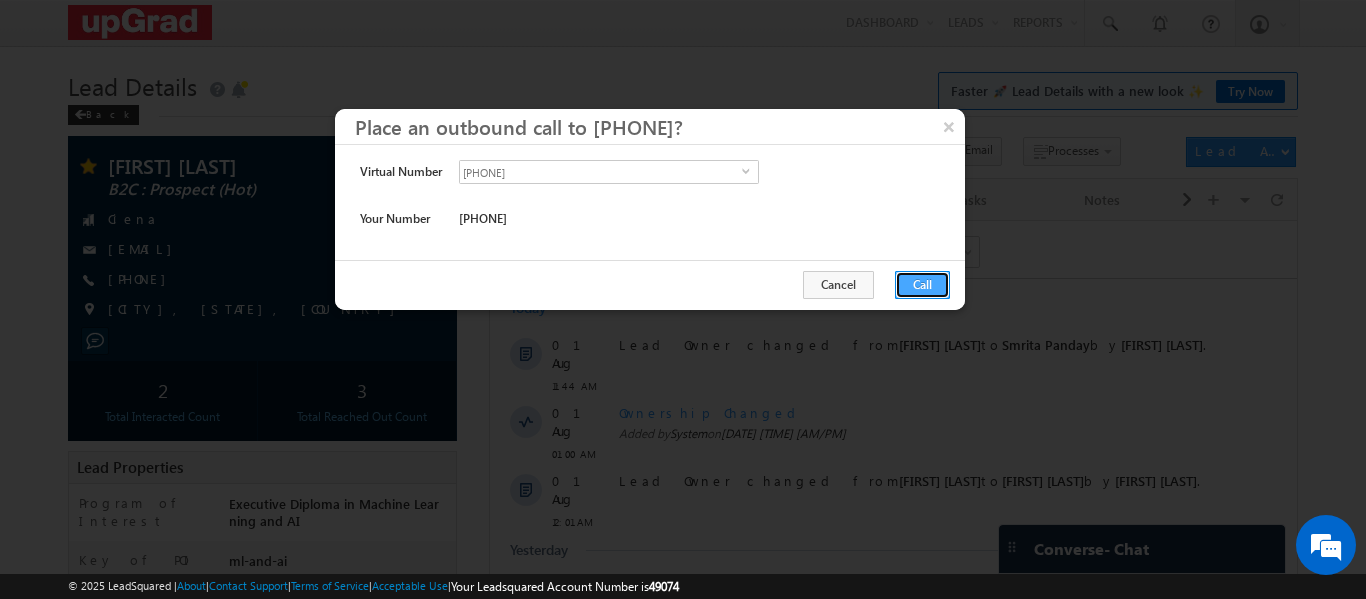 click on "Call" at bounding box center (922, 285) 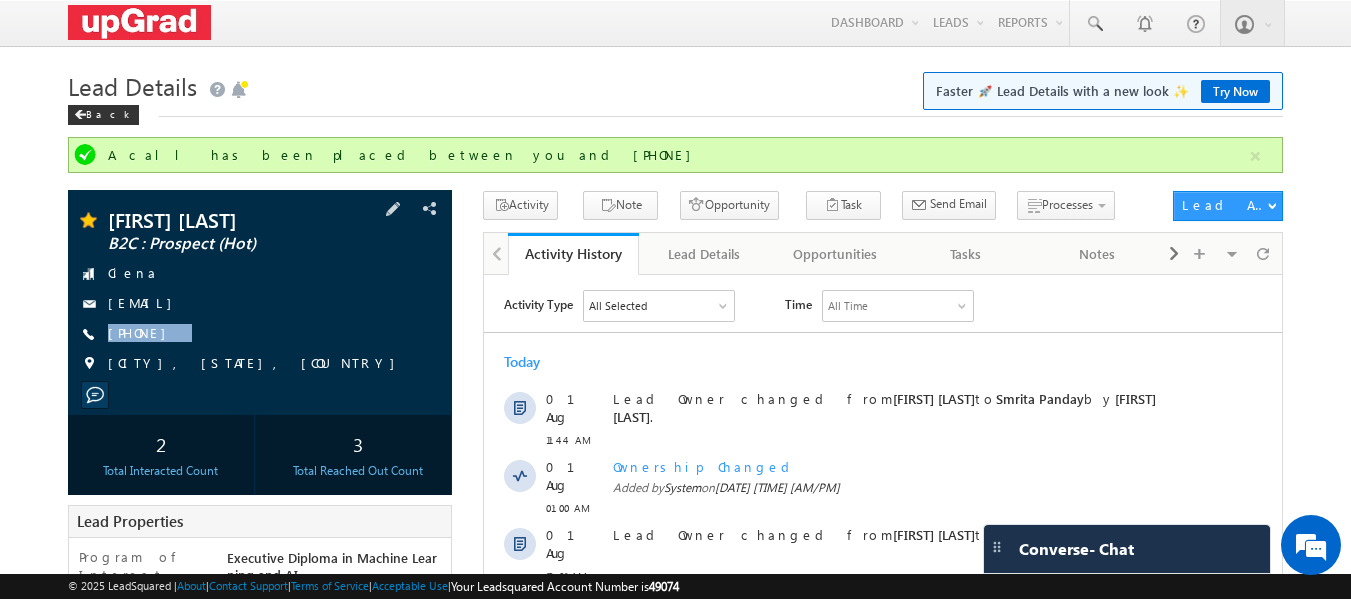 drag, startPoint x: 258, startPoint y: 337, endPoint x: 246, endPoint y: 347, distance: 15.6205 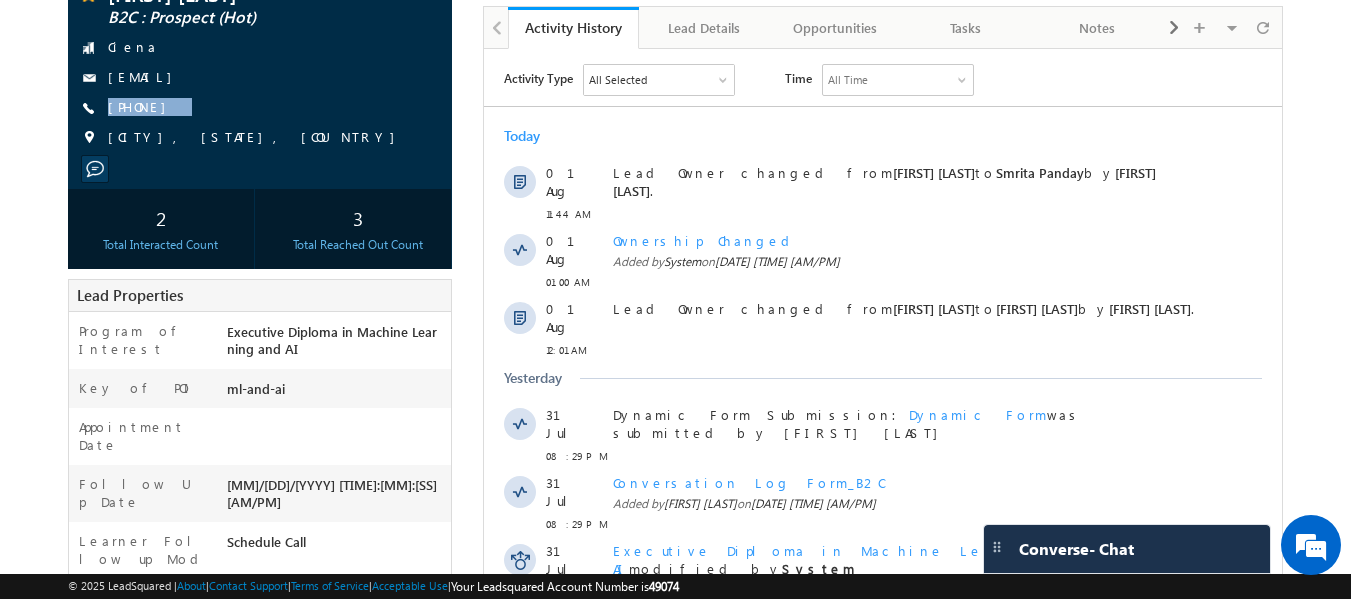 scroll, scrollTop: 100, scrollLeft: 0, axis: vertical 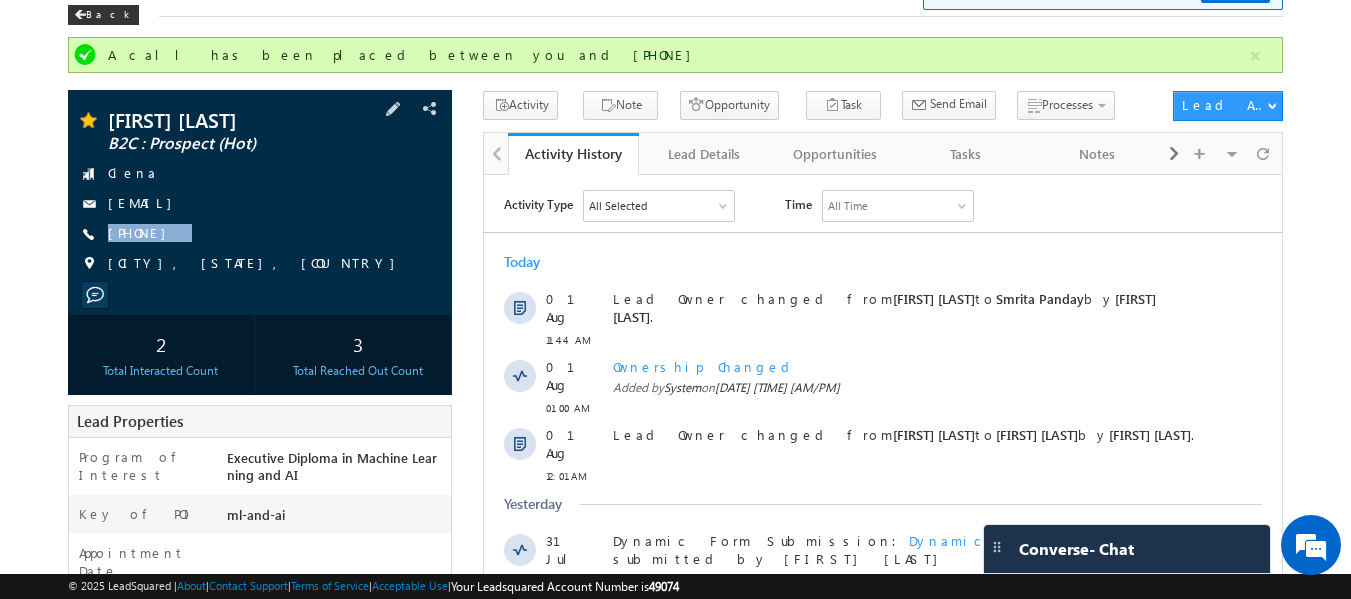 click on "[FIRST] [LAST]
B2C : Prospect (Hot)
Ciena
[EMAIL]
[PHONE]" at bounding box center (260, 197) 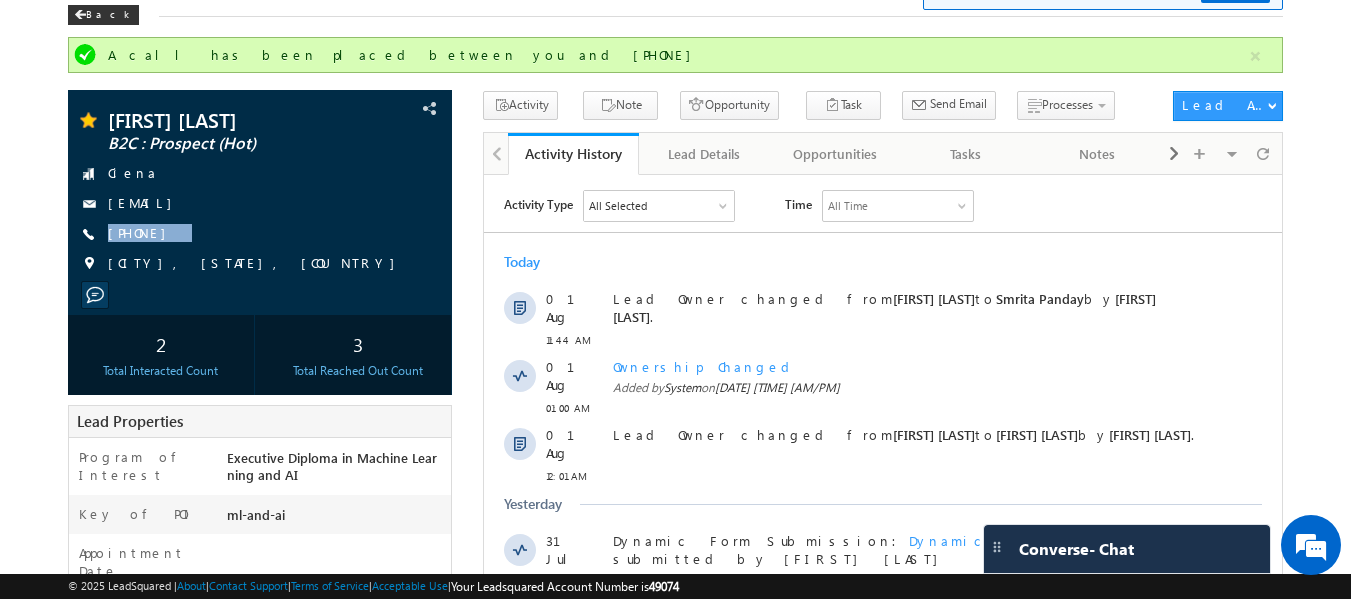 scroll, scrollTop: 0, scrollLeft: 0, axis: both 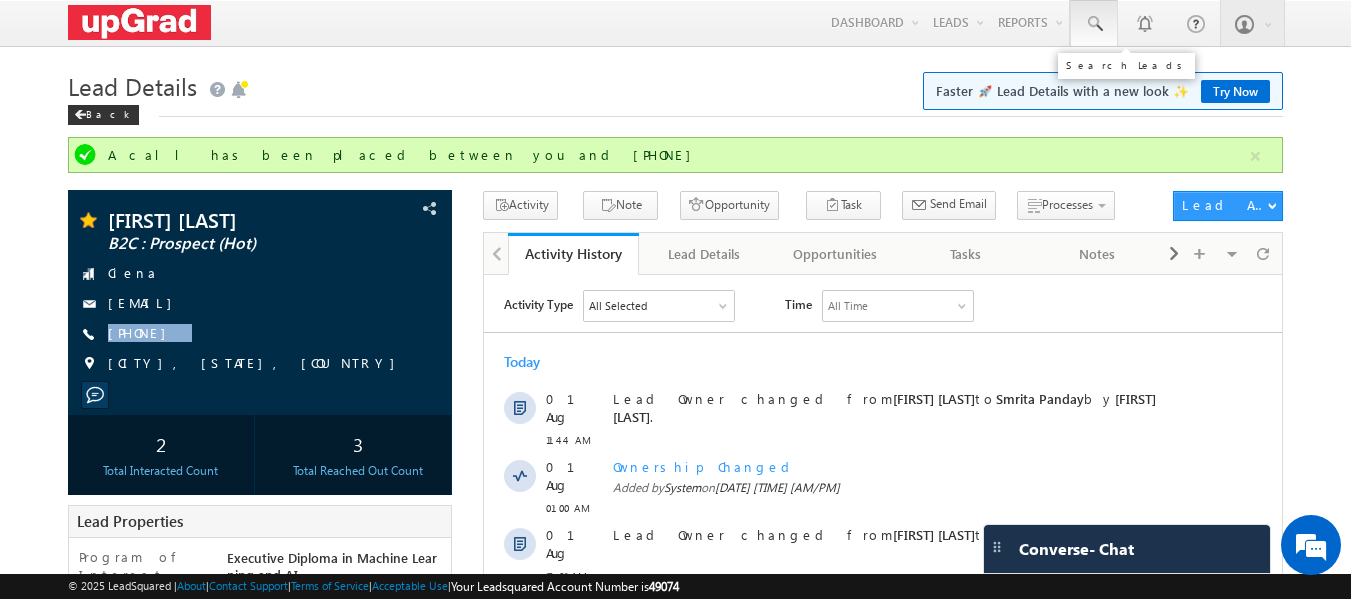 click at bounding box center (1094, 23) 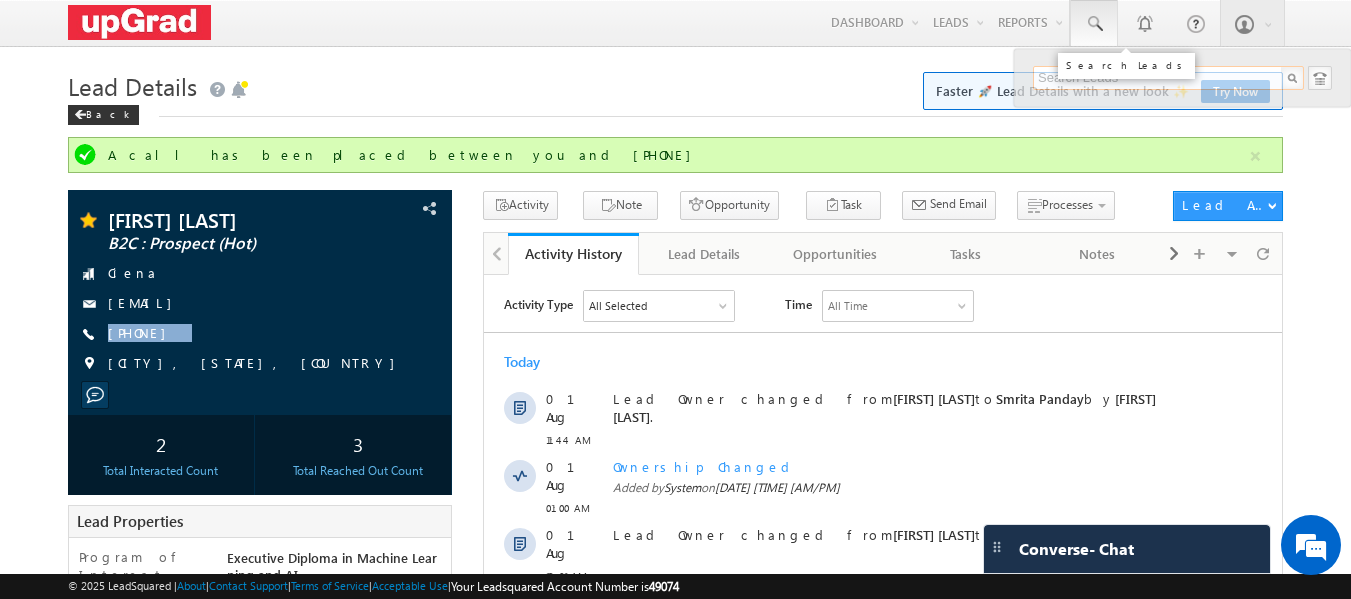paste on "[PHONE]" 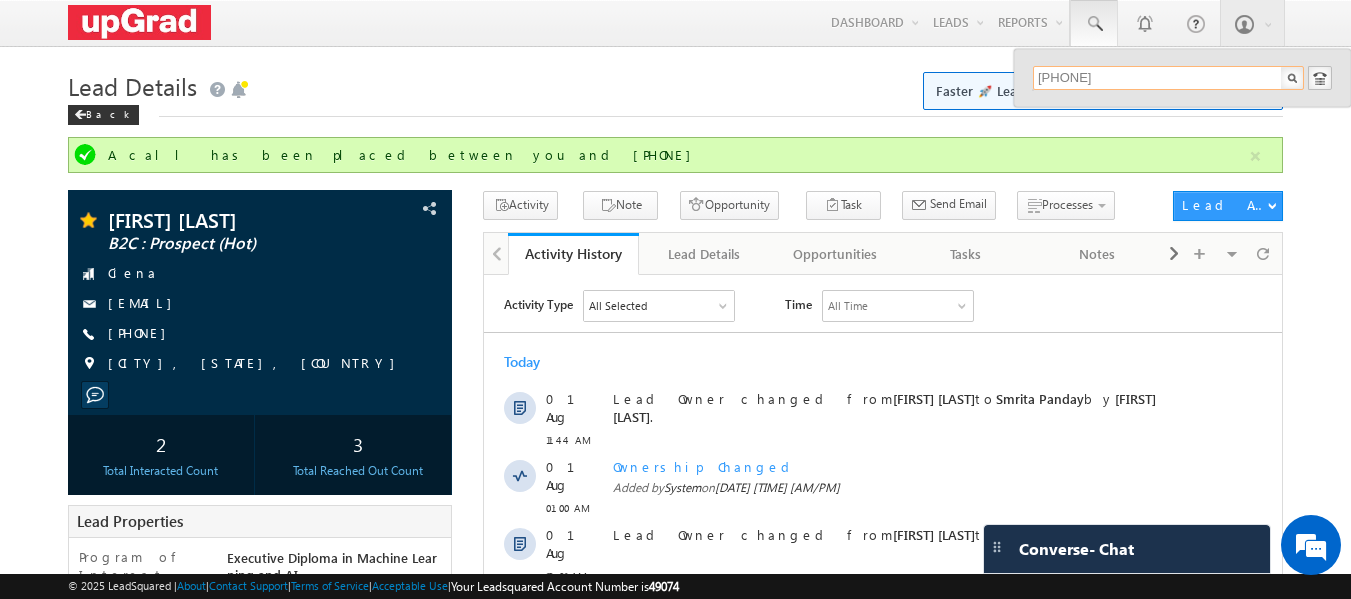 paste on "[PHONE]" 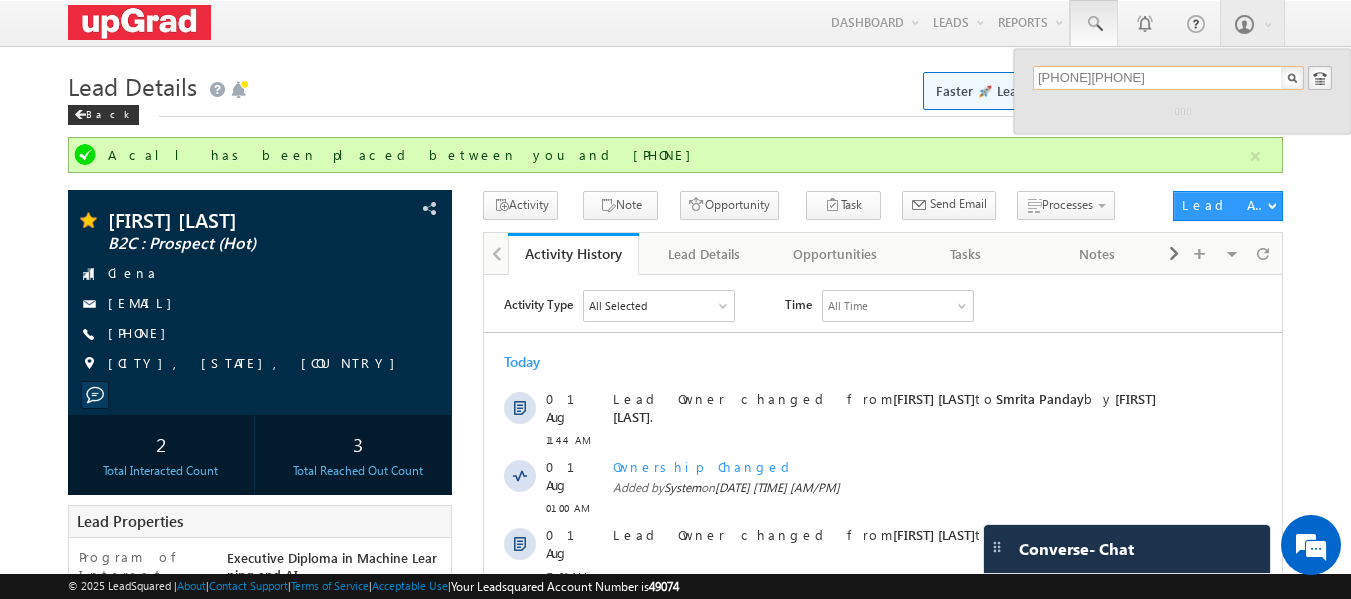 drag, startPoint x: 1202, startPoint y: 78, endPoint x: 1004, endPoint y: 95, distance: 198.72845 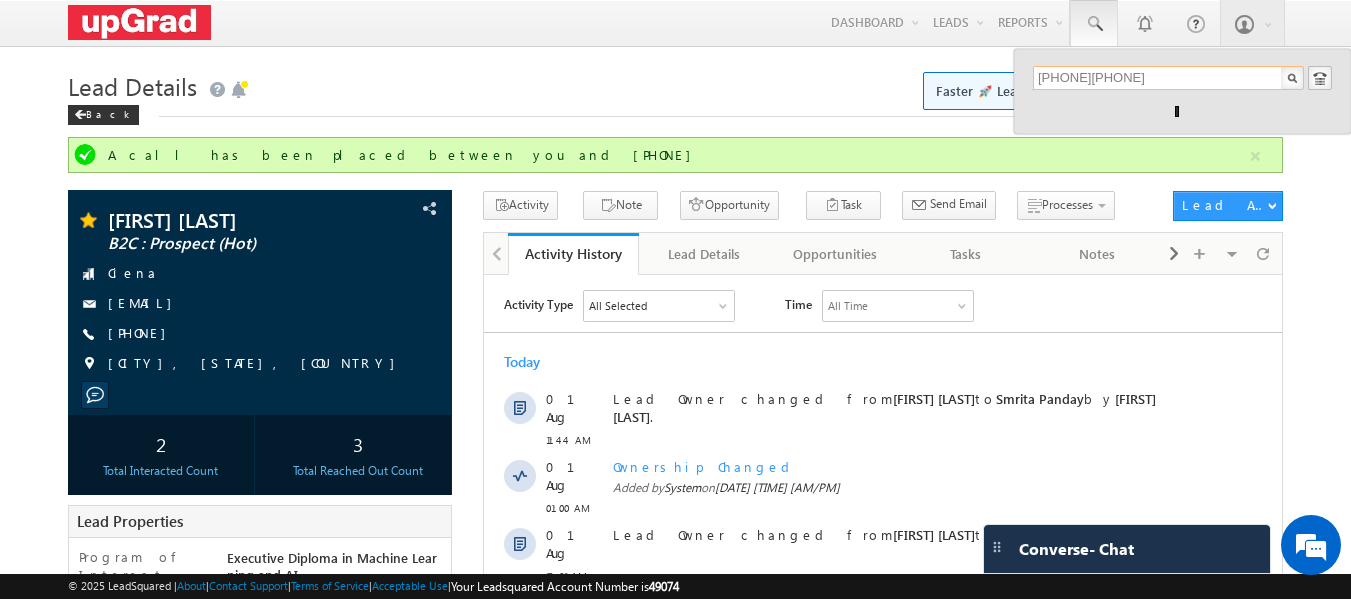click on "Menu
[FIRST] [LAST]
[EMAIL]" at bounding box center [675, 879] 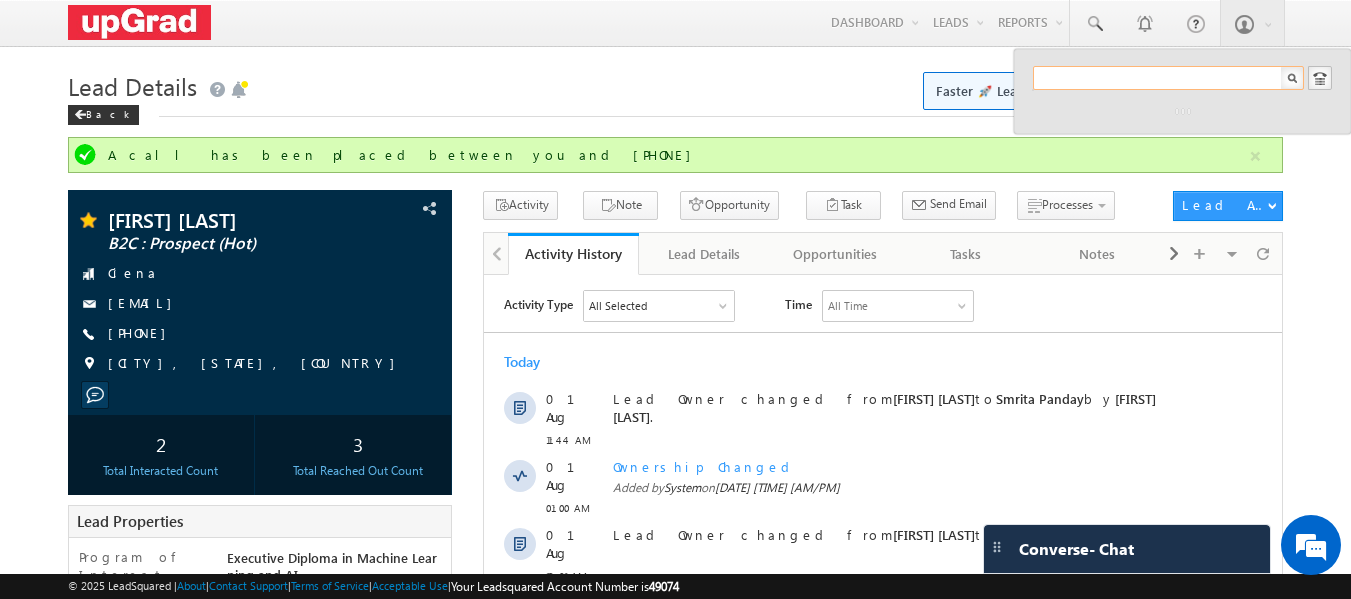 paste on "96761 13430" 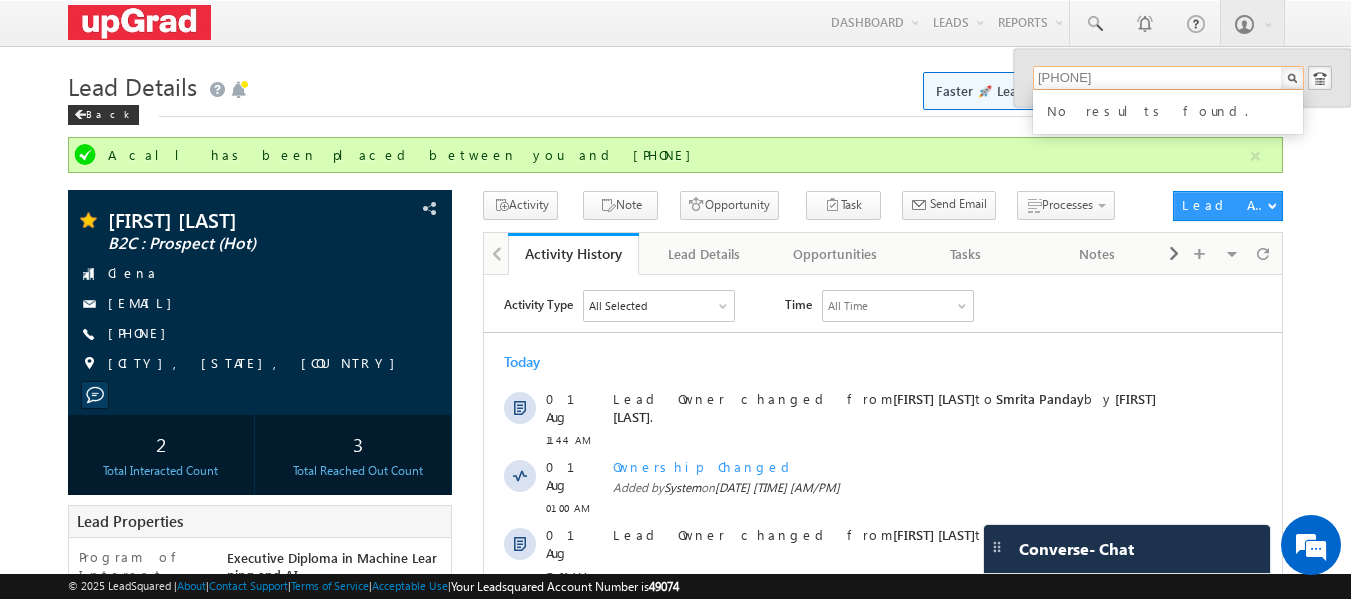 click on "96761 13430" at bounding box center [1168, 78] 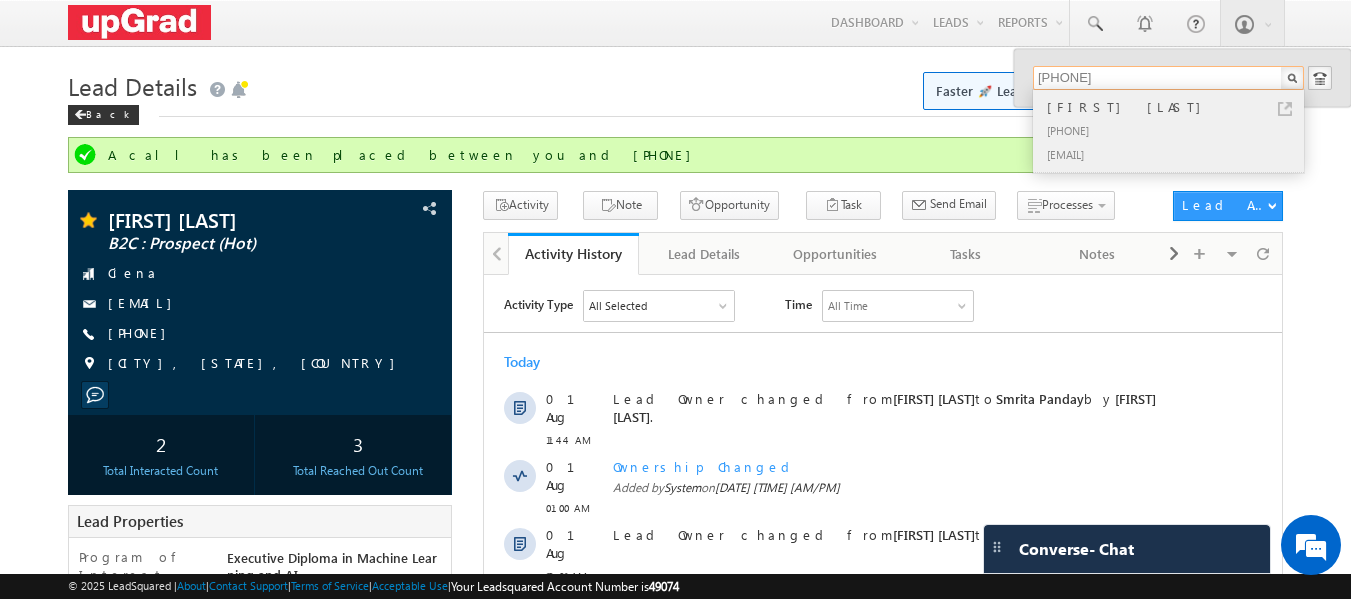 type on "9676113430" 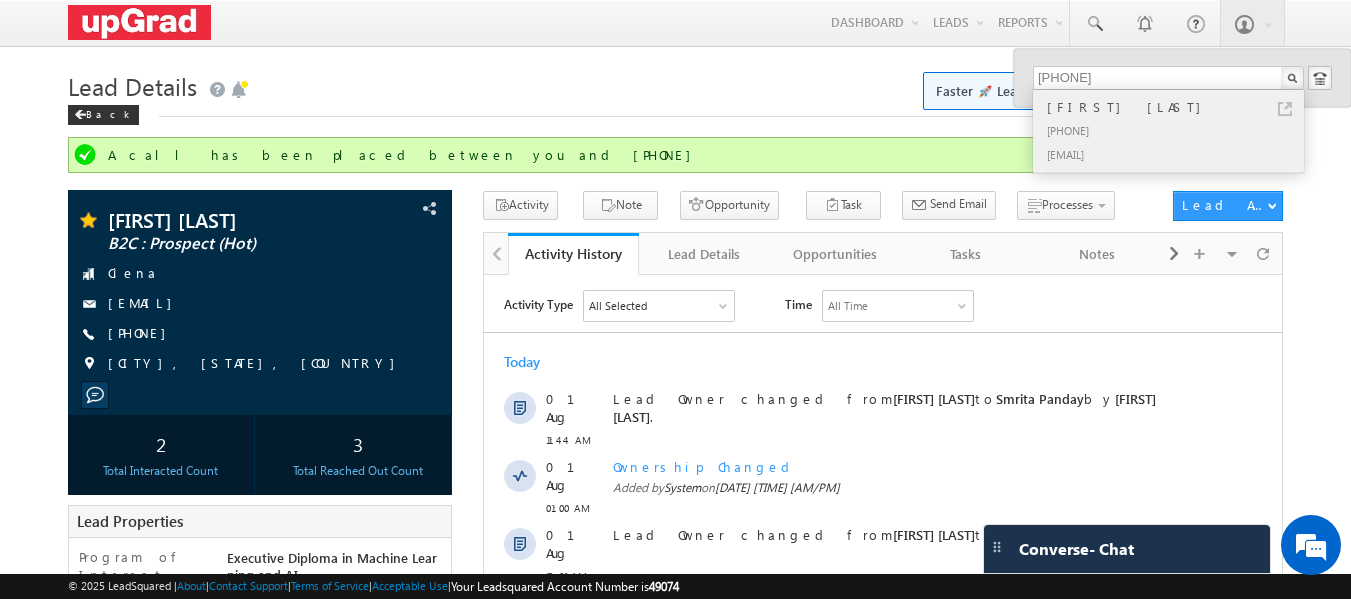 click on "Keesari ranjith" at bounding box center [1177, 107] 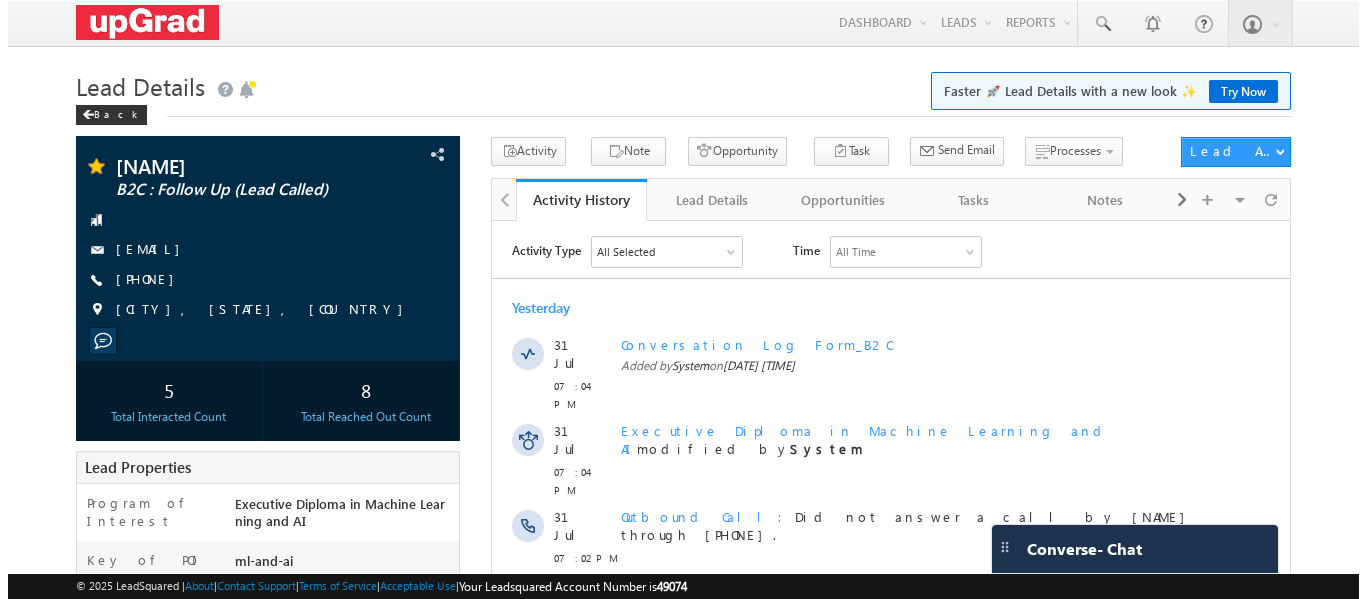 scroll, scrollTop: 0, scrollLeft: 0, axis: both 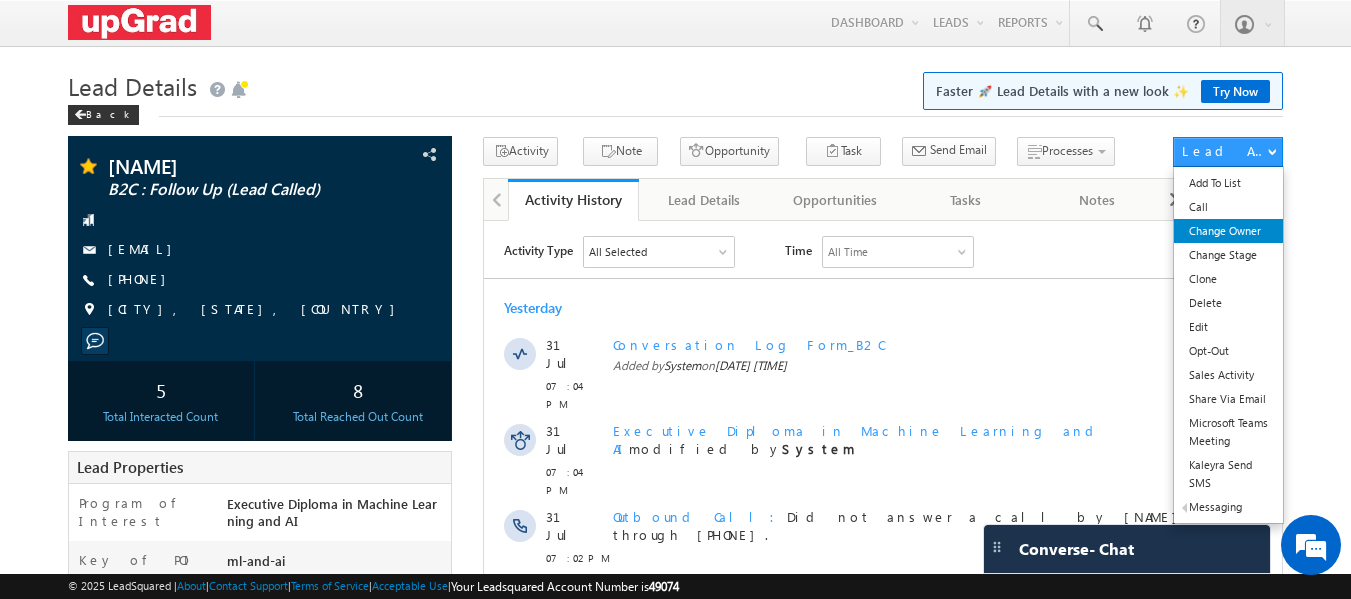 click on "Change Owner" at bounding box center (1228, 231) 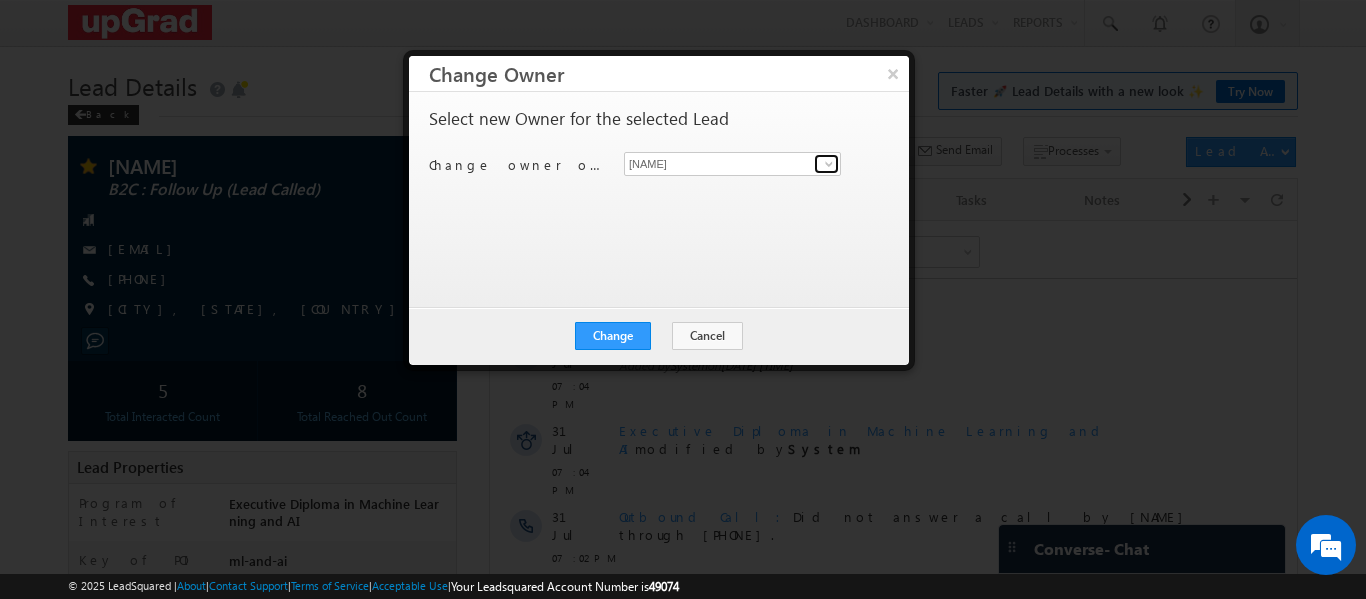 click at bounding box center [829, 164] 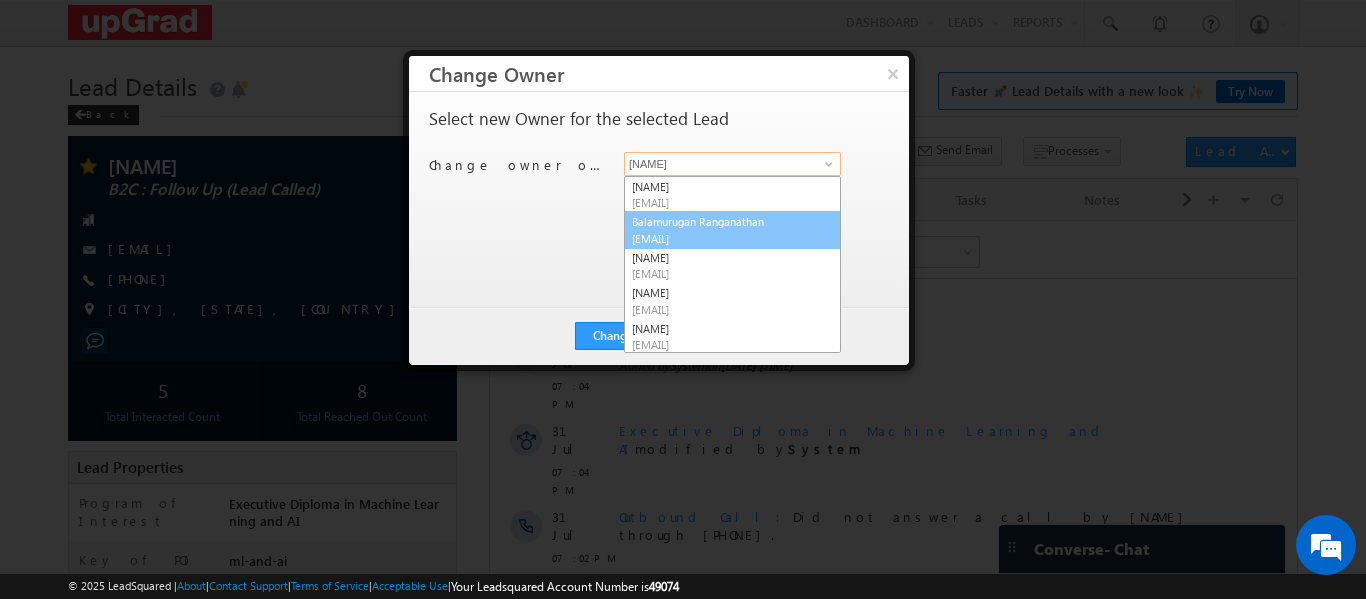 scroll, scrollTop: 0, scrollLeft: 0, axis: both 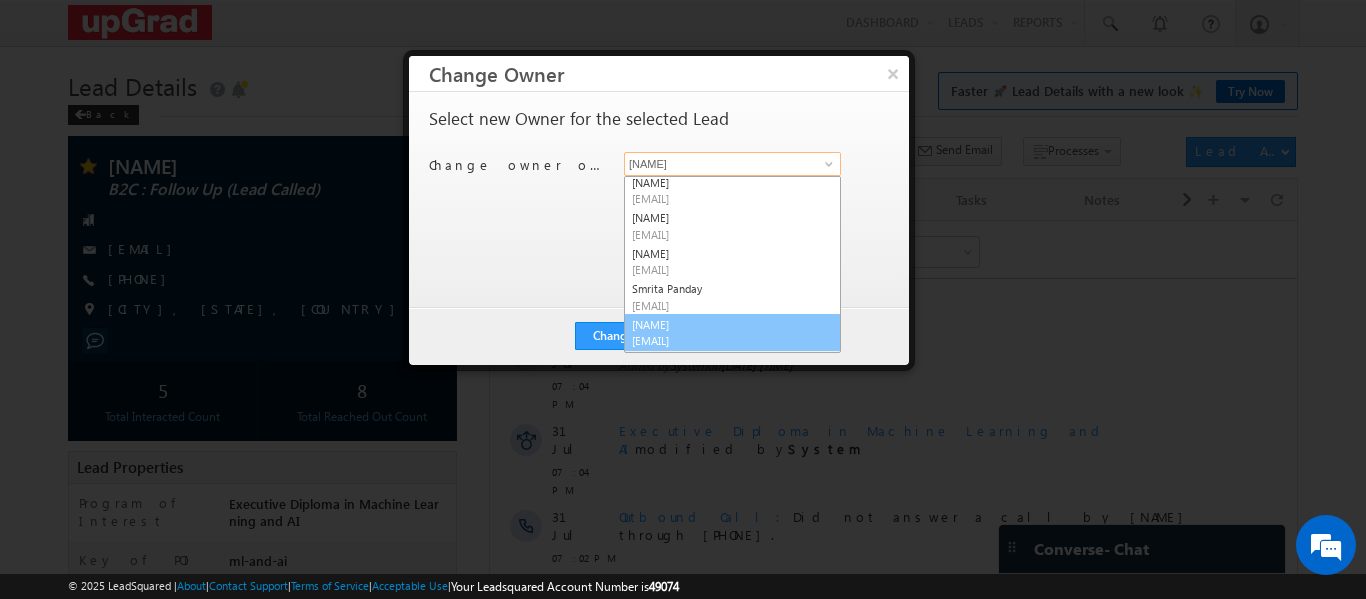 click on "Sphoorthi Valmiki   sphoorthi.valmiki@upgrad.com" at bounding box center [732, 333] 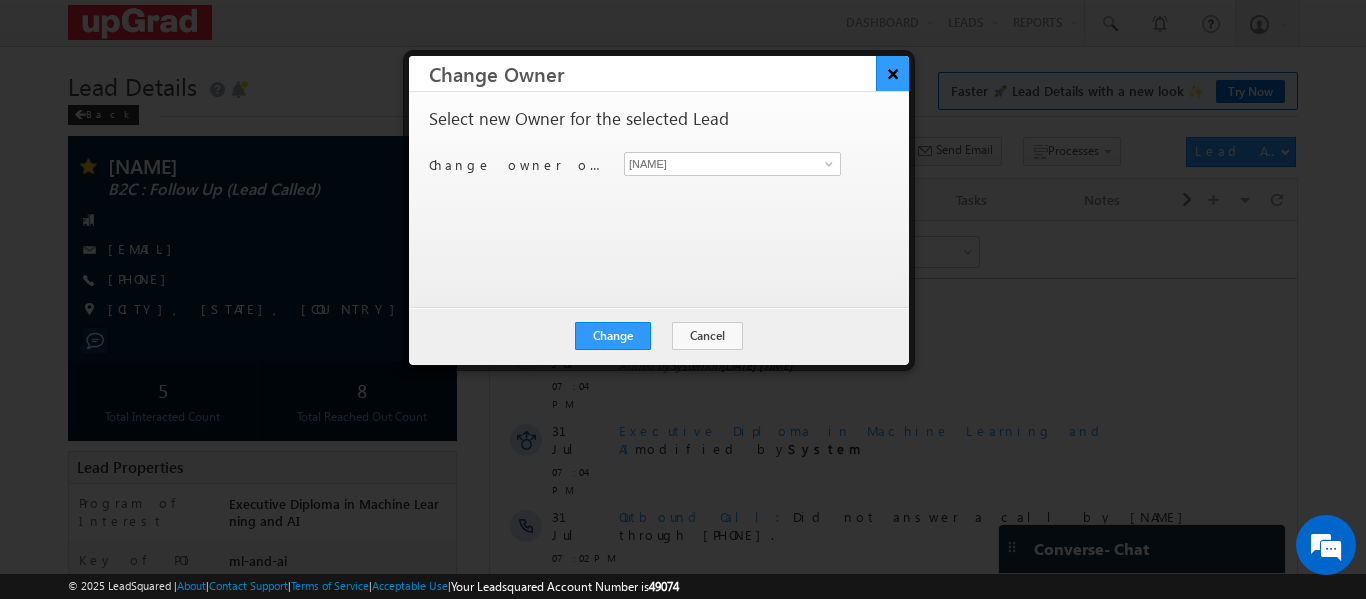 click on "×" at bounding box center (892, 73) 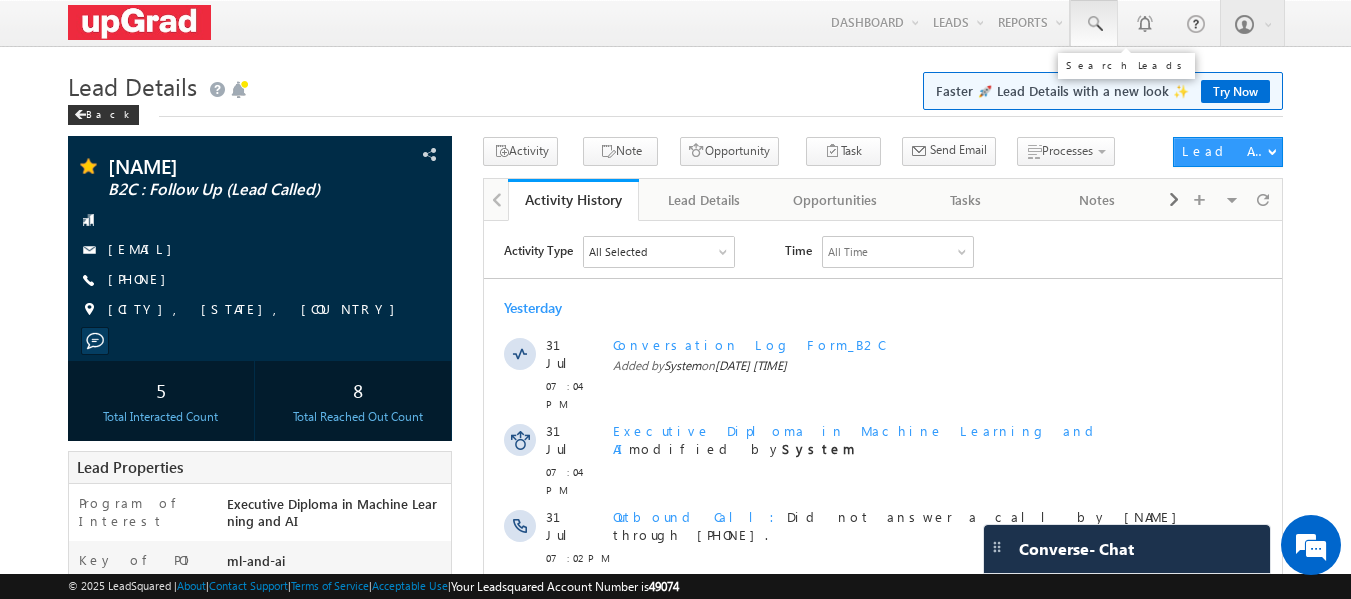 click at bounding box center (1094, 24) 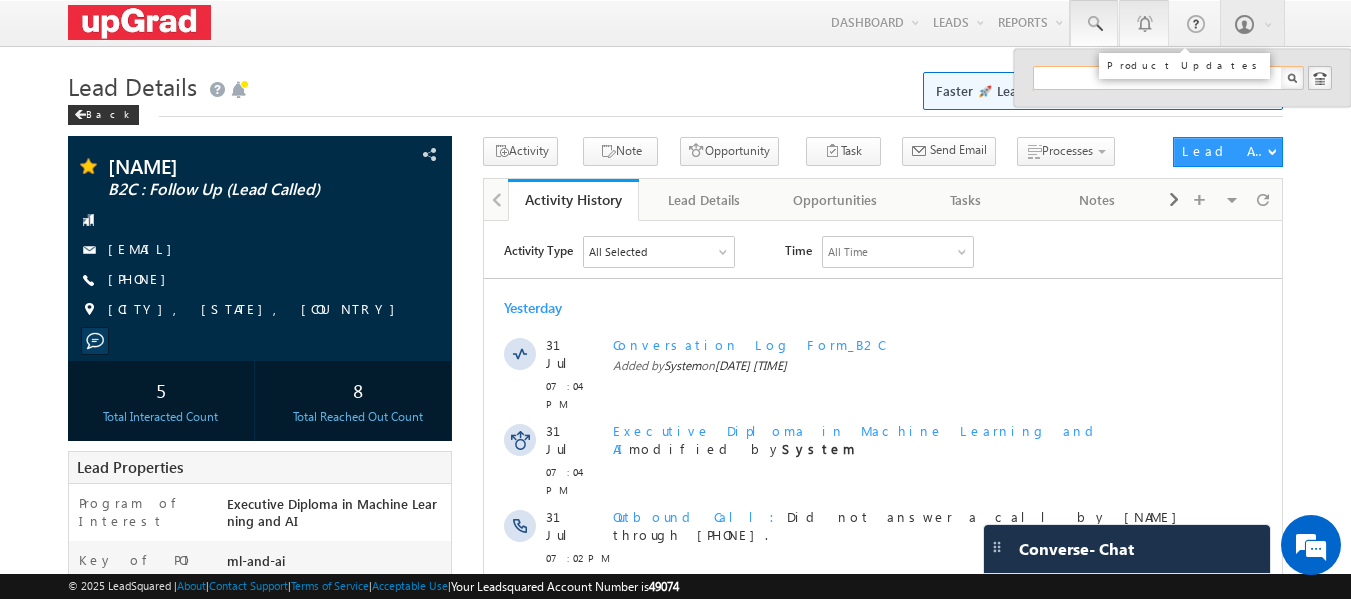paste on "96782 54032" 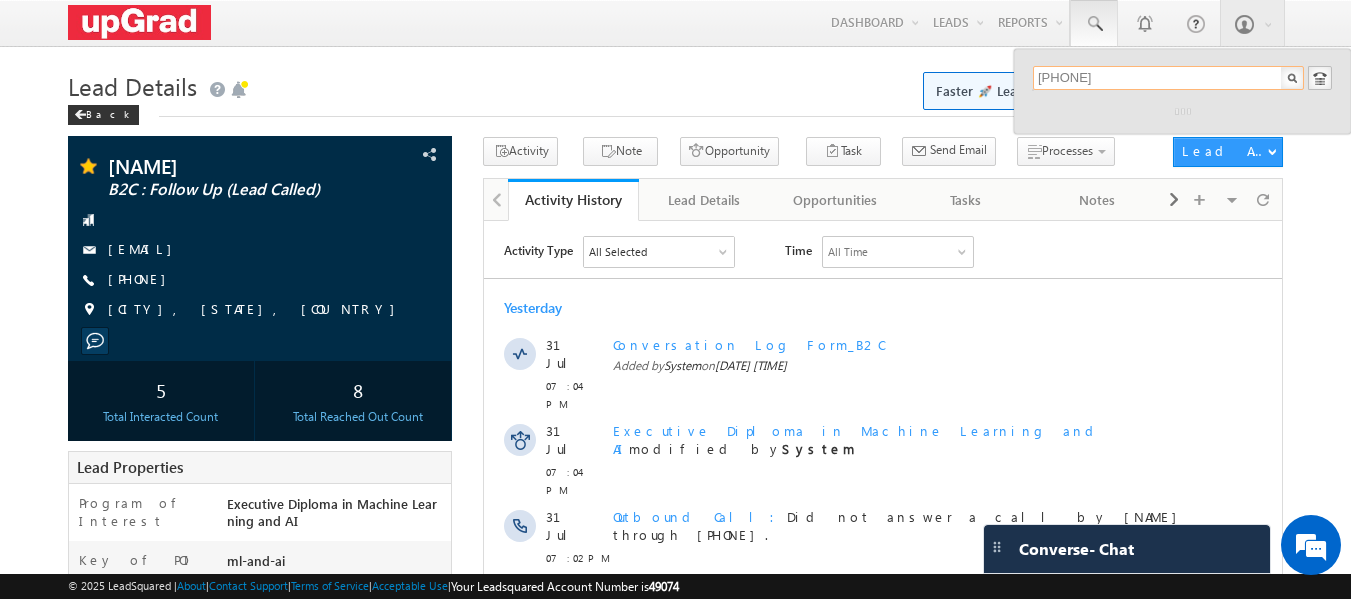 click on "96782 54032" at bounding box center (1168, 78) 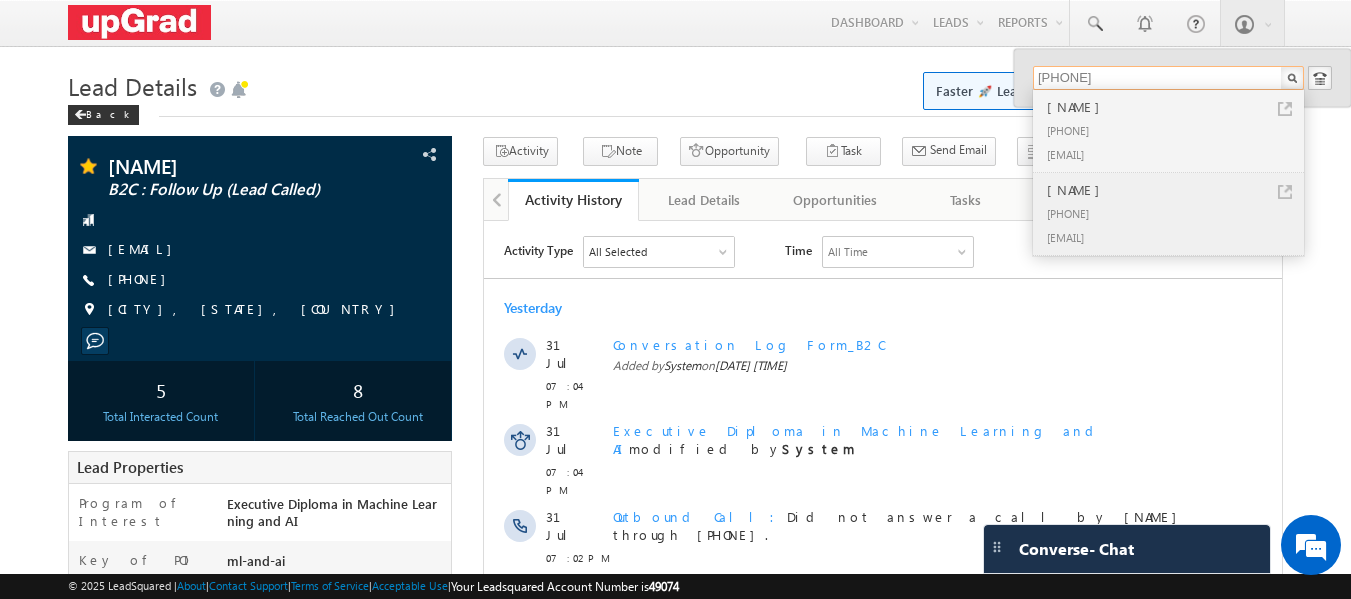 type on "9678254032" 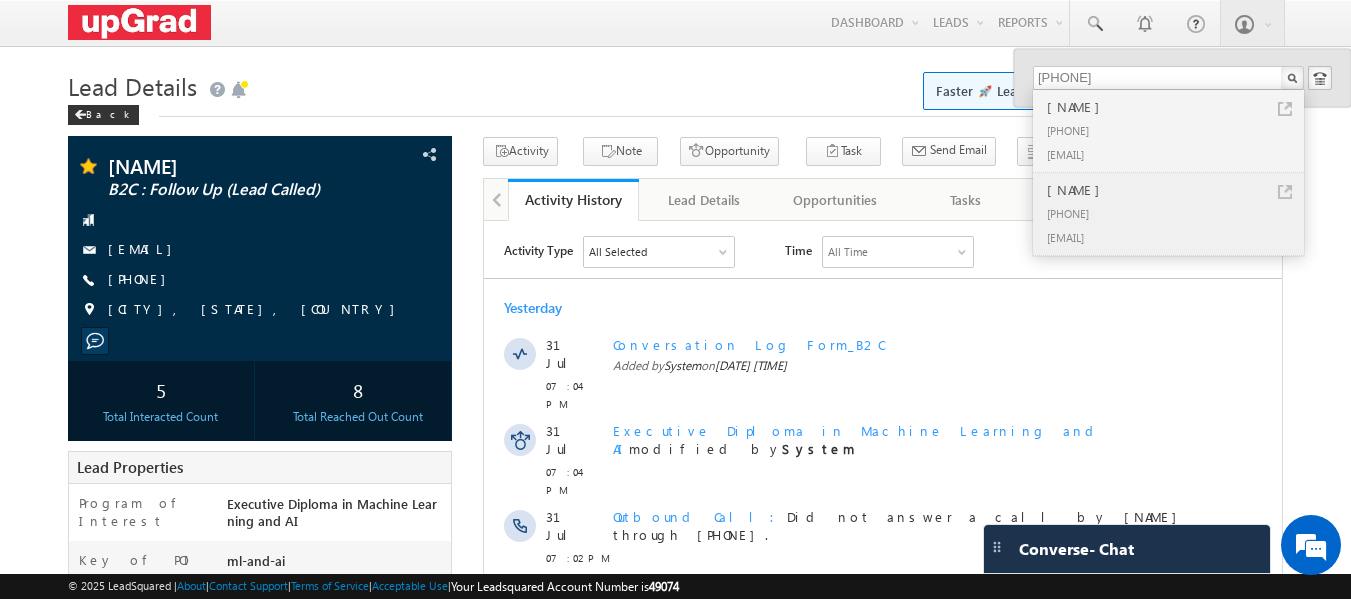 click on "+91-9678254032" at bounding box center [1177, 213] 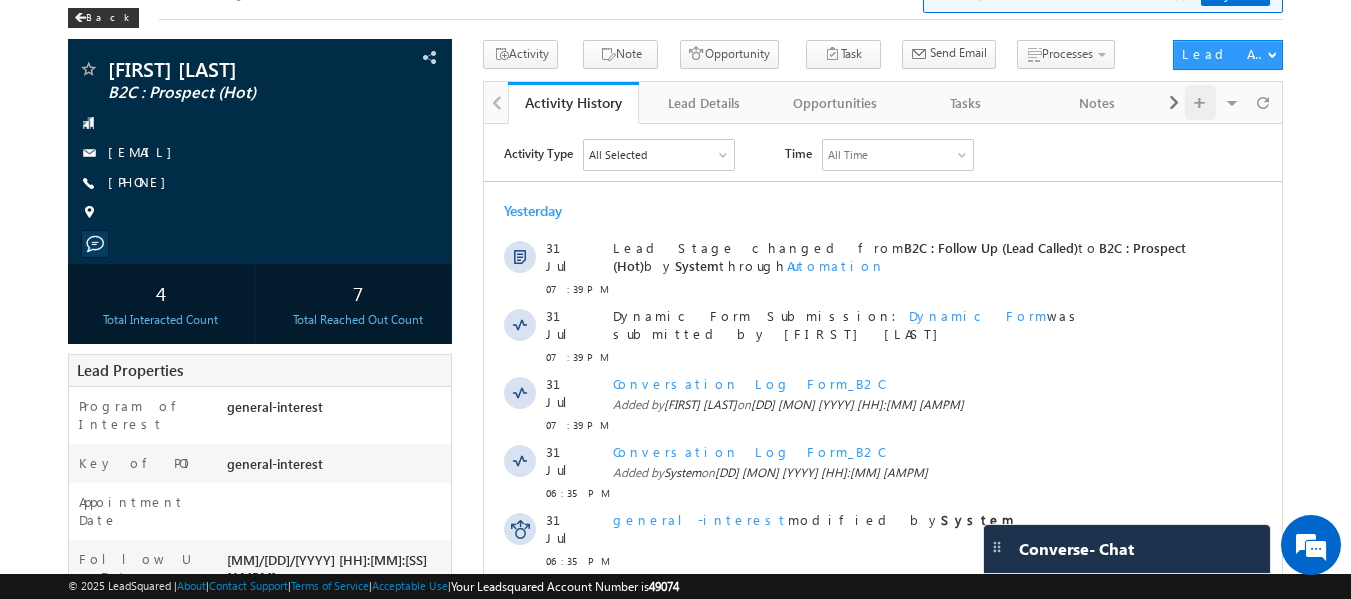 scroll, scrollTop: 0, scrollLeft: 0, axis: both 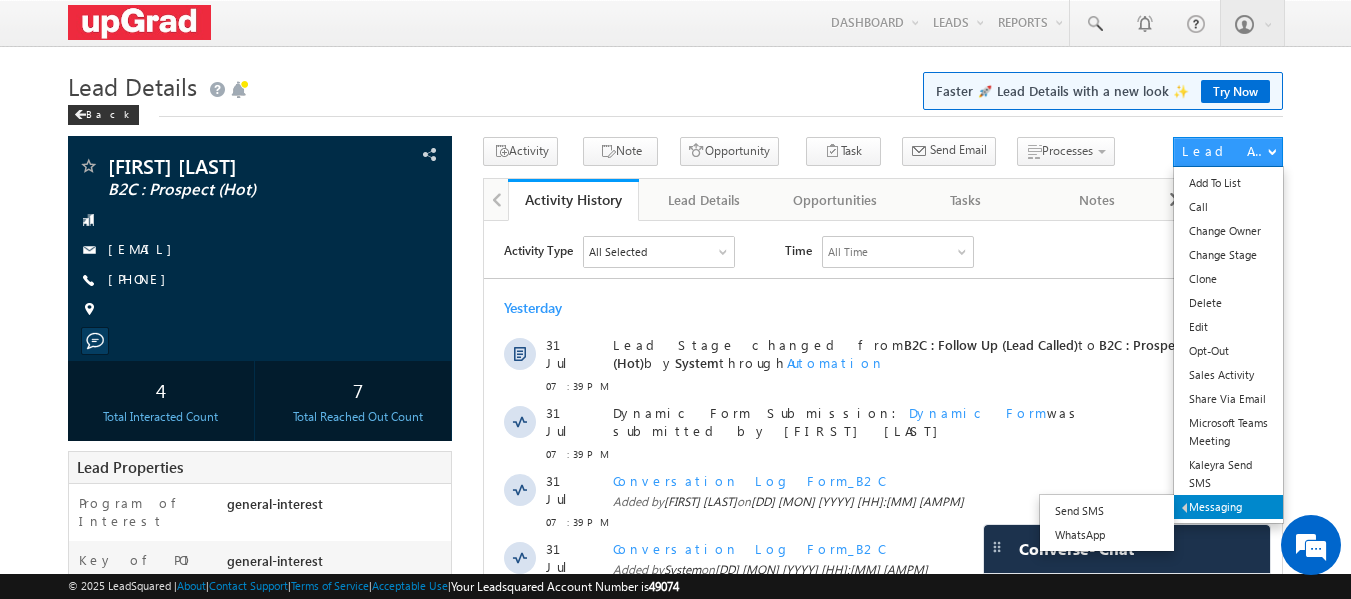 click on "Messaging" at bounding box center [1228, 507] 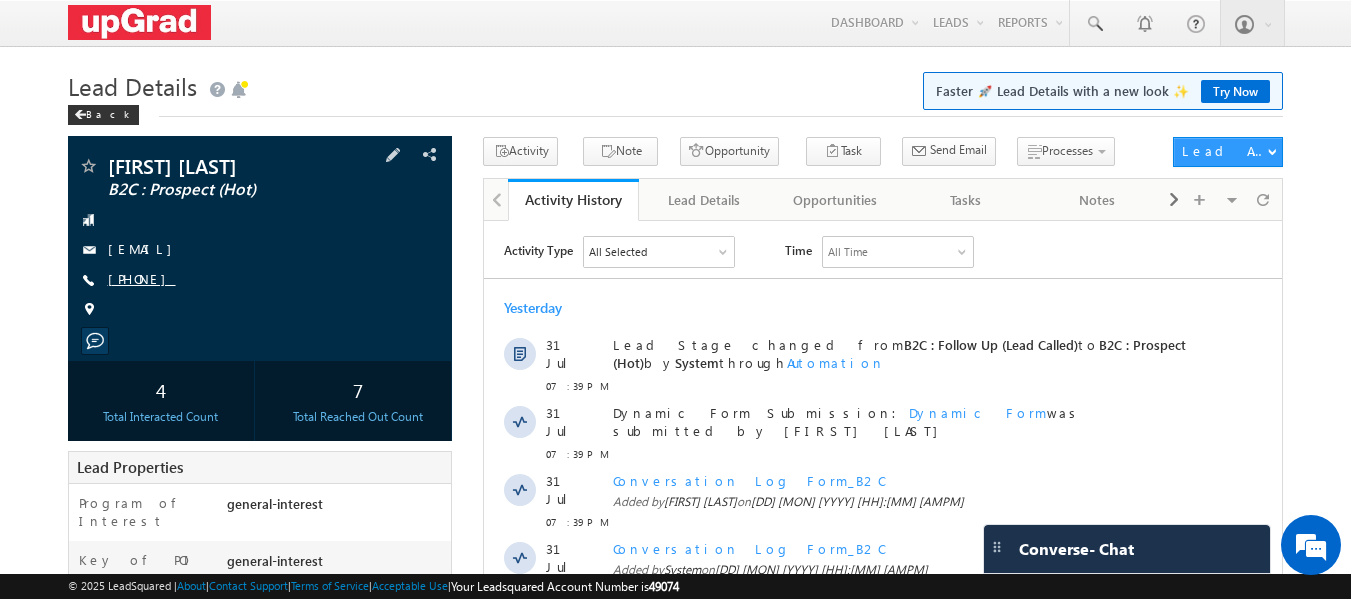 scroll, scrollTop: 0, scrollLeft: 0, axis: both 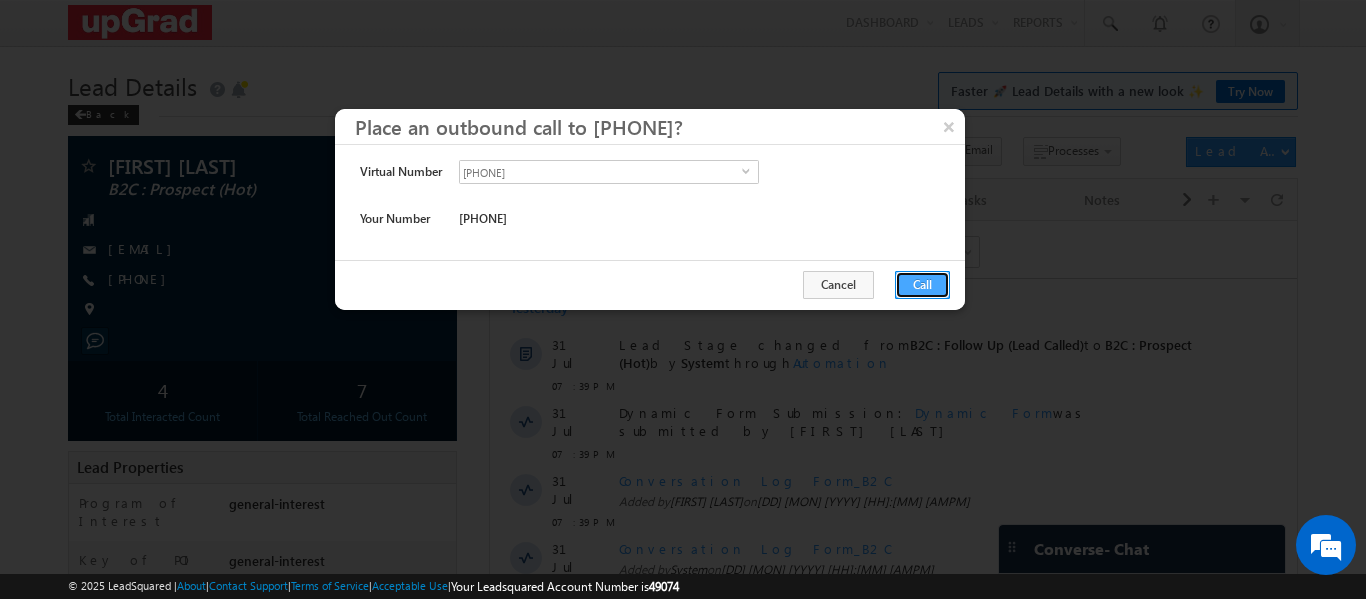 click on "Call" at bounding box center (922, 285) 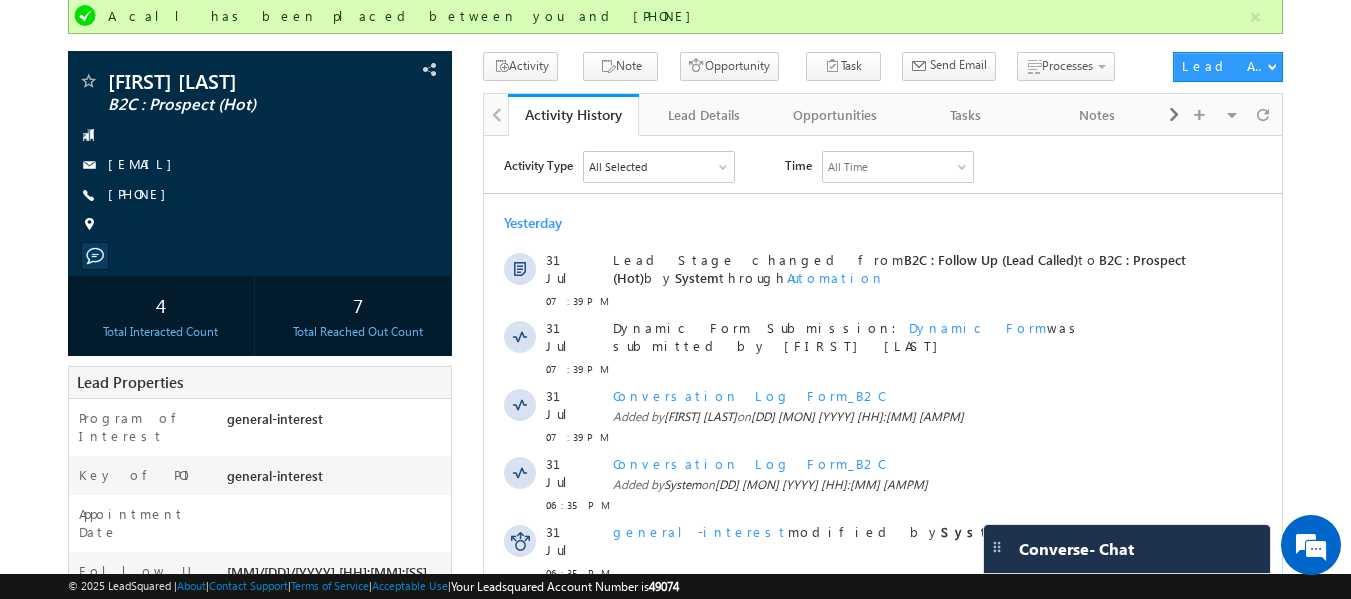 scroll, scrollTop: 0, scrollLeft: 0, axis: both 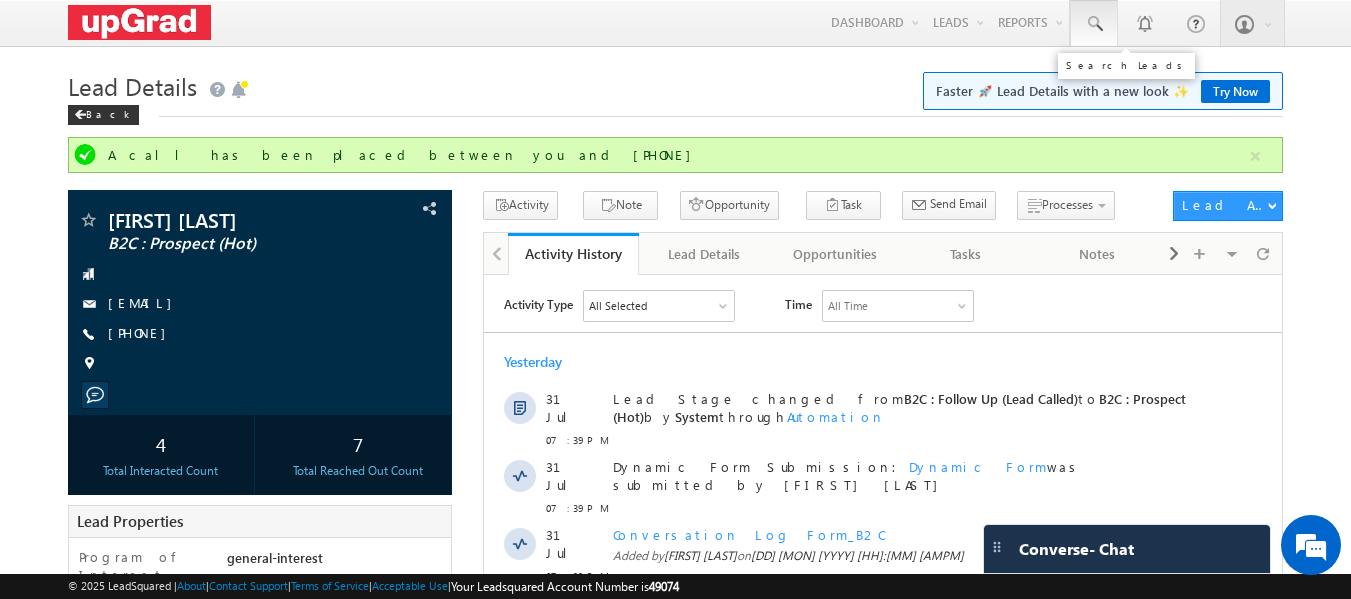 click at bounding box center [1094, 24] 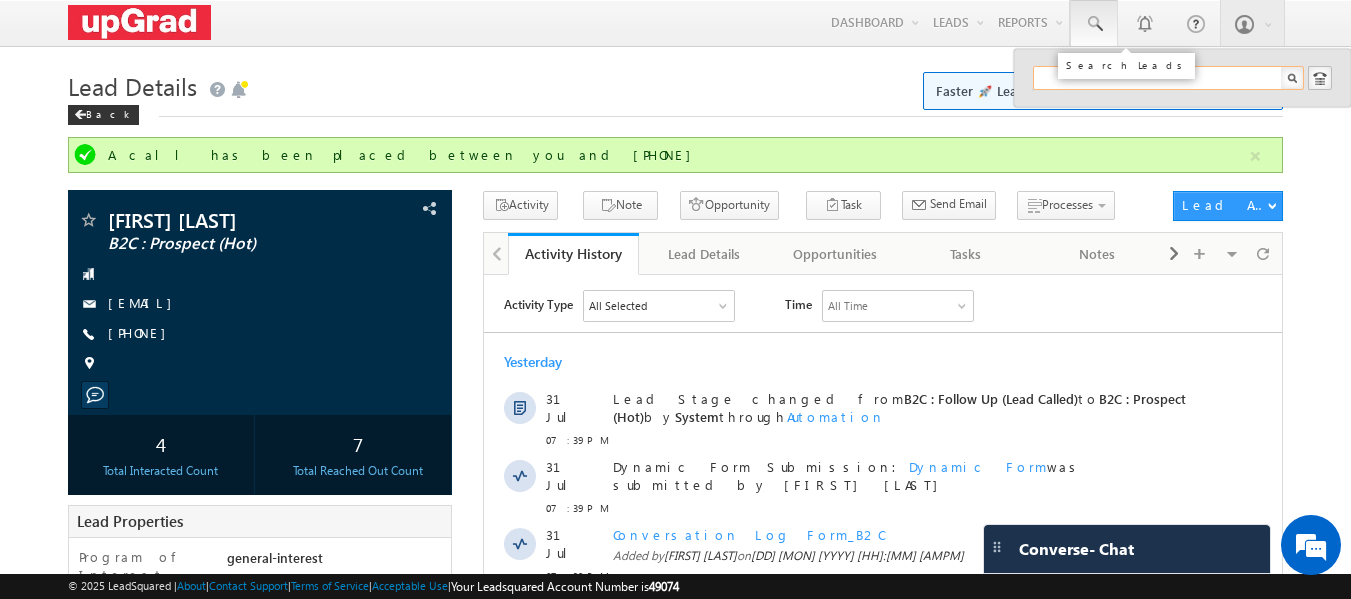 paste on "[EMAIL]" 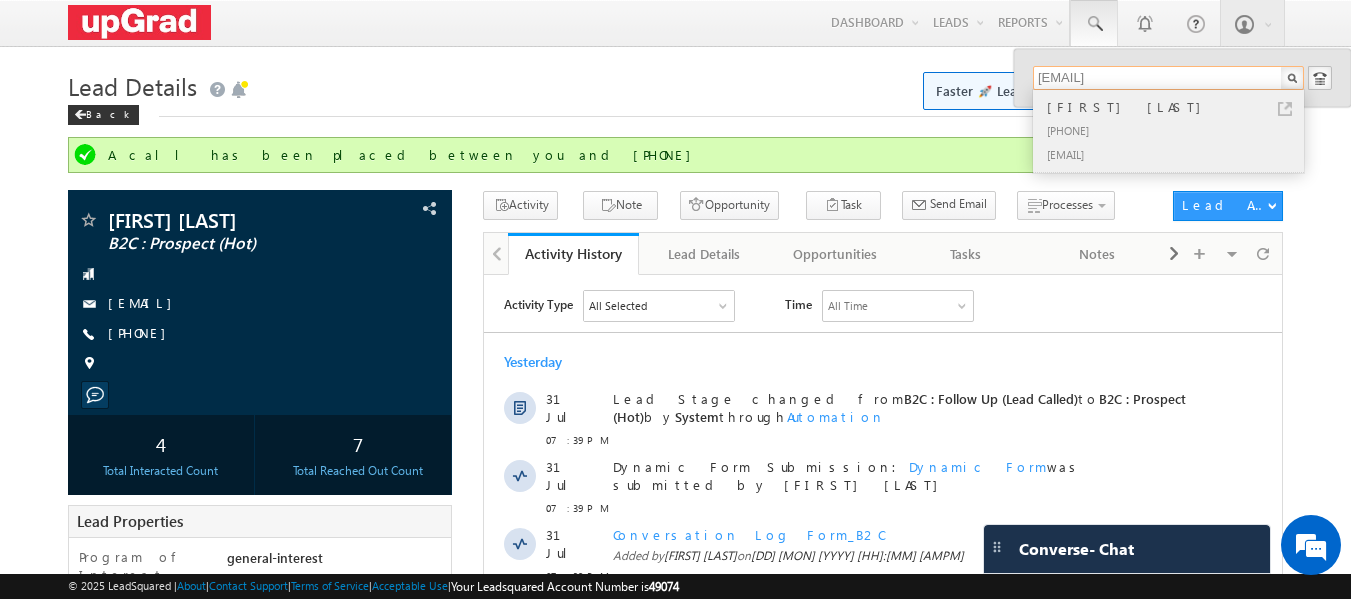 type on "[EMAIL]" 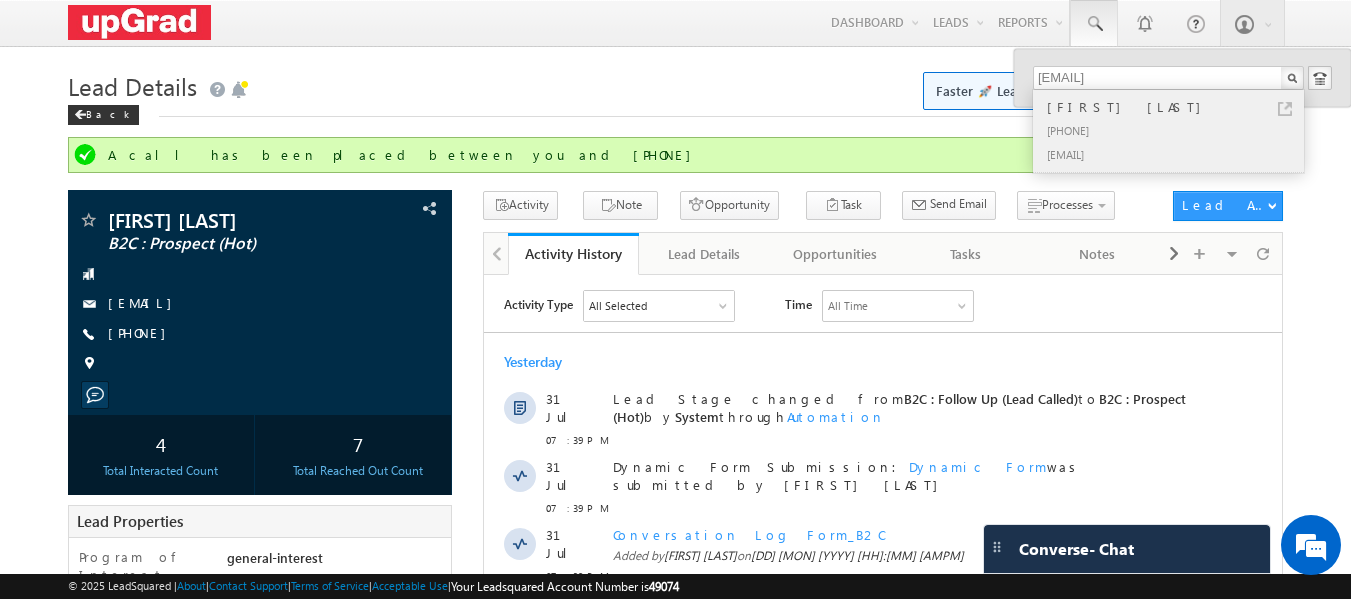 click on "[NAME] [LAST]" at bounding box center (1177, 107) 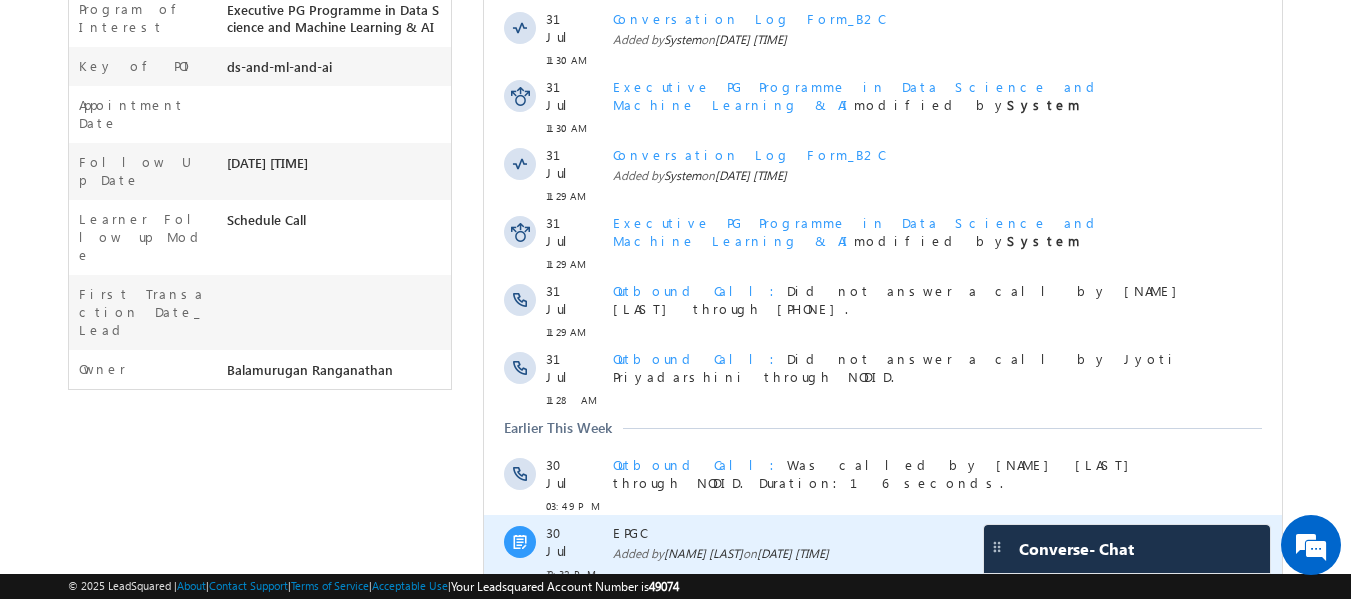 scroll, scrollTop: 571, scrollLeft: 0, axis: vertical 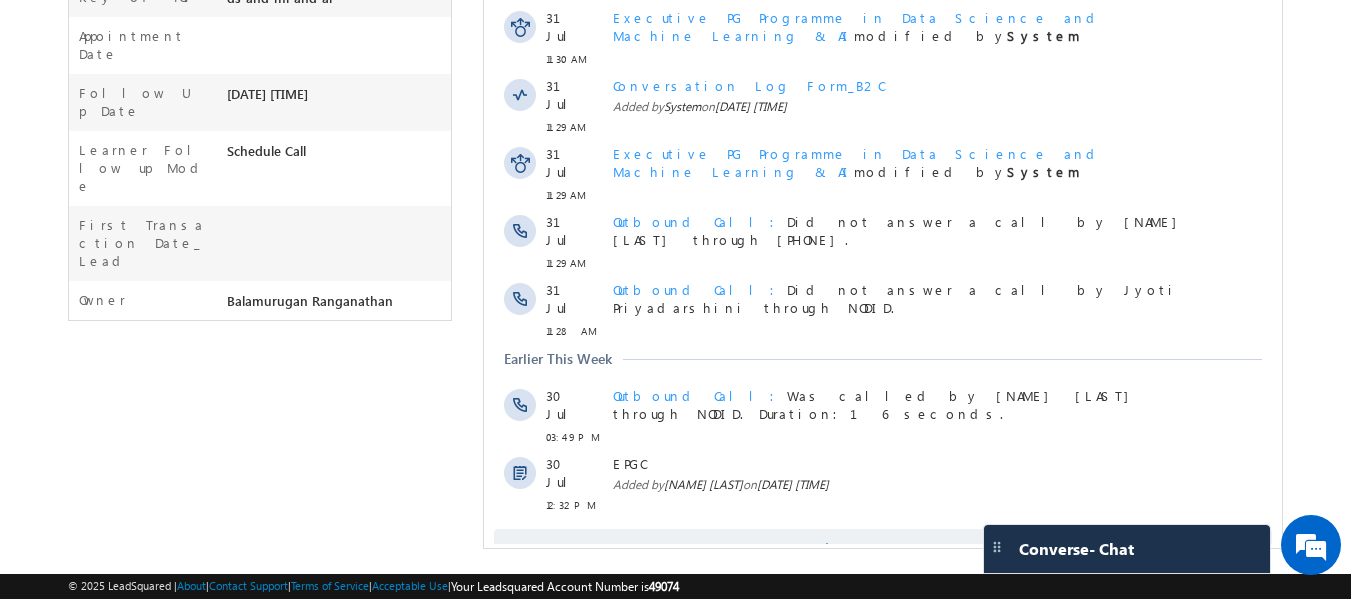 click on "Show More" at bounding box center (892, 549) 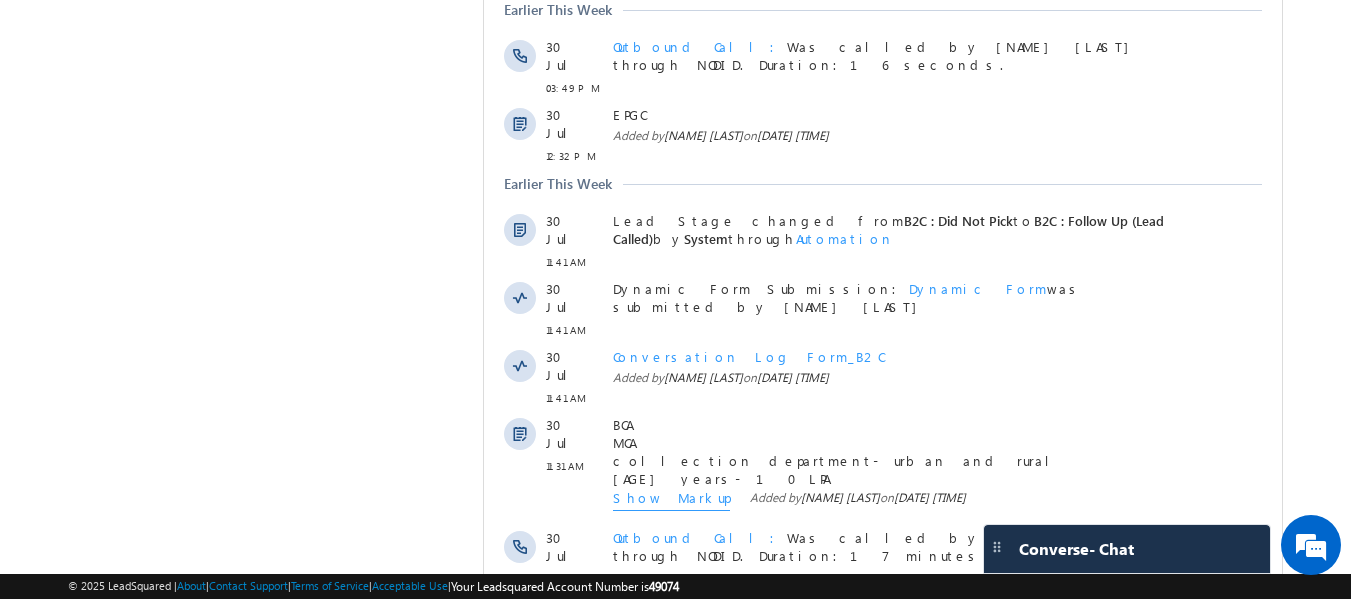 scroll, scrollTop: 1272, scrollLeft: 0, axis: vertical 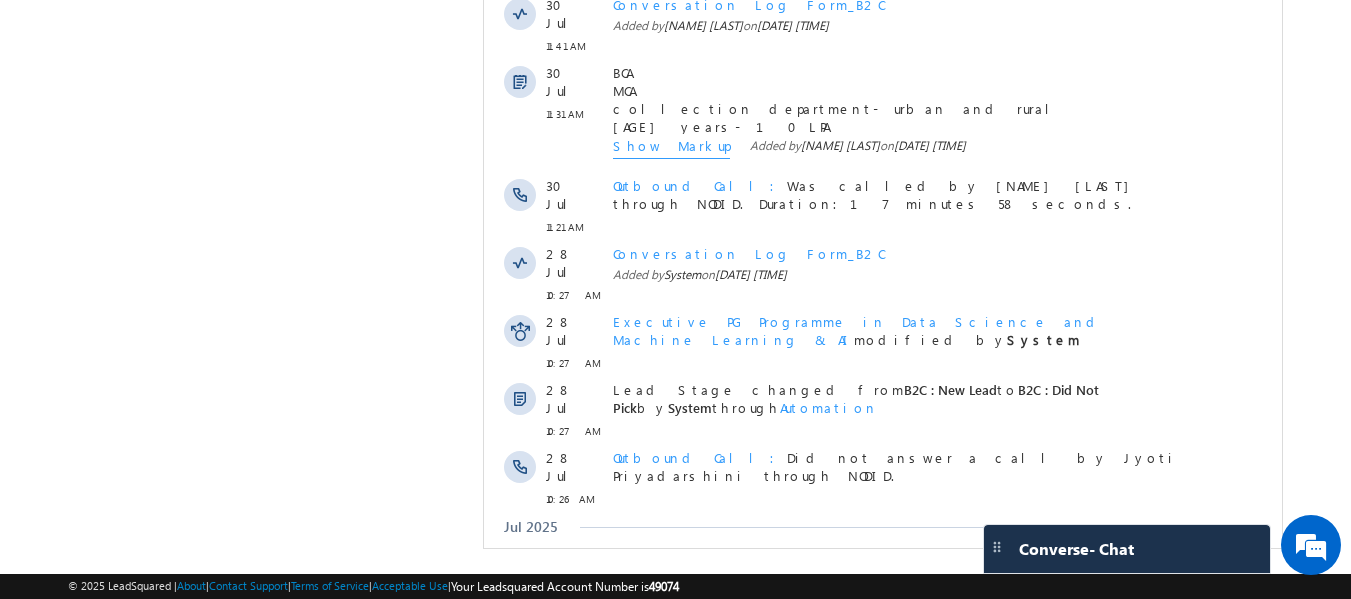 click on "Show More" at bounding box center [892, 667] 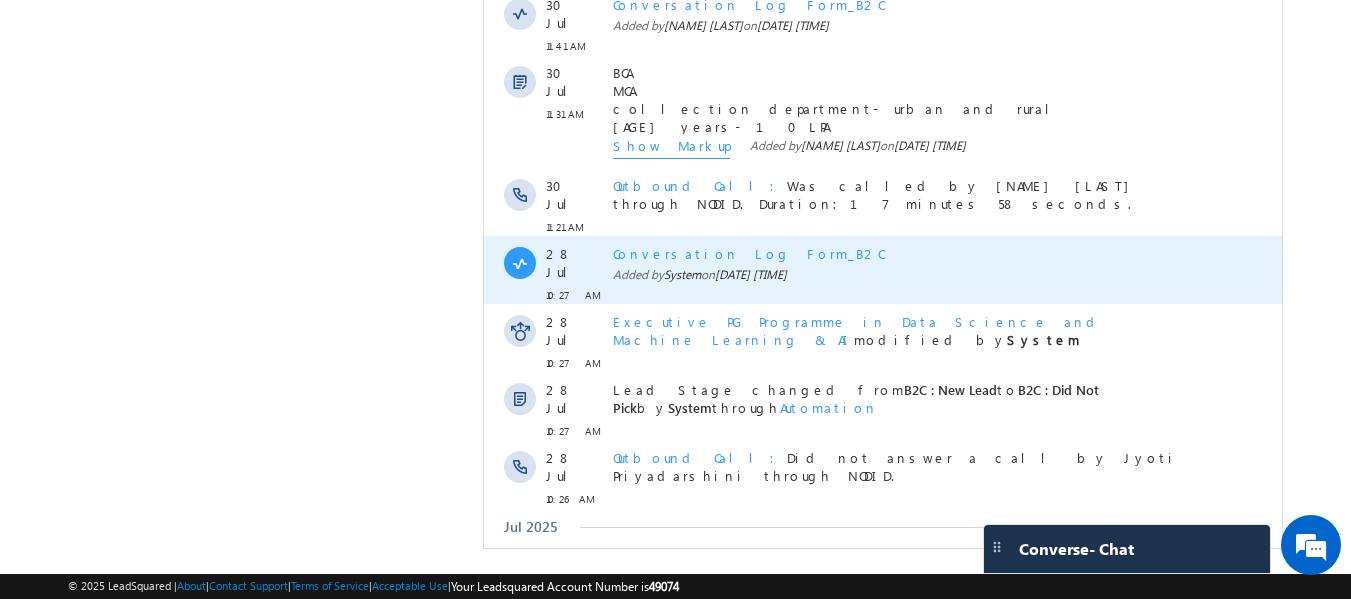 scroll, scrollTop: 1072, scrollLeft: 0, axis: vertical 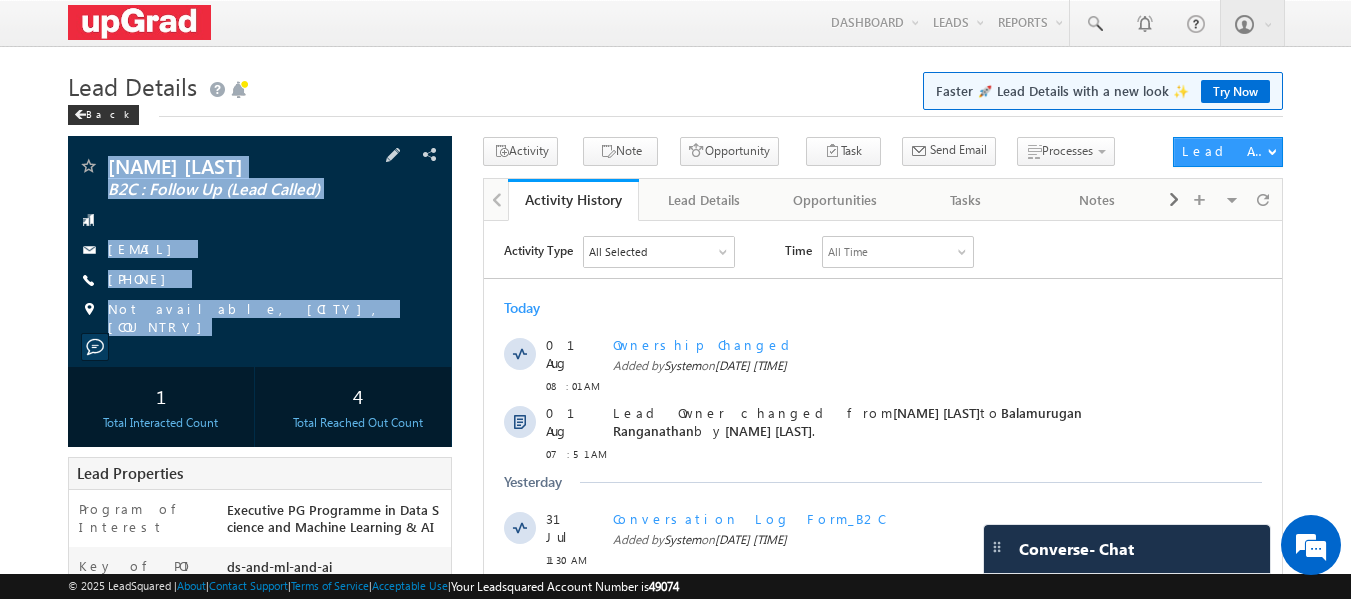 copy on "[NAME] [LAST]
B2C : Follow Up (Lead Called)
[EMAIL]
[PHONE]
Not available, [CITY], [COUNTRY]" 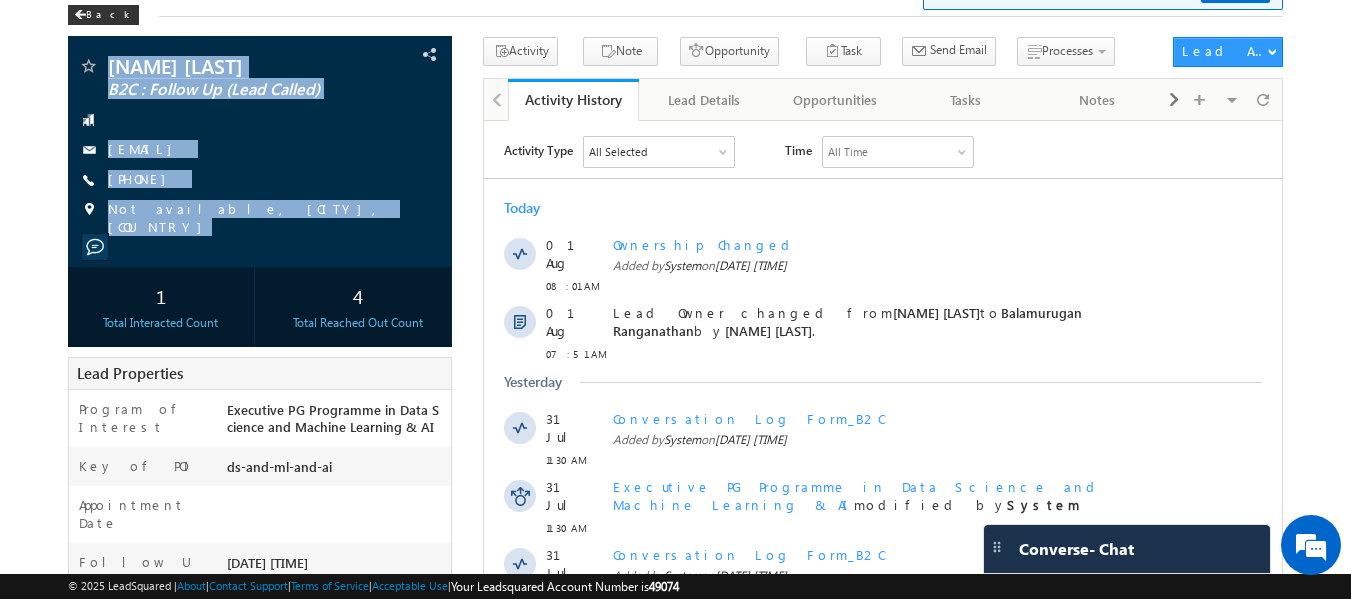 scroll, scrollTop: 0, scrollLeft: 0, axis: both 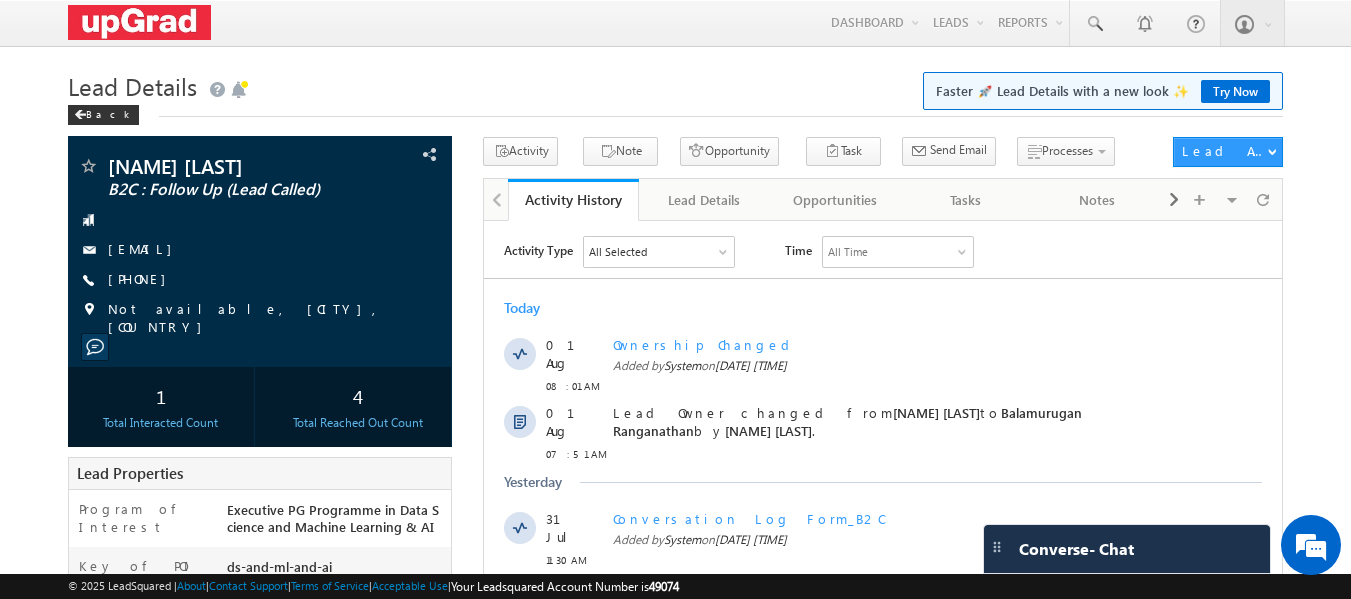 click on "Menu
[NAME] [LAST]
[EMAIL]
Upgra d" at bounding box center [676, 23] 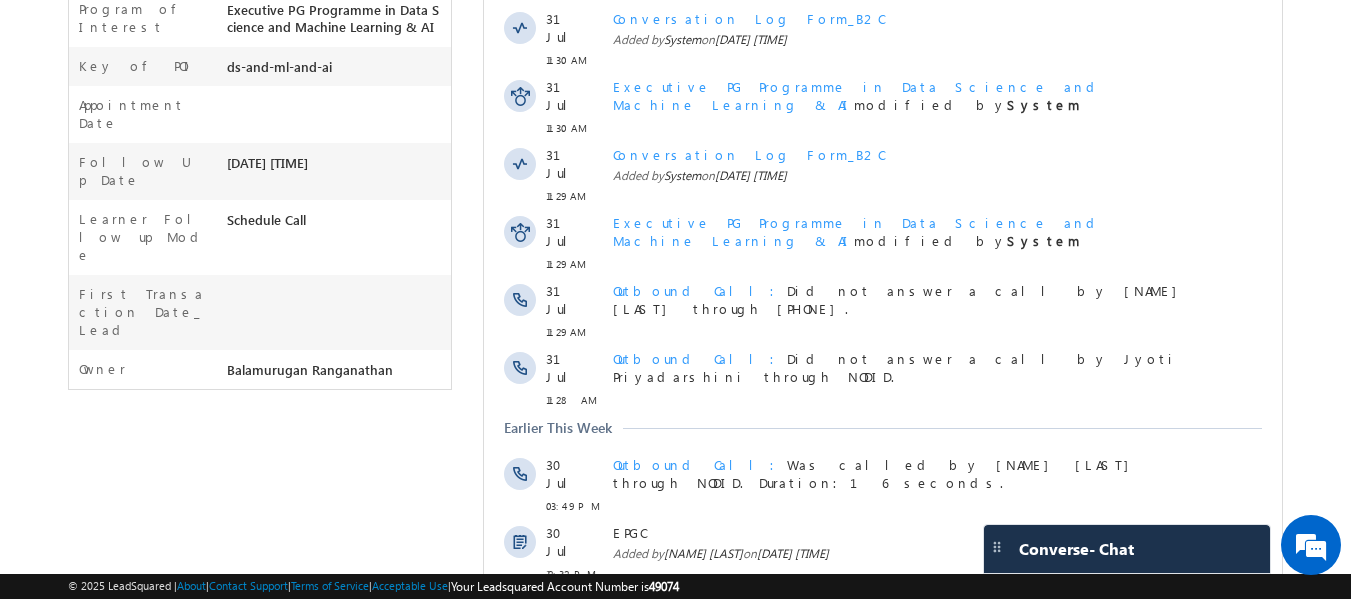 scroll, scrollTop: 0, scrollLeft: 0, axis: both 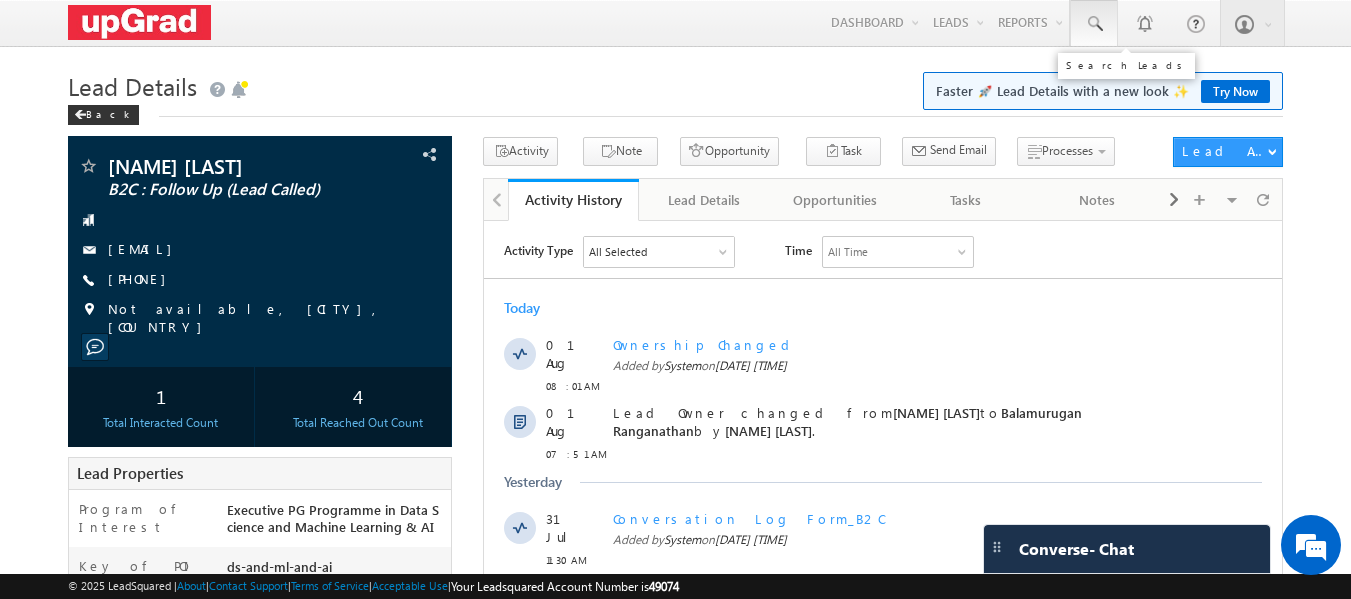 click at bounding box center (1094, 24) 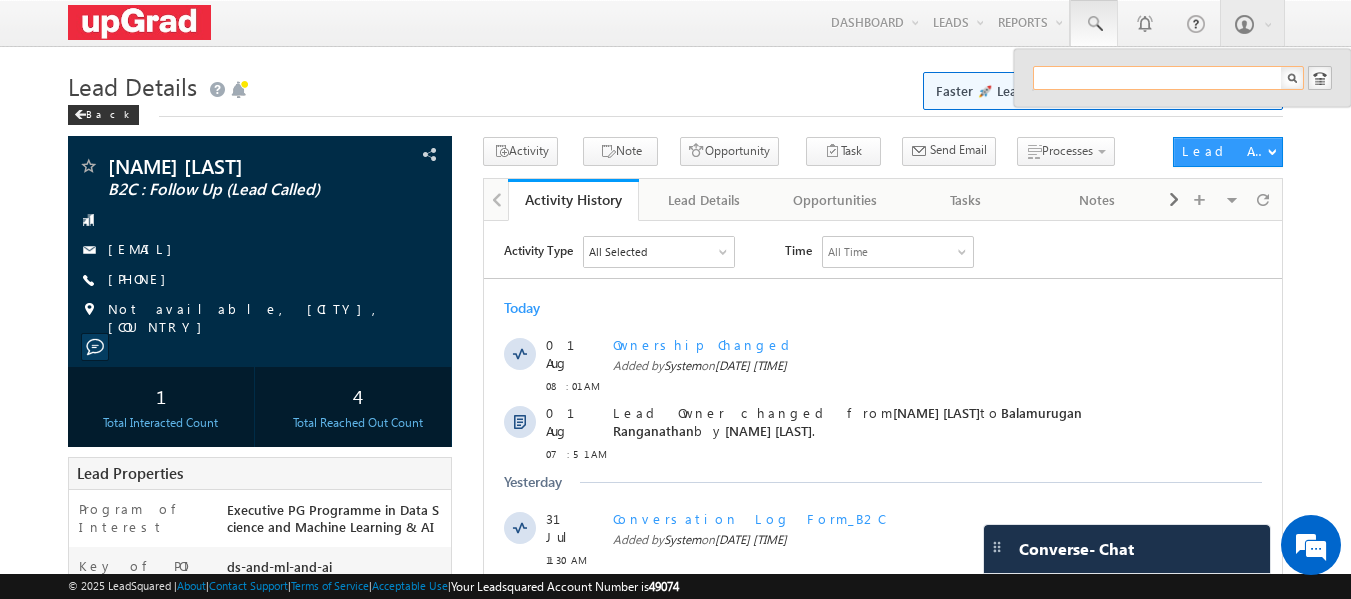 paste on "[EMAIL]" 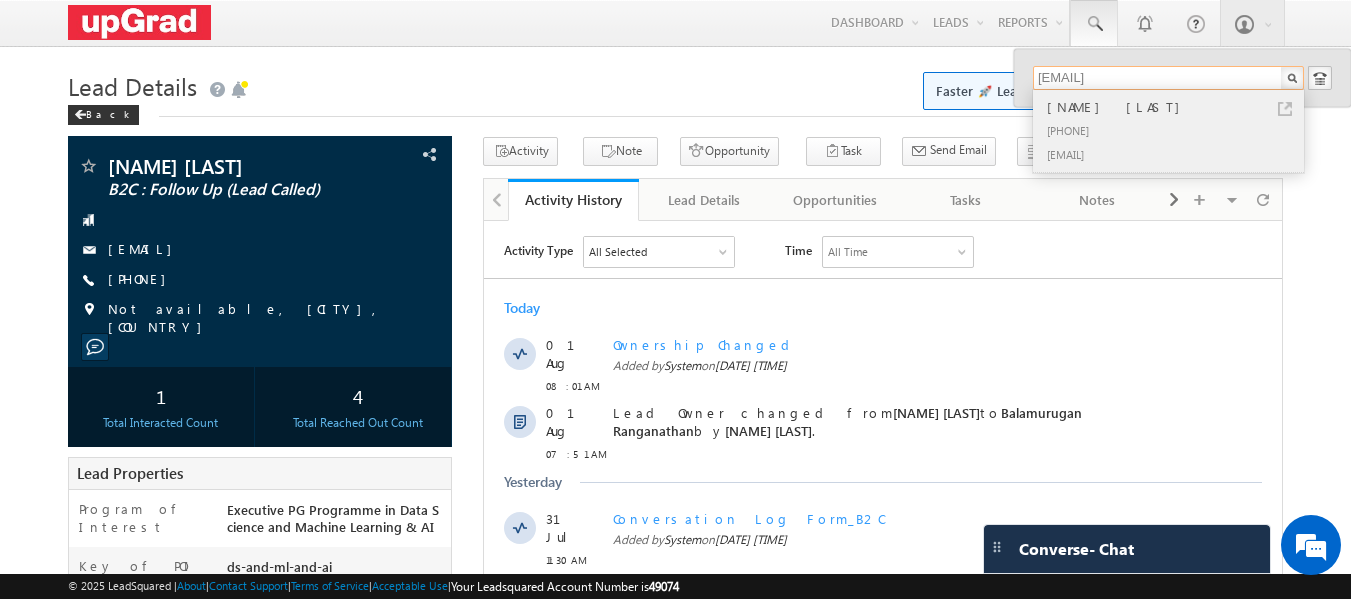 type on "[EMAIL]" 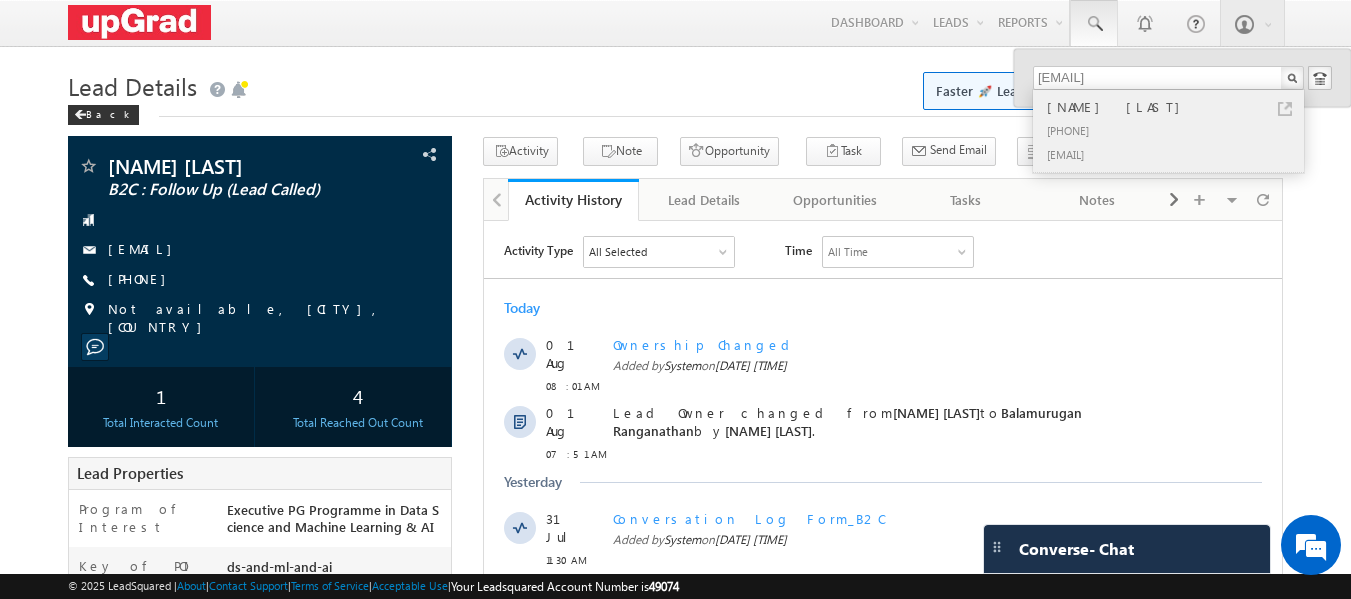 click on "[PHONE]" at bounding box center (1177, 130) 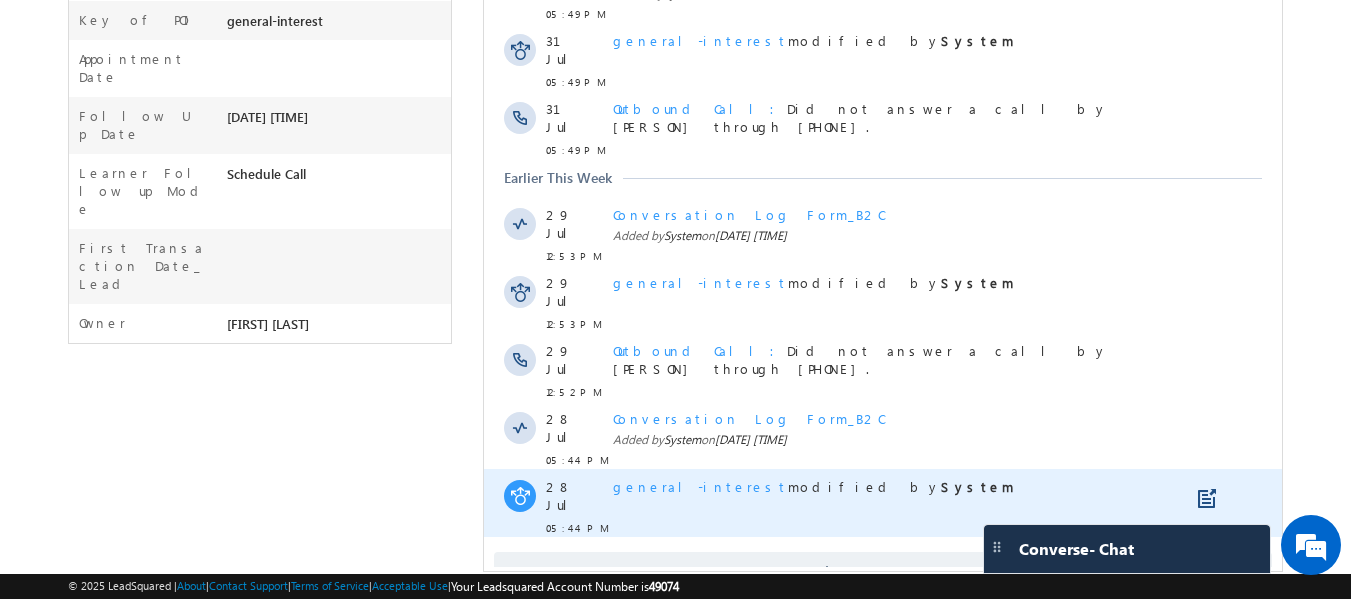 scroll, scrollTop: 571, scrollLeft: 0, axis: vertical 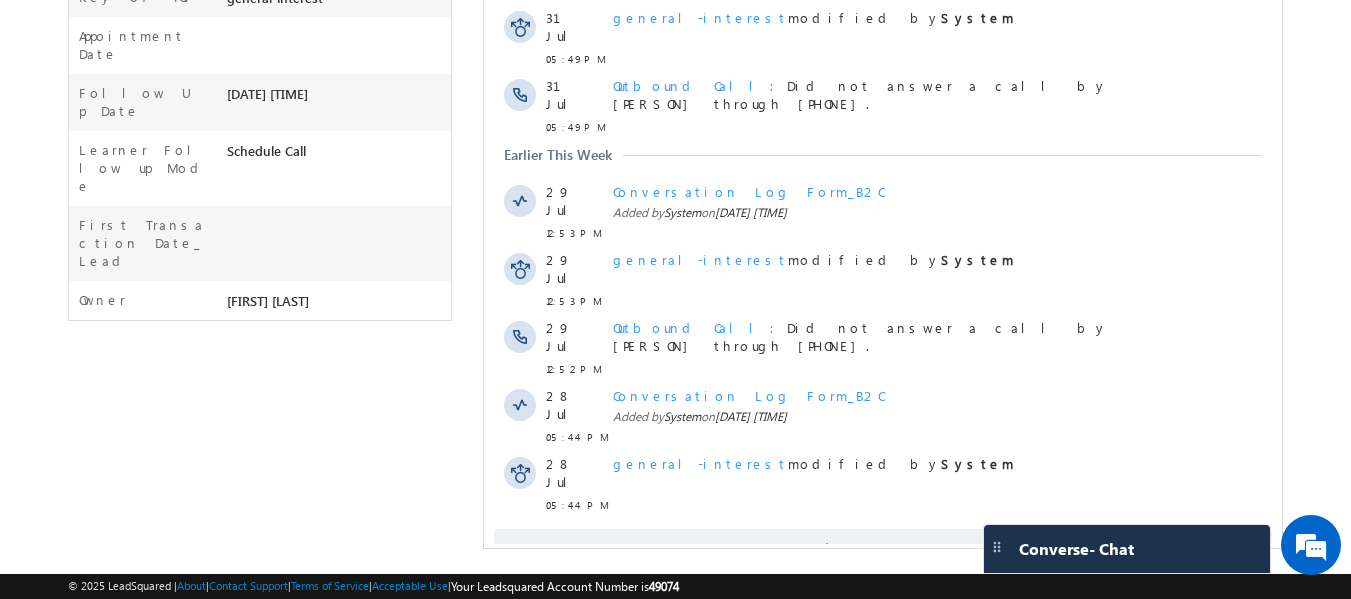 click on "Show More" at bounding box center (892, 549) 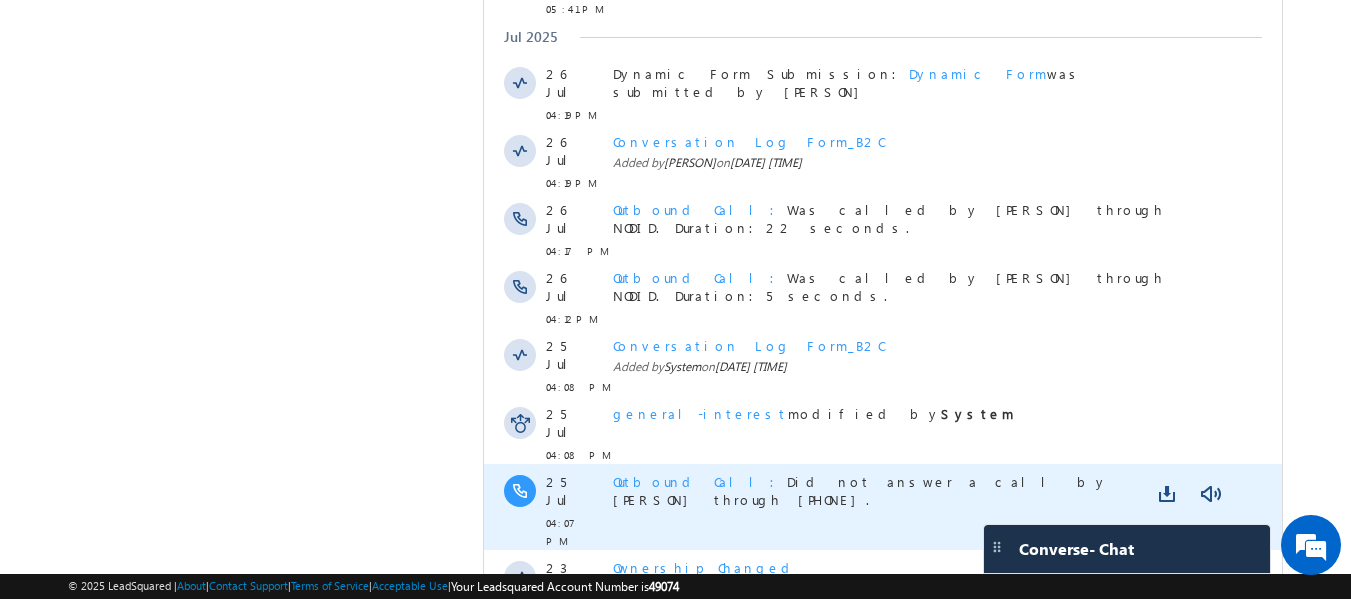 scroll, scrollTop: 1219, scrollLeft: 0, axis: vertical 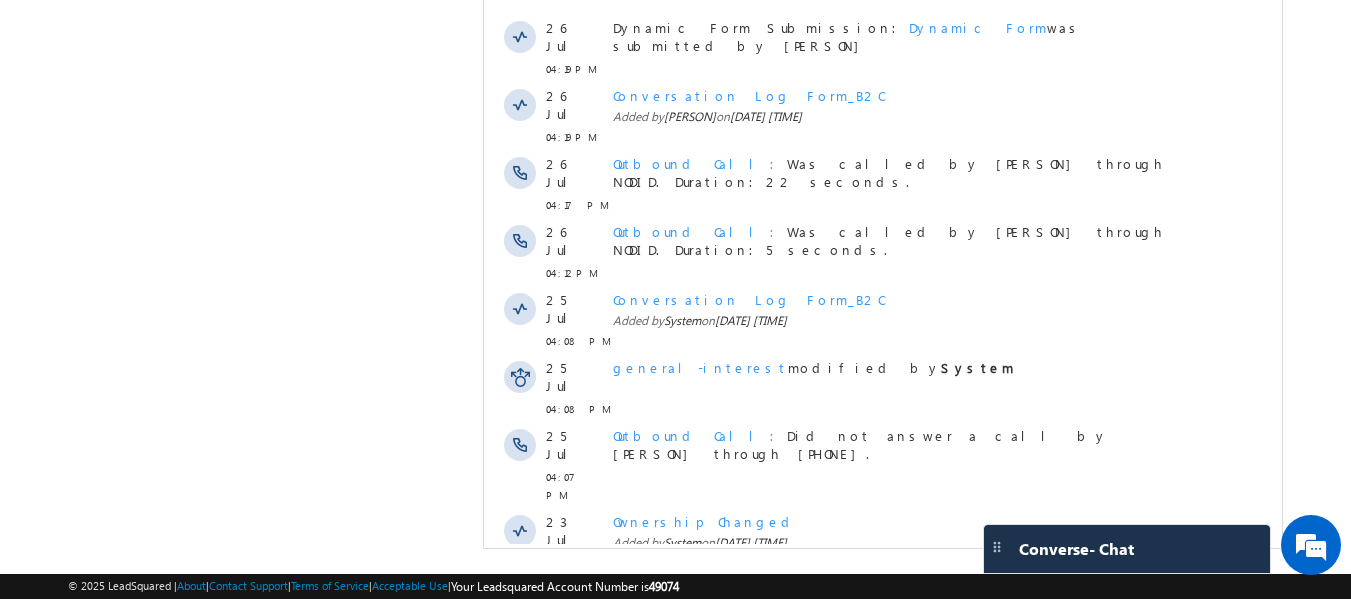 click on "Show More" at bounding box center [892, 675] 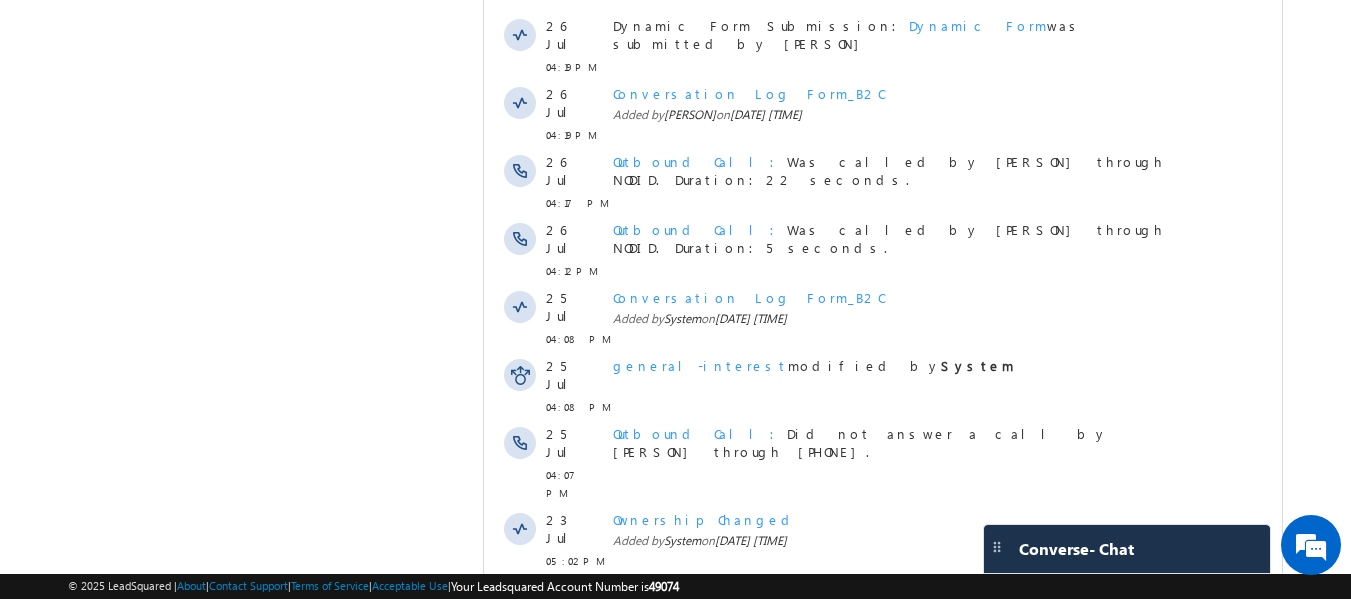 scroll, scrollTop: 1719, scrollLeft: 0, axis: vertical 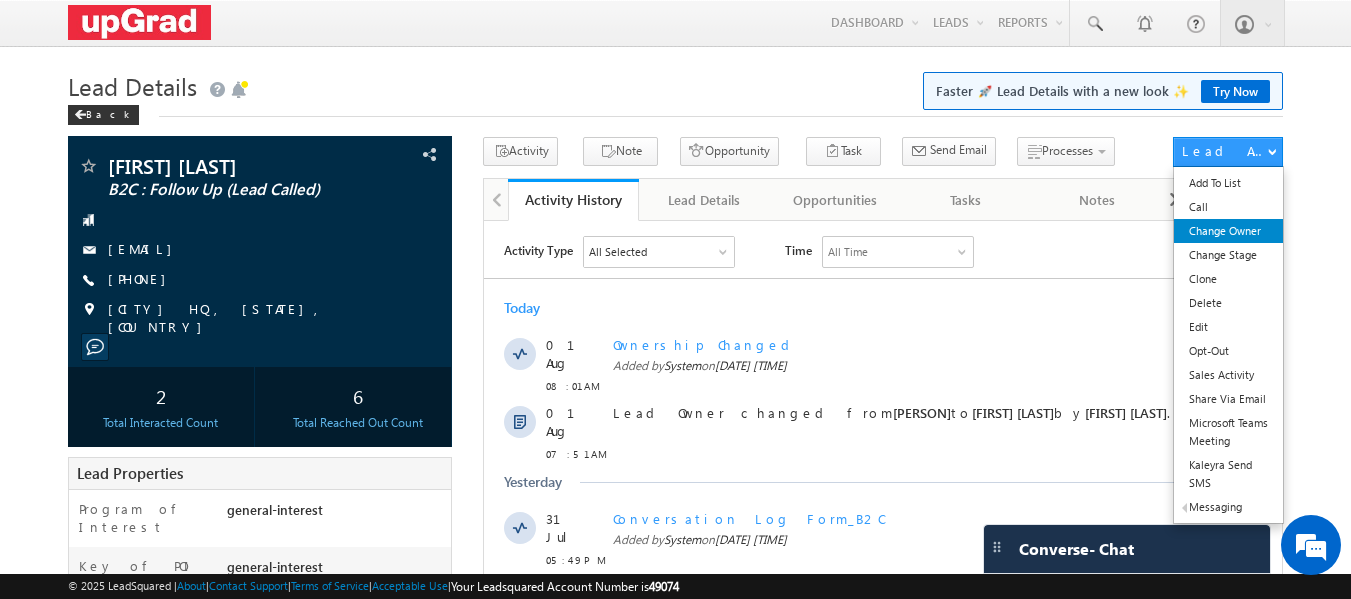 click on "Change Owner" at bounding box center (1228, 231) 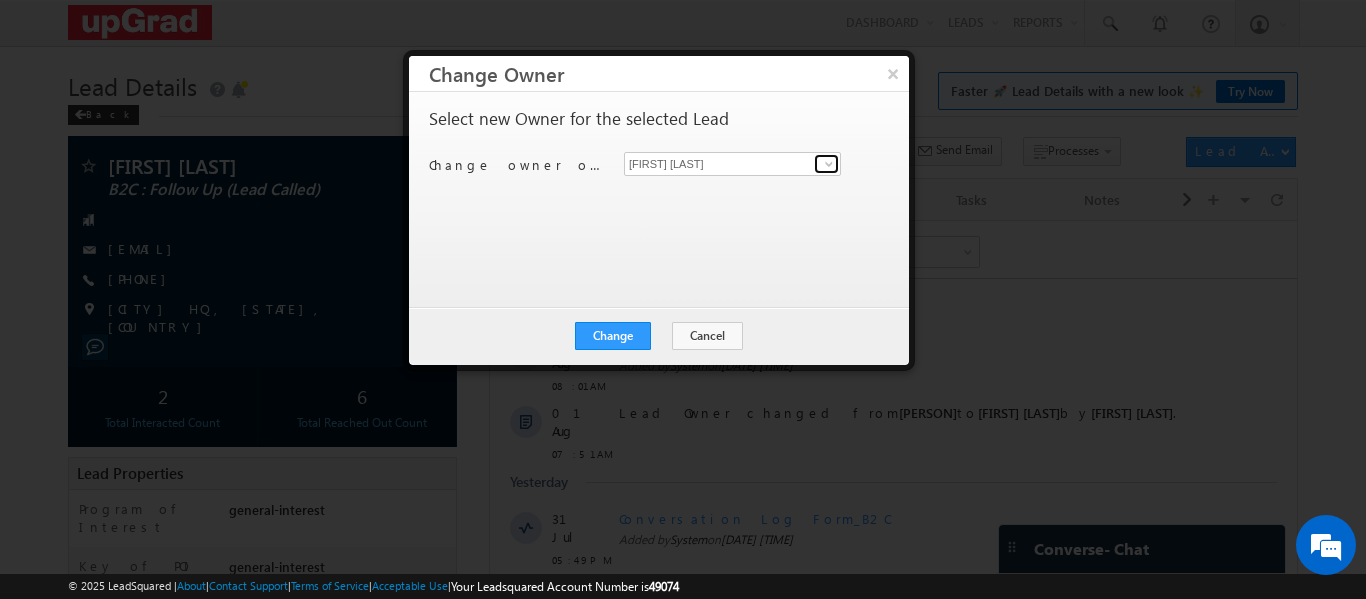 click at bounding box center (829, 164) 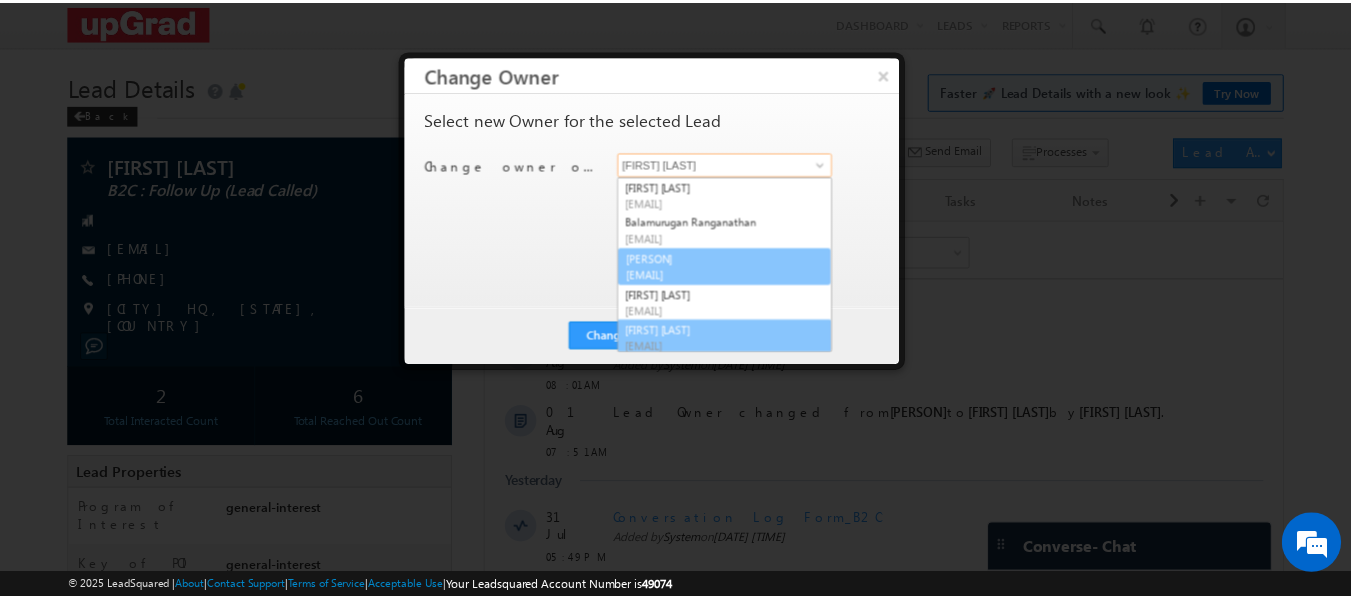 scroll, scrollTop: 5, scrollLeft: 0, axis: vertical 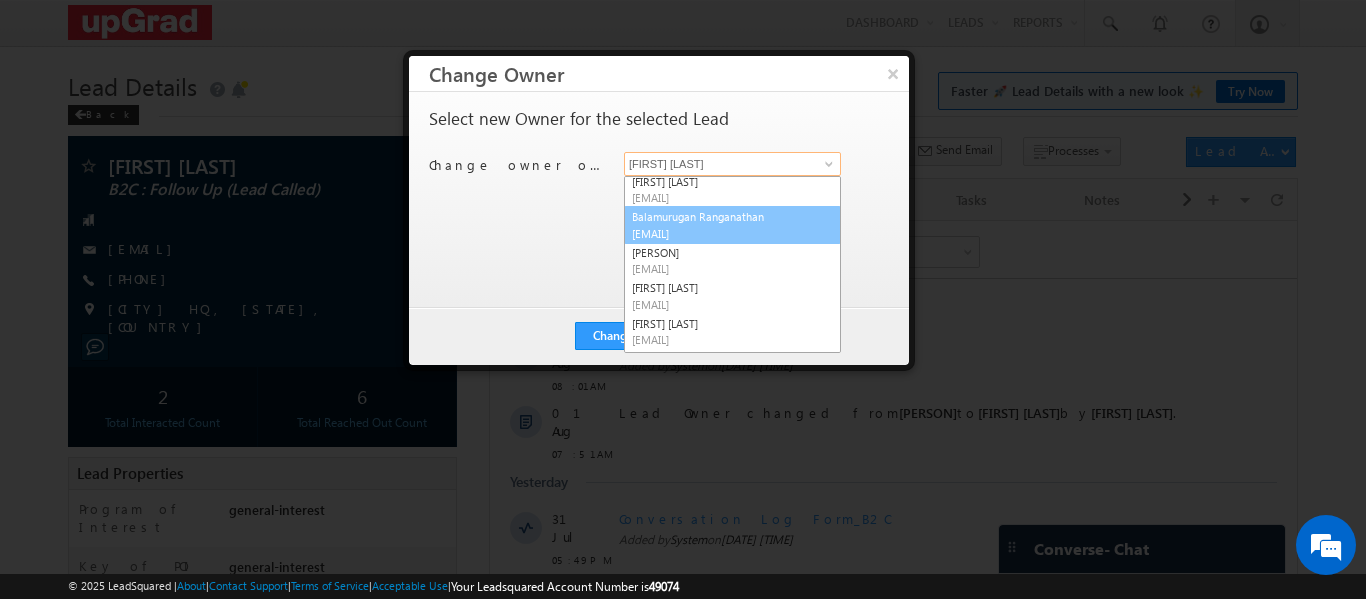 click on "Balamurugan Ranganathan   Balamurugan.ranganathan@upgrad.com" at bounding box center (732, 225) 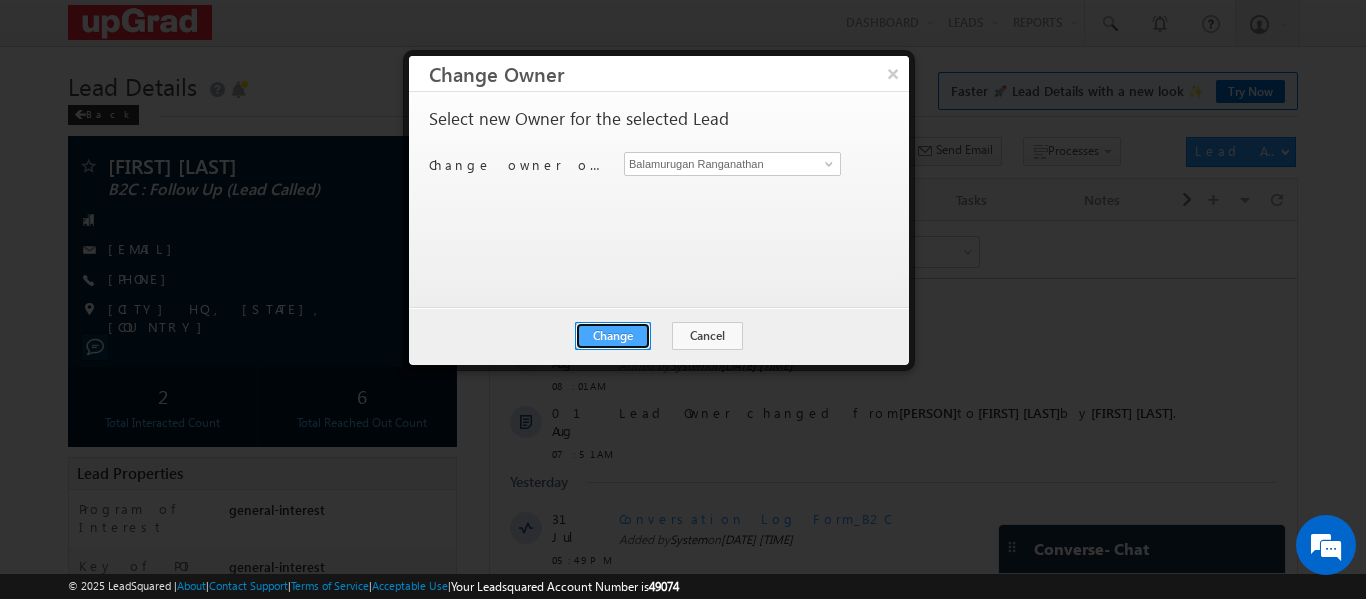 click on "Change" at bounding box center [613, 336] 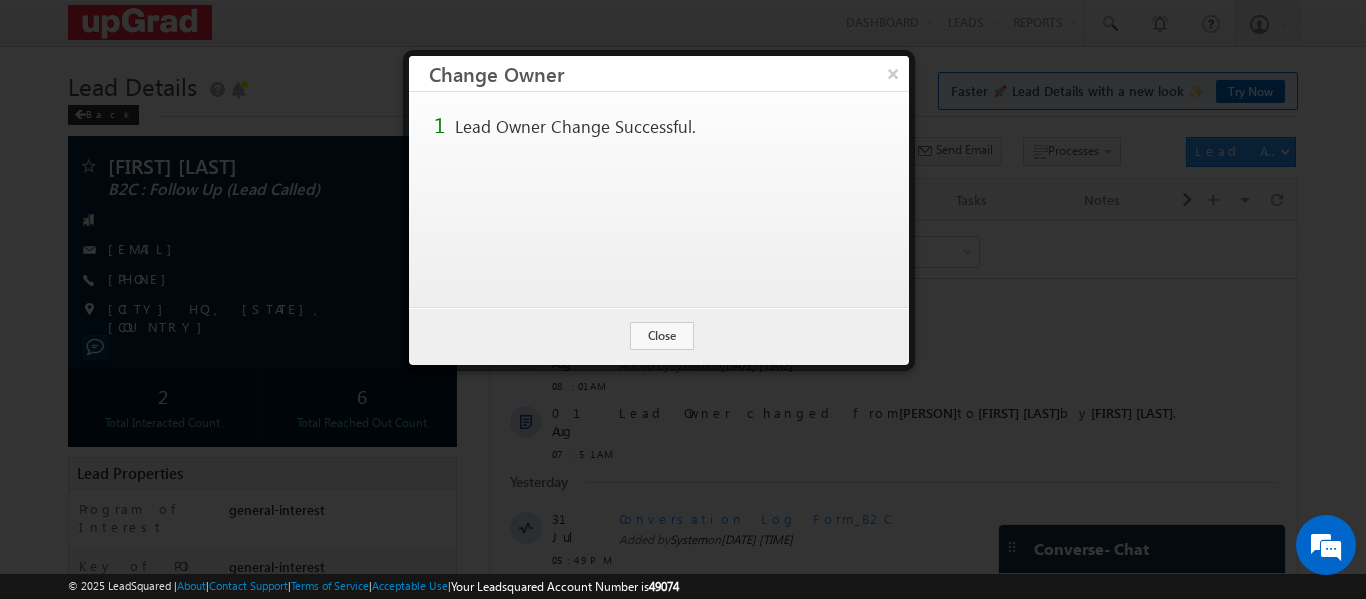drag, startPoint x: 891, startPoint y: 77, endPoint x: 792, endPoint y: 80, distance: 99.04544 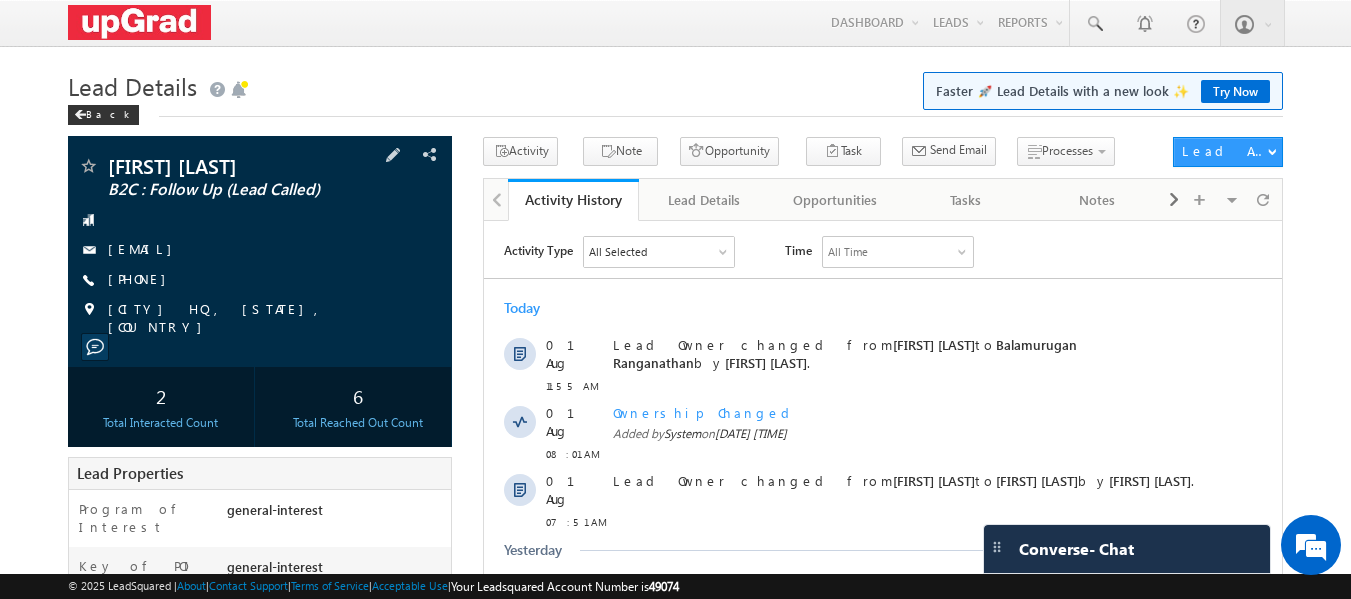 scroll, scrollTop: 0, scrollLeft: 0, axis: both 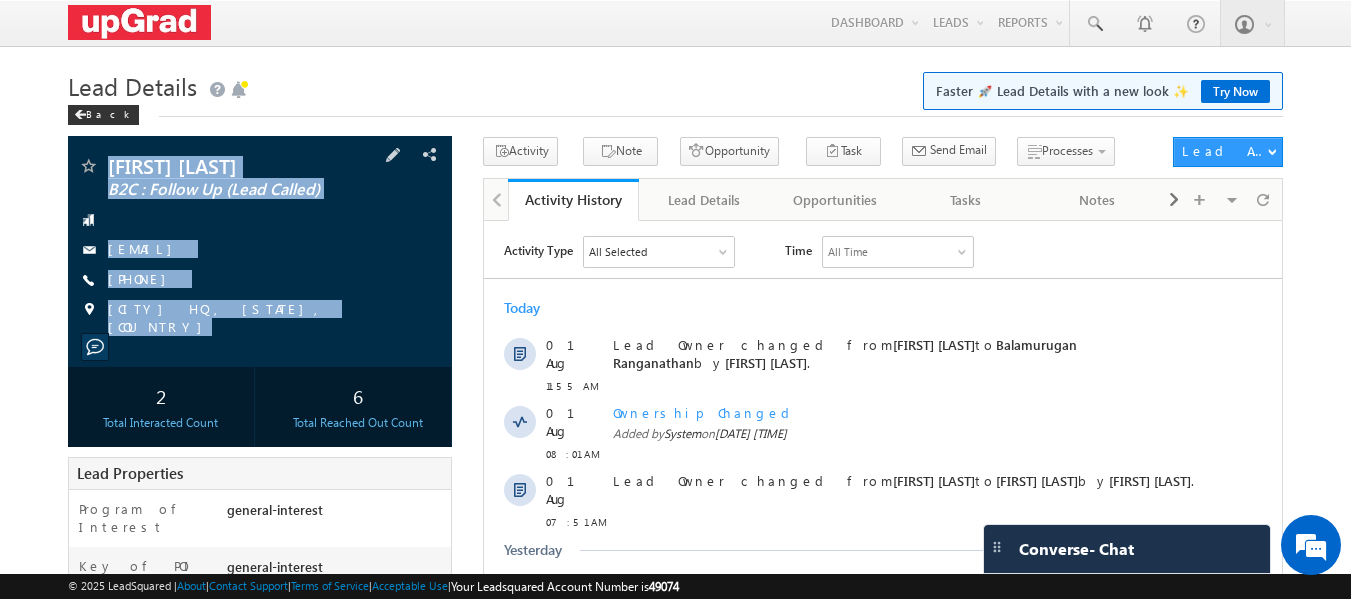 drag, startPoint x: 94, startPoint y: 143, endPoint x: 282, endPoint y: 352, distance: 281.11386 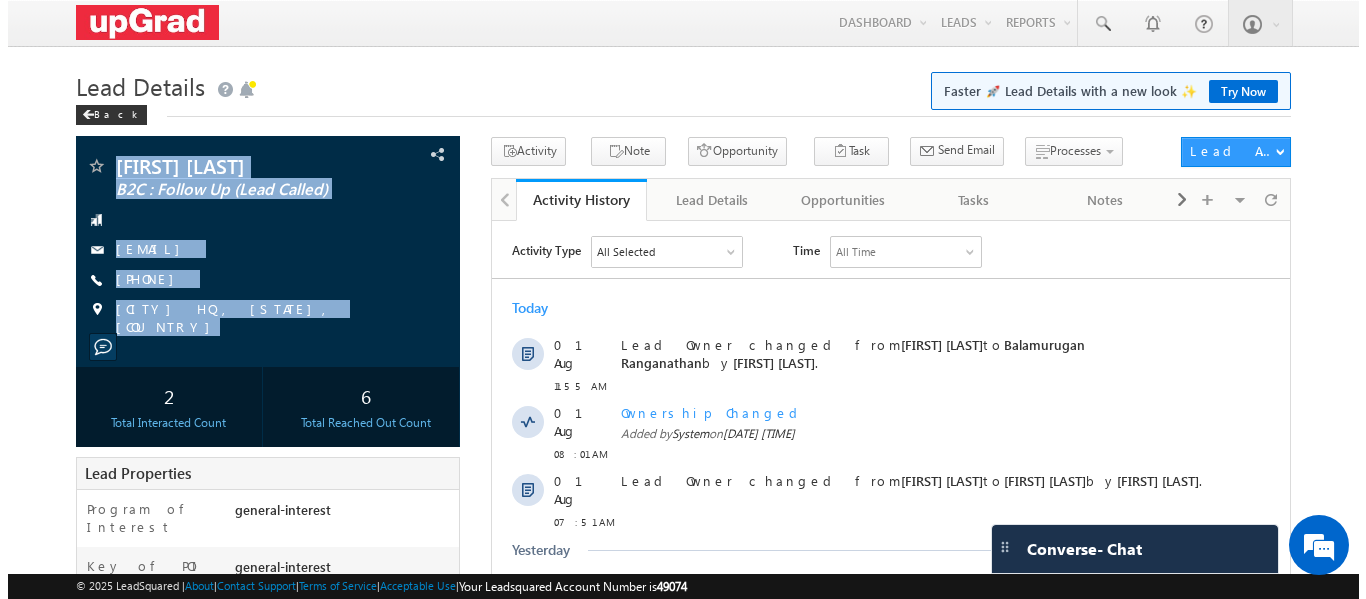 scroll, scrollTop: 0, scrollLeft: 0, axis: both 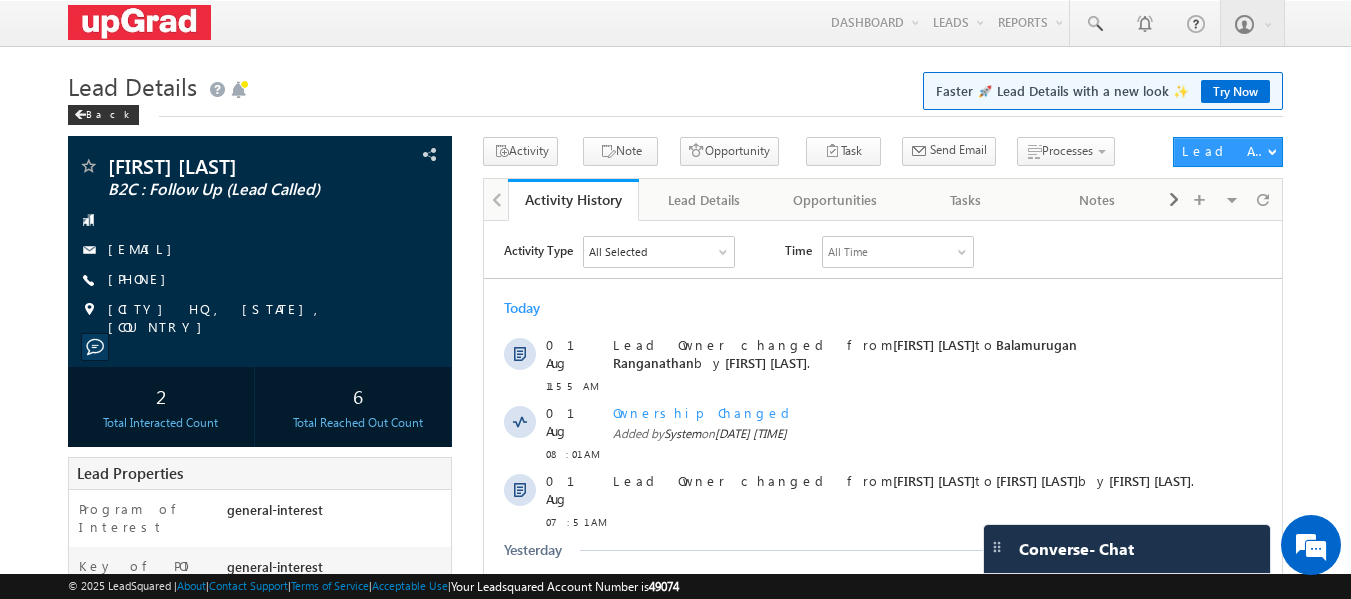 click on "Lead Details Faster 🚀 Lead Details with a new look ✨ Try Now" at bounding box center (676, 84) 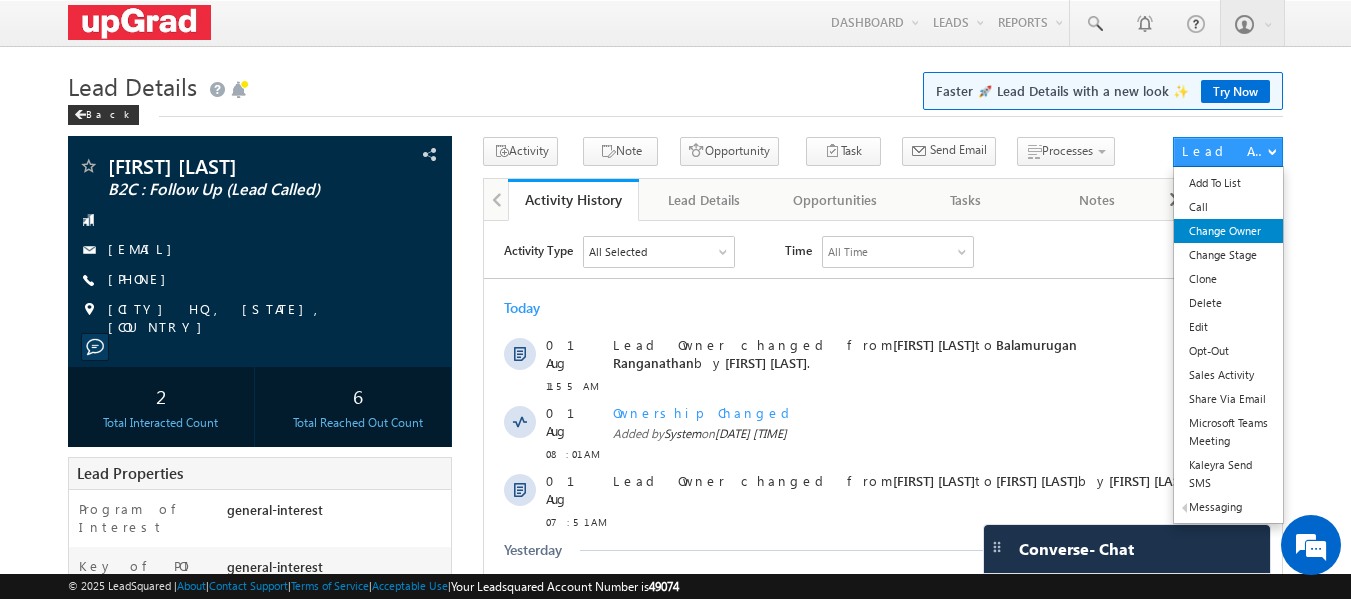 click on "Change Owner" at bounding box center [1228, 231] 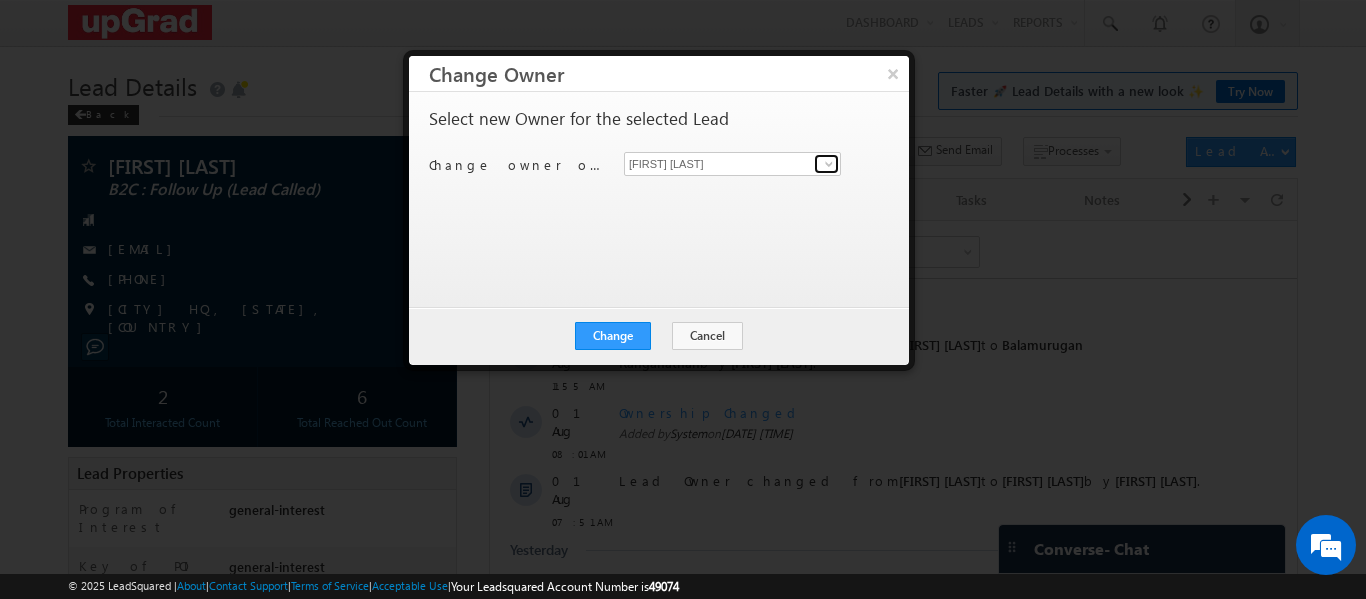 click at bounding box center [829, 164] 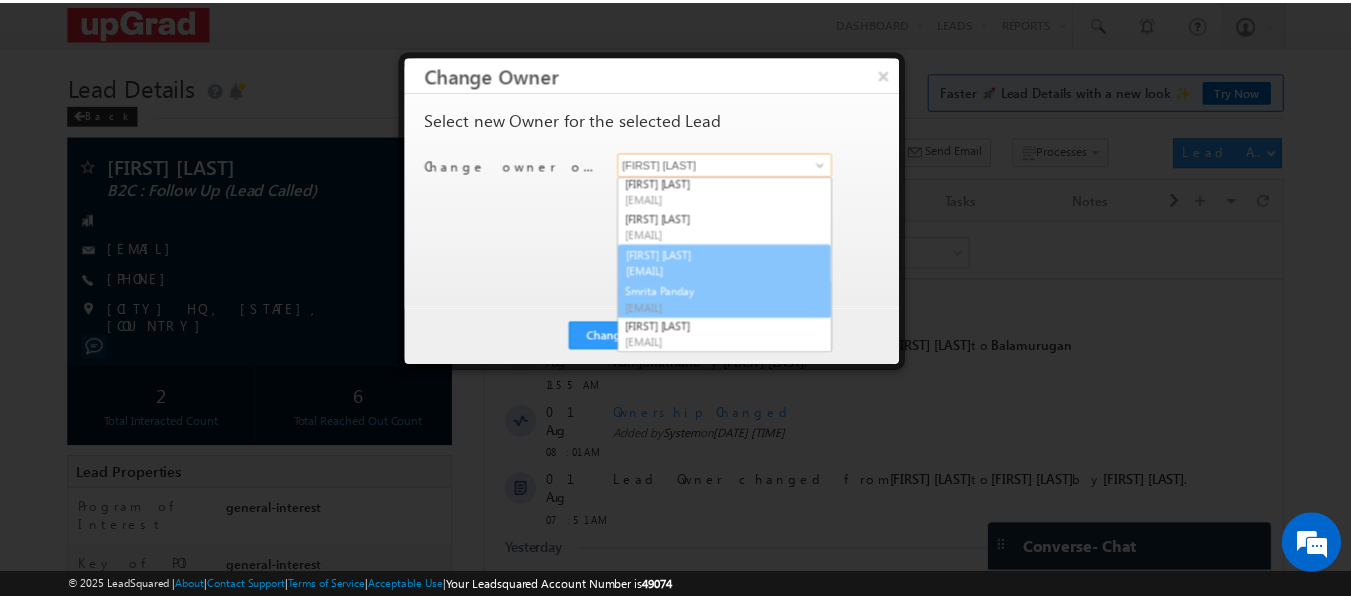 scroll, scrollTop: 74, scrollLeft: 0, axis: vertical 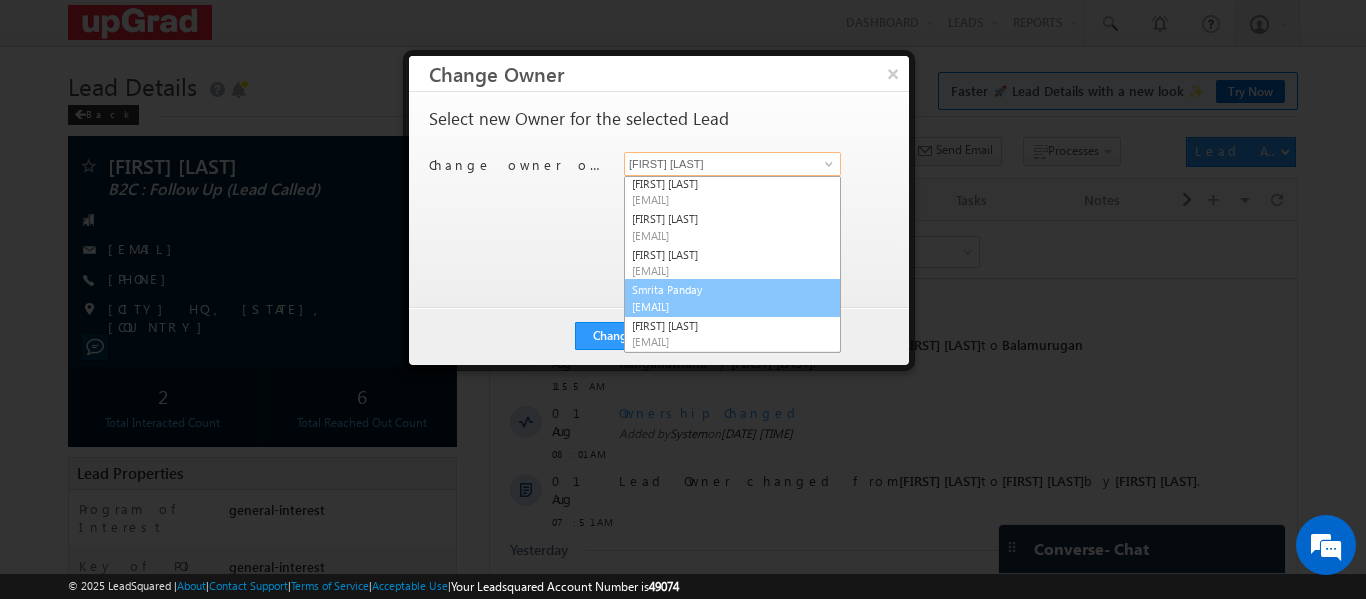 click on "Smrita Panday   smrita.panday@upgrad.com" at bounding box center (732, 298) 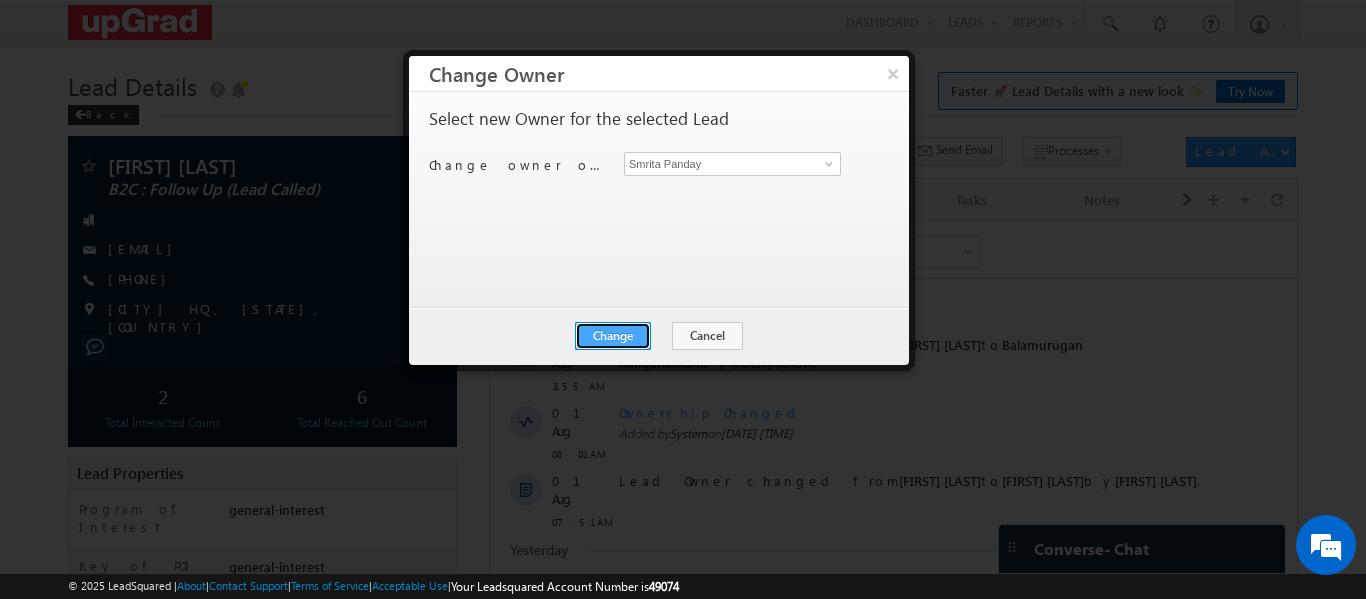 click on "Change" at bounding box center (613, 336) 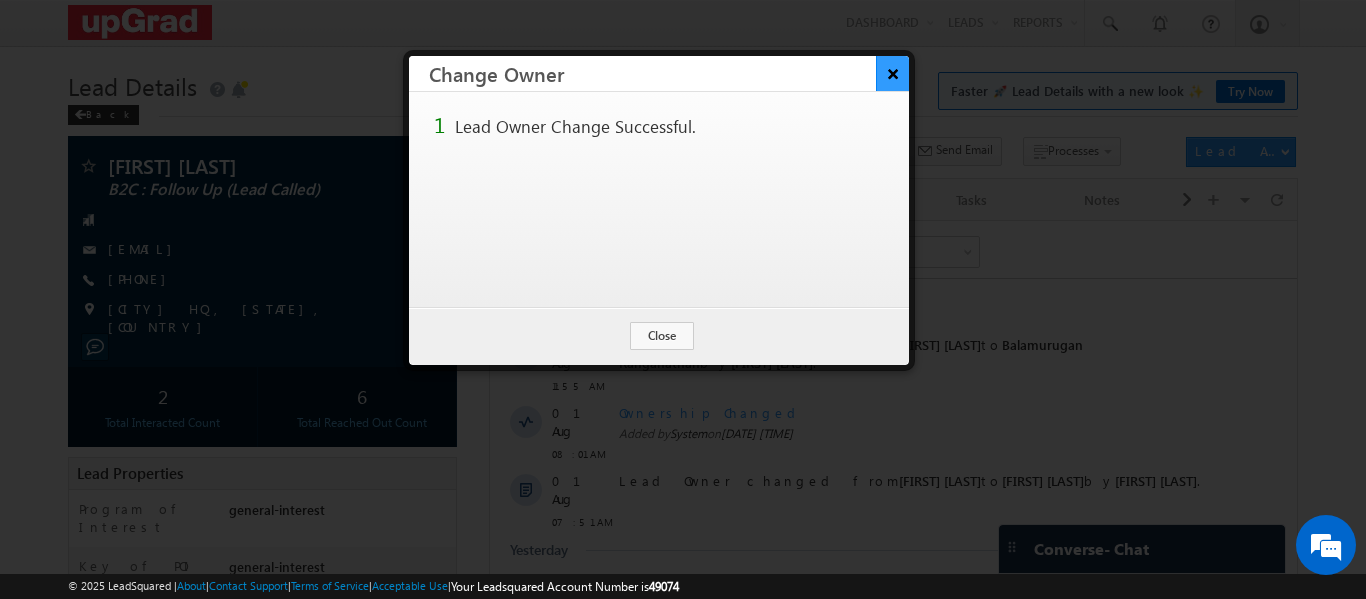 click on "×" at bounding box center (892, 73) 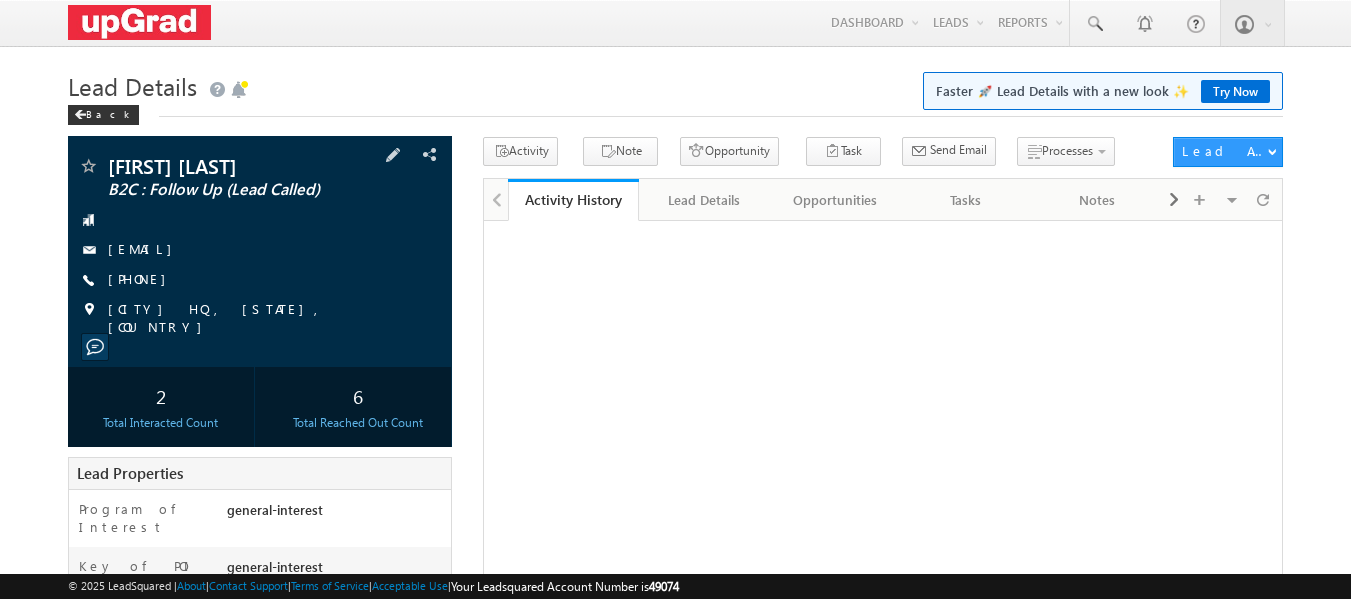scroll, scrollTop: 0, scrollLeft: 0, axis: both 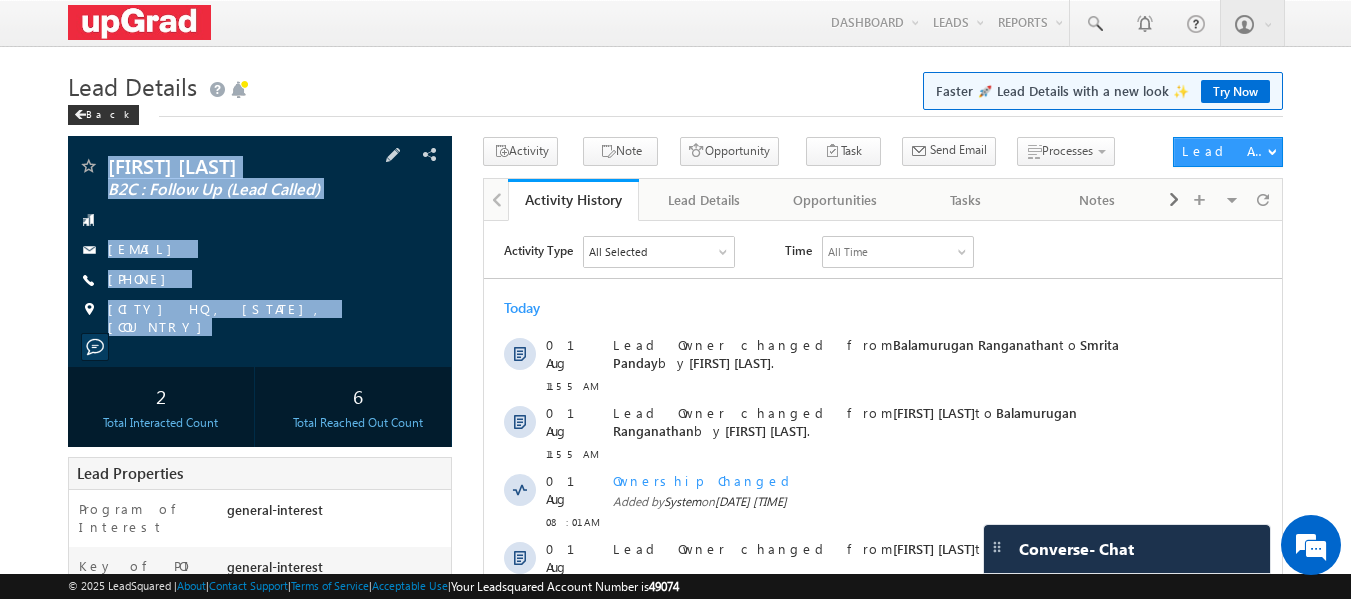 drag, startPoint x: 98, startPoint y: 153, endPoint x: 311, endPoint y: 347, distance: 288.1059 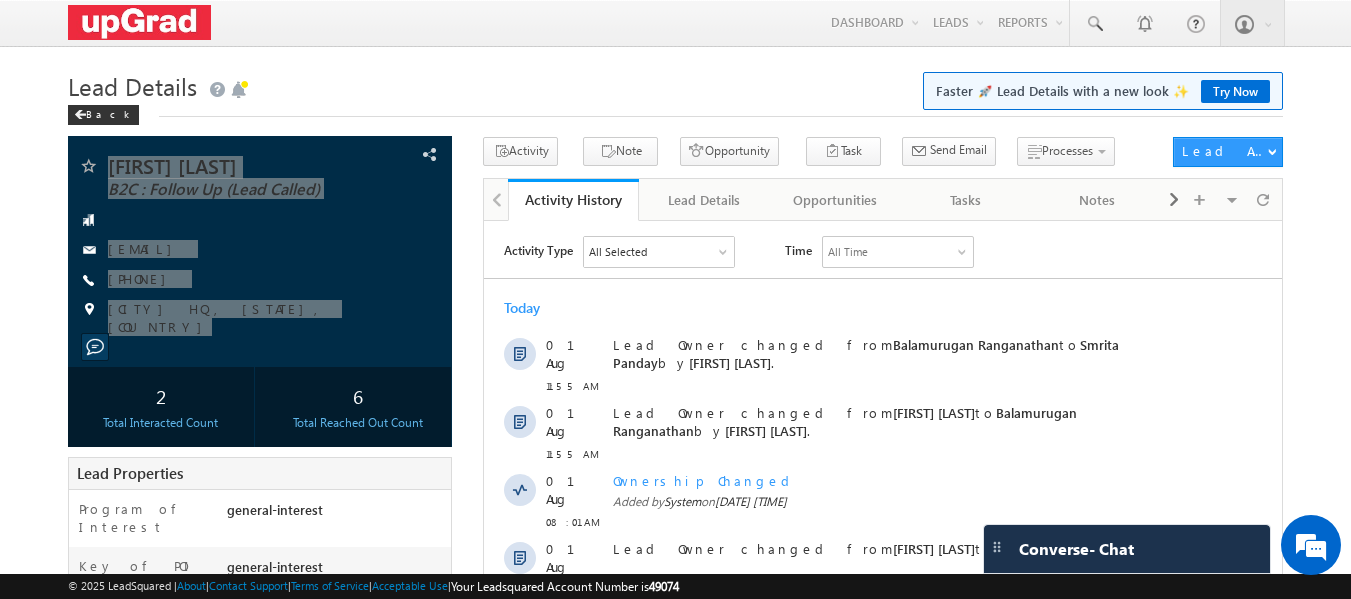 scroll, scrollTop: 0, scrollLeft: 0, axis: both 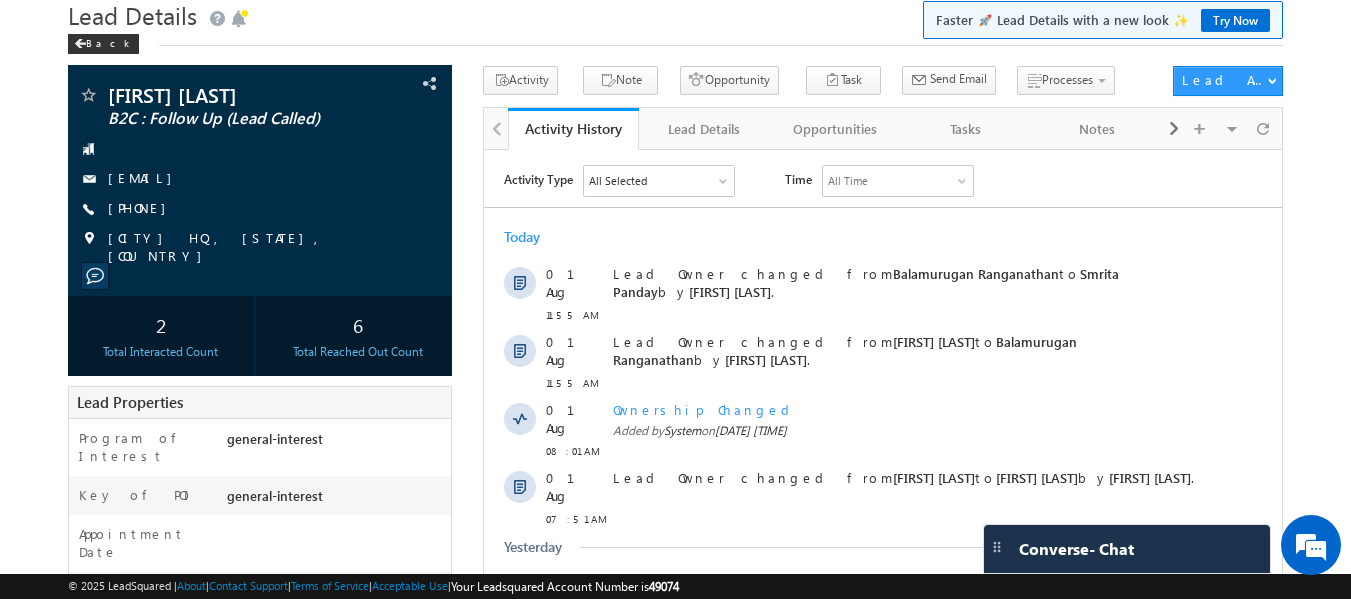 click on "Lead Details Faster 🚀 Lead Details with a new look ✨ Try Now" at bounding box center (676, 13) 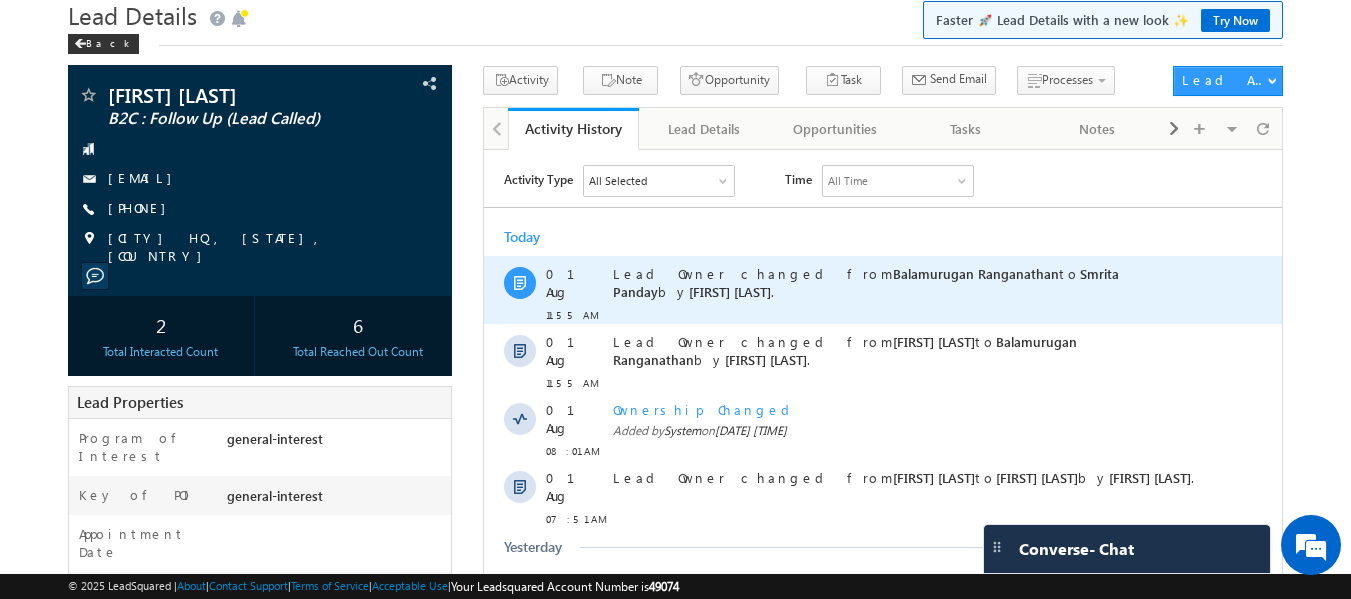 scroll, scrollTop: 0, scrollLeft: 0, axis: both 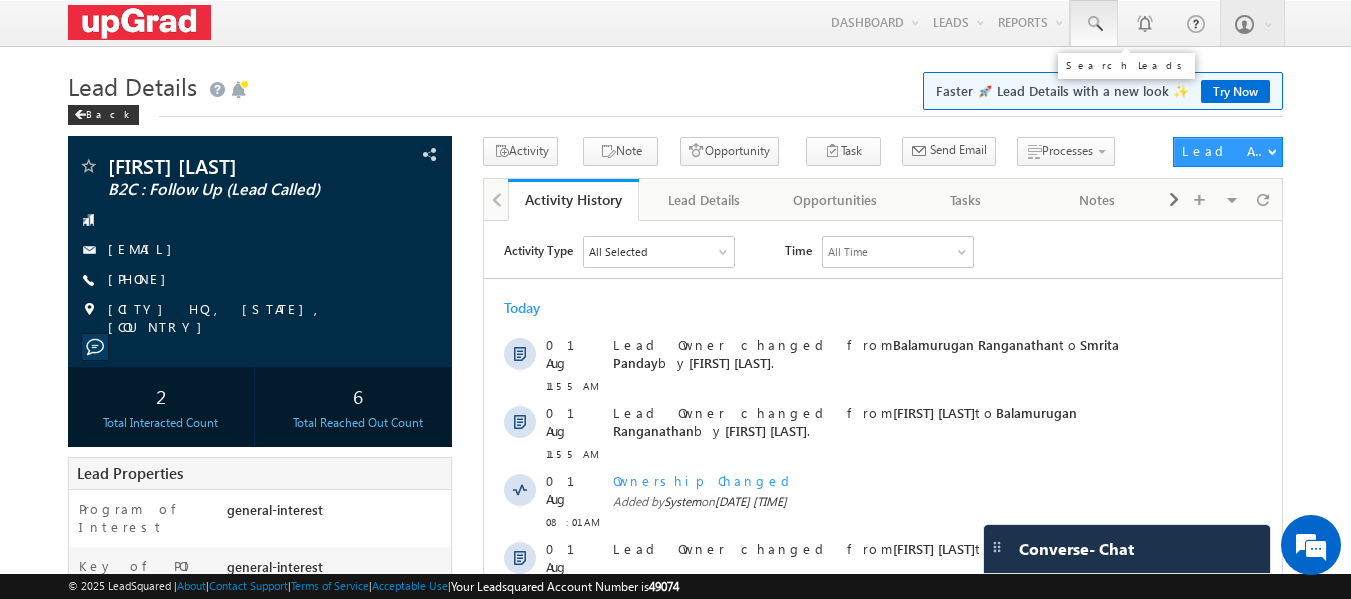 click at bounding box center [1094, 24] 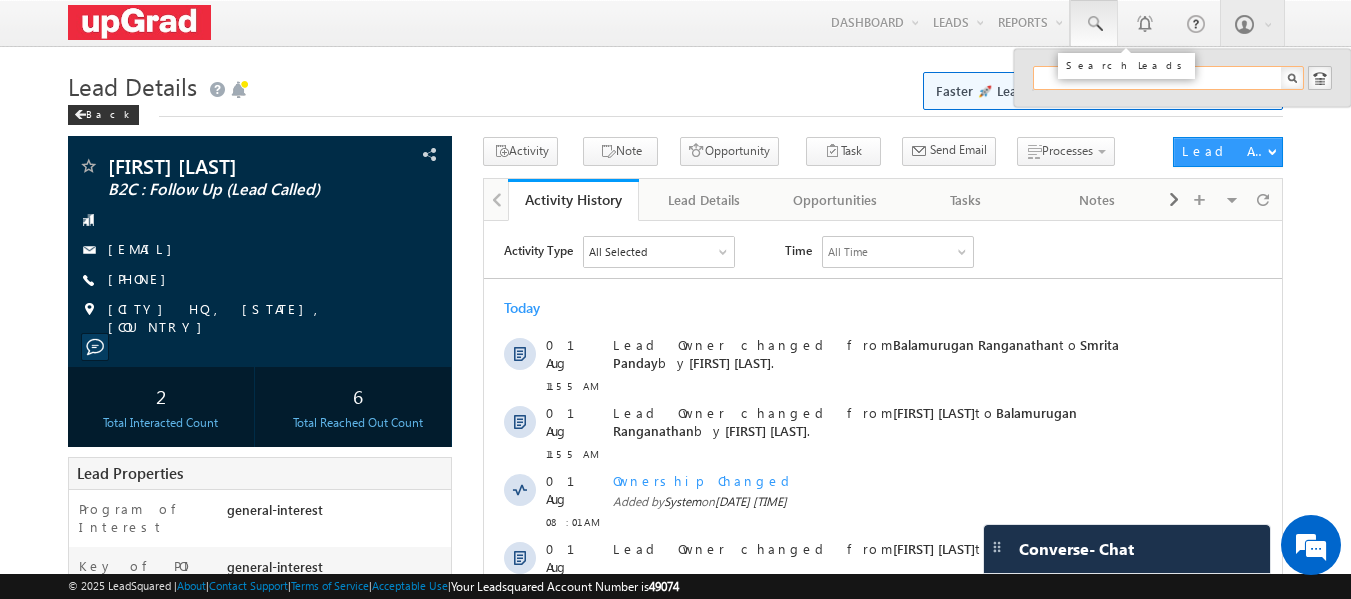 paste on "hemantkumarhk9989@gmail.com" 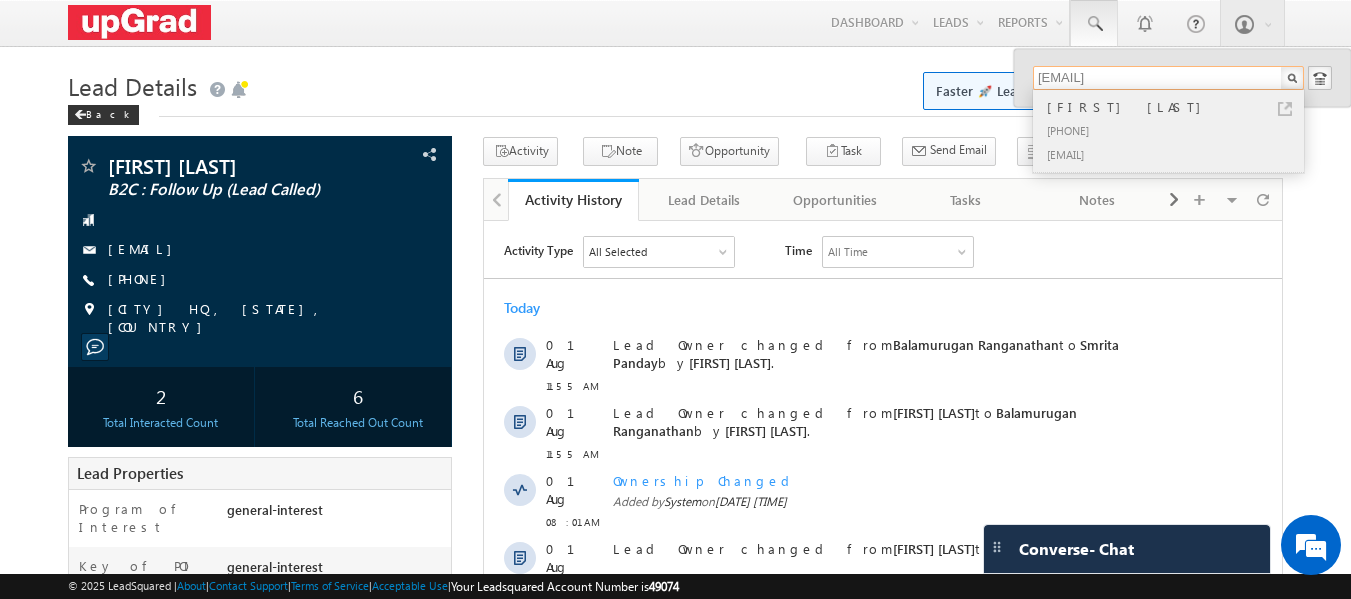type on "[EMAIL]" 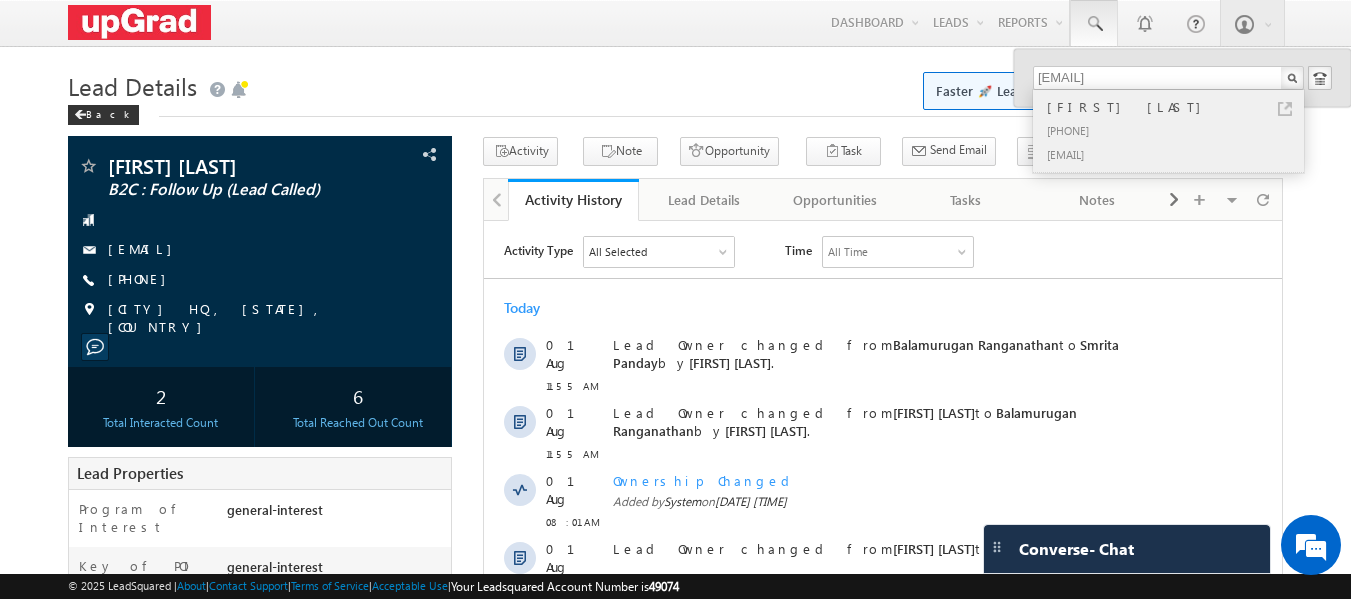 click on "[PHONE]" at bounding box center [1177, 130] 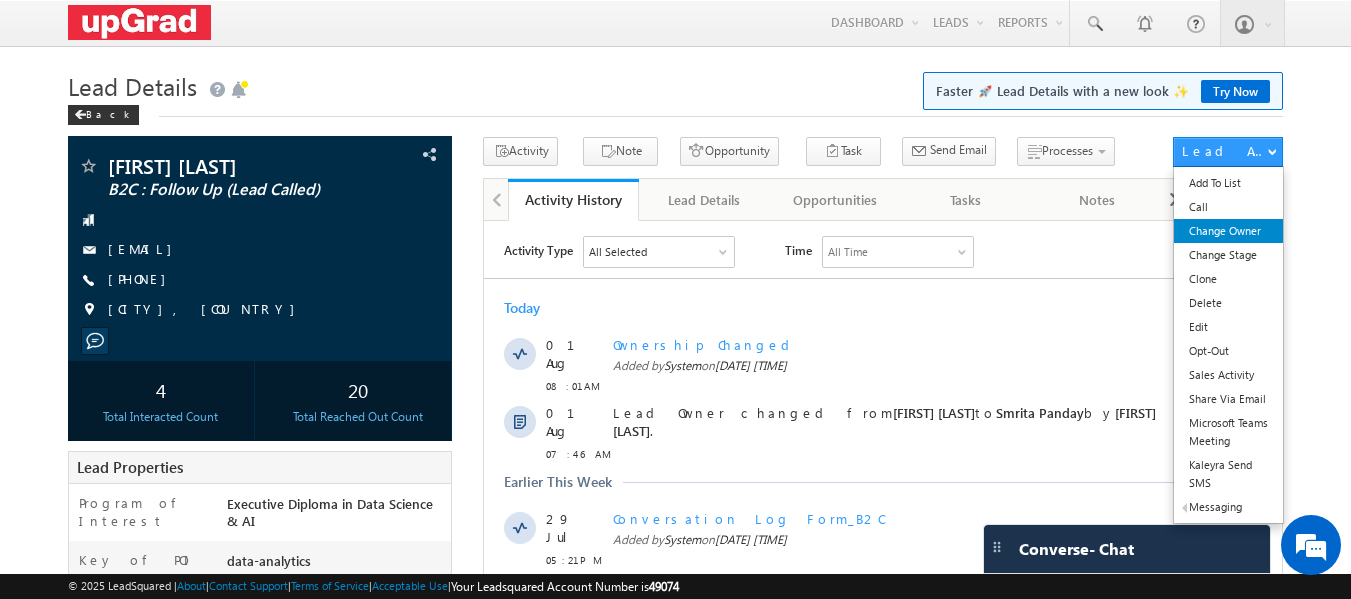scroll, scrollTop: 0, scrollLeft: 0, axis: both 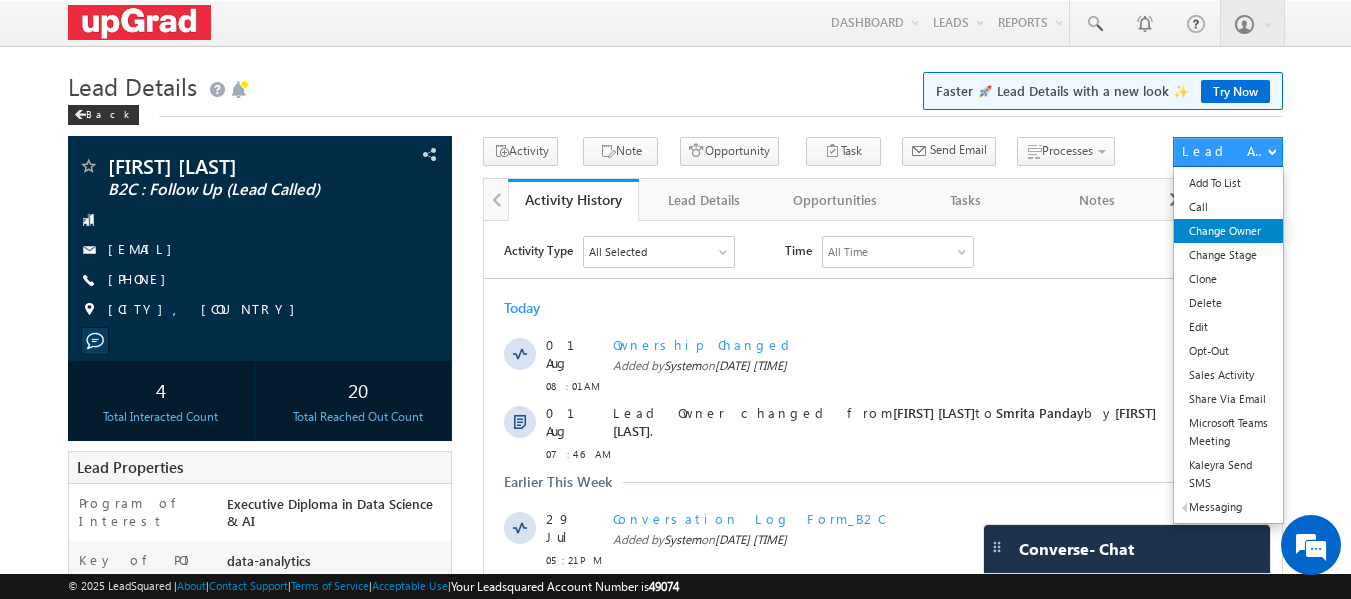 click on "Change Owner" at bounding box center [1228, 231] 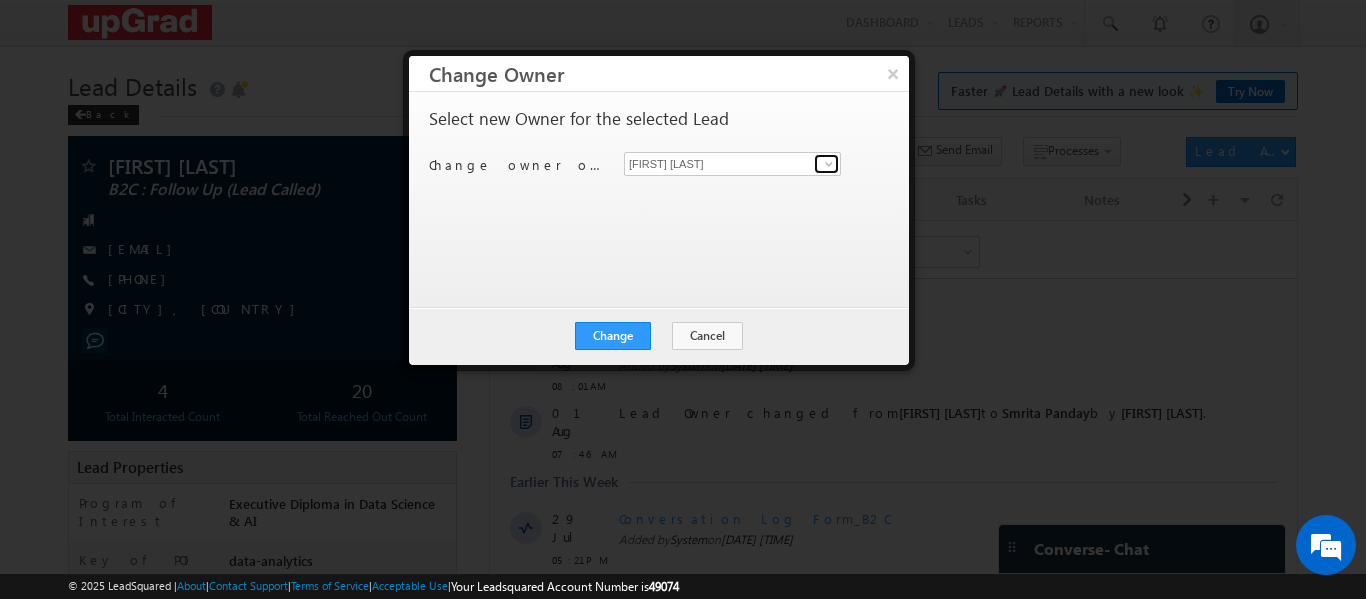 click at bounding box center (829, 164) 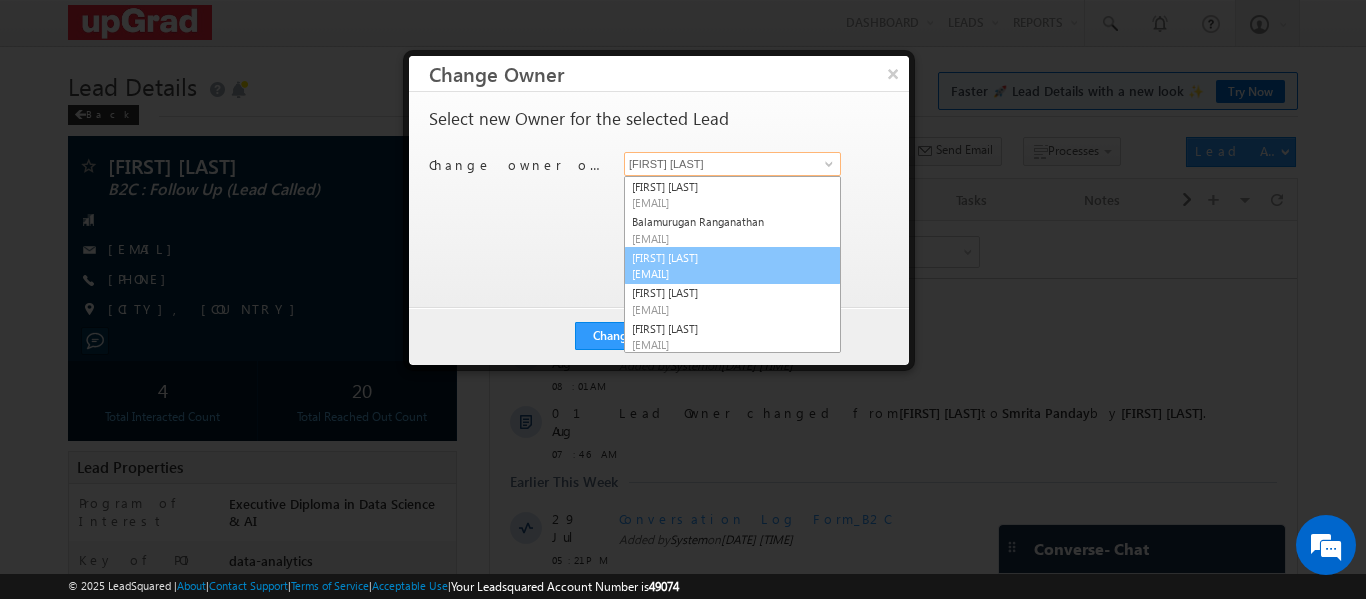 click on "Jyoti Priyadarshini   jyoti.priyadarshini@upgrad.com" at bounding box center (732, 266) 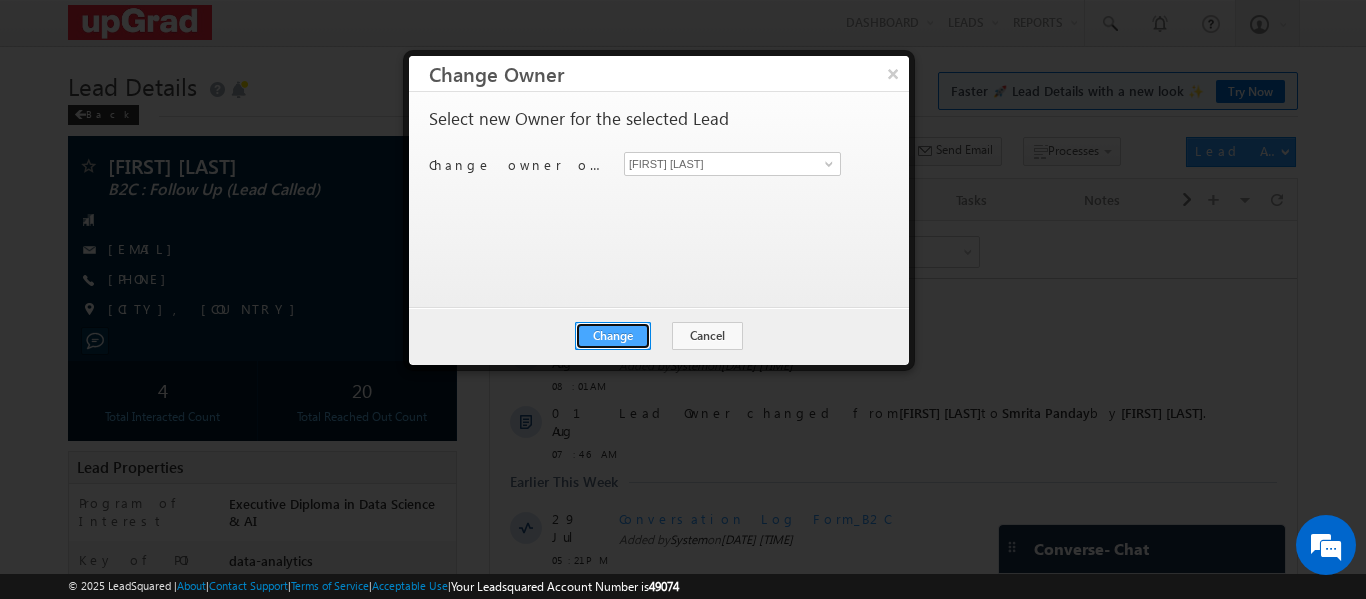 click on "Change" at bounding box center [613, 336] 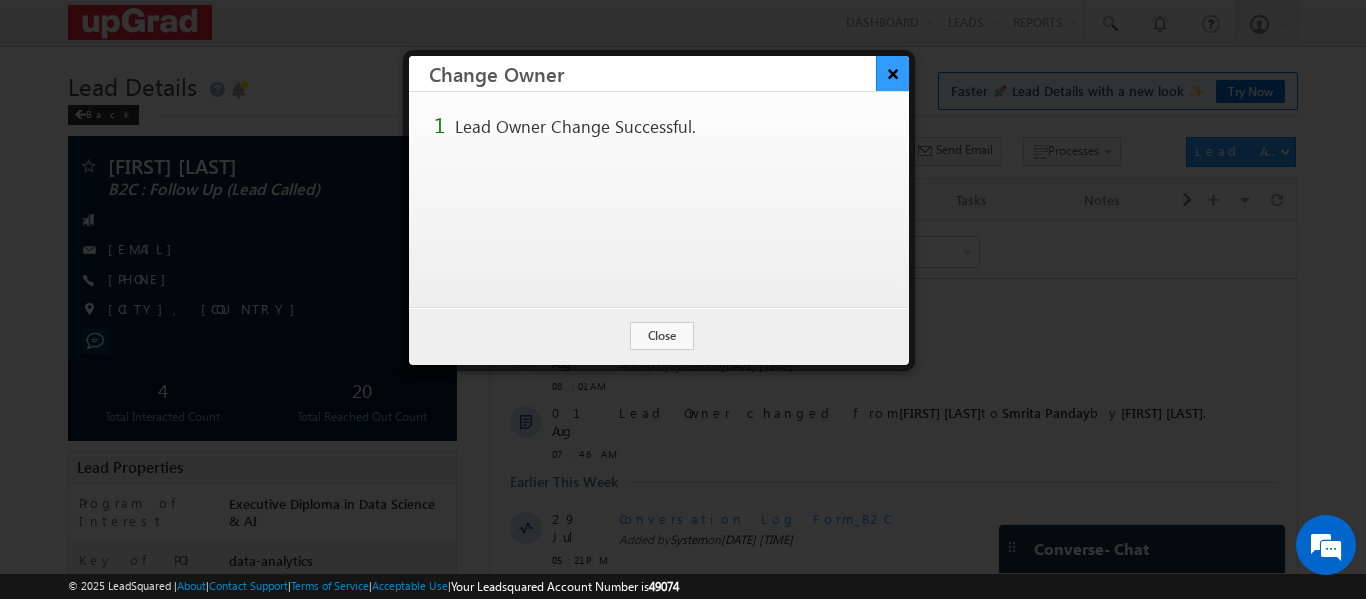 click on "×" at bounding box center (892, 73) 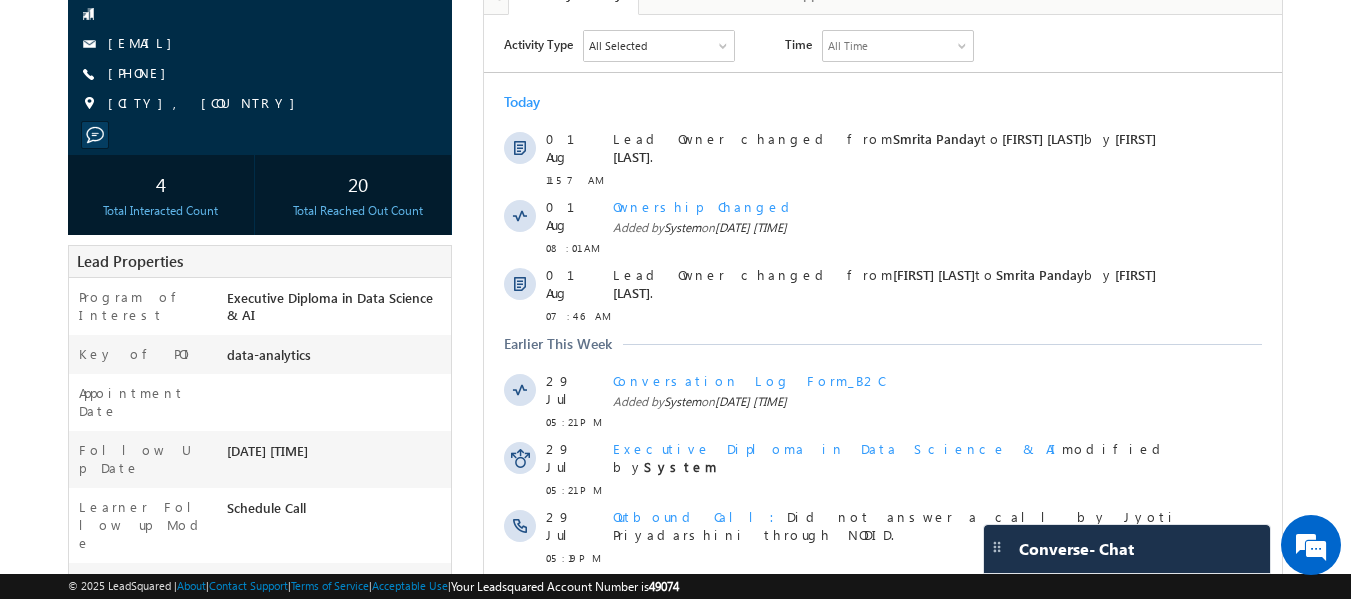 scroll, scrollTop: 0, scrollLeft: 0, axis: both 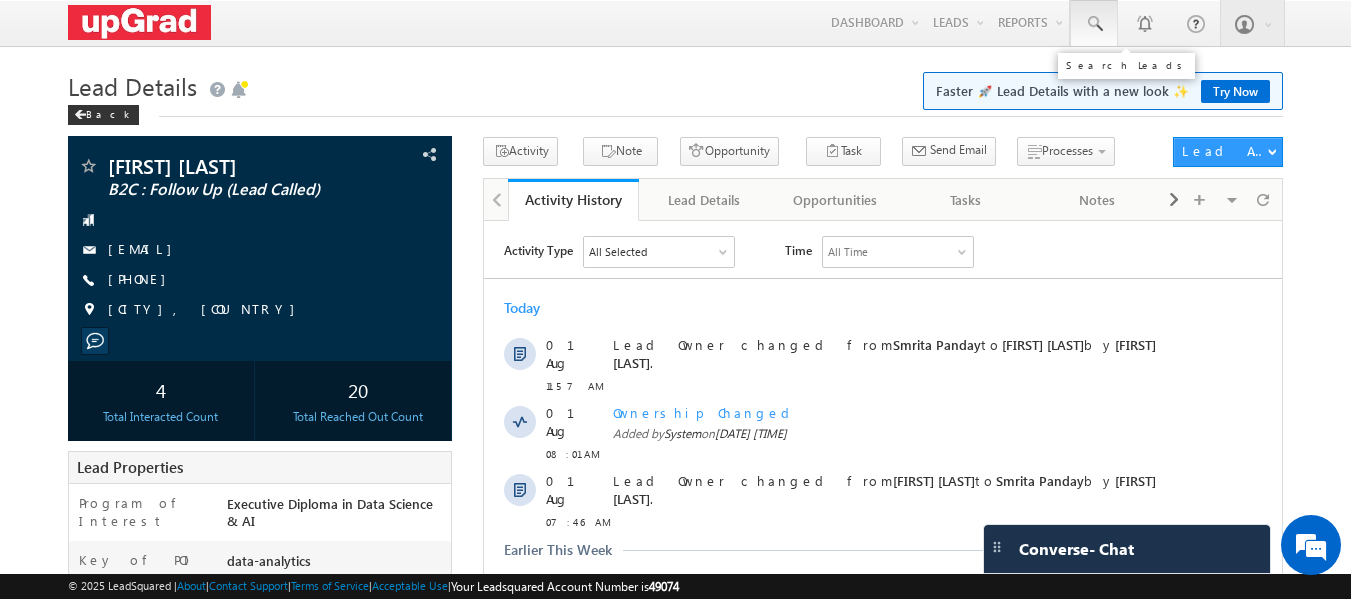 click at bounding box center [1094, 24] 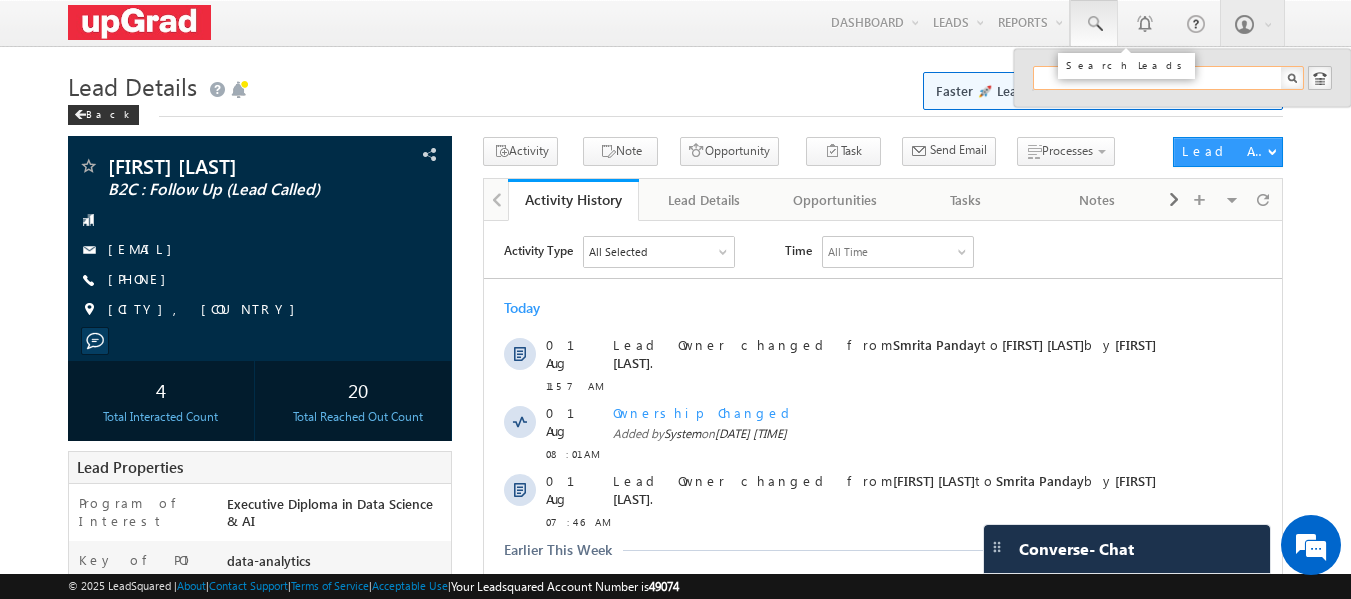 paste on "[EMAIL]" 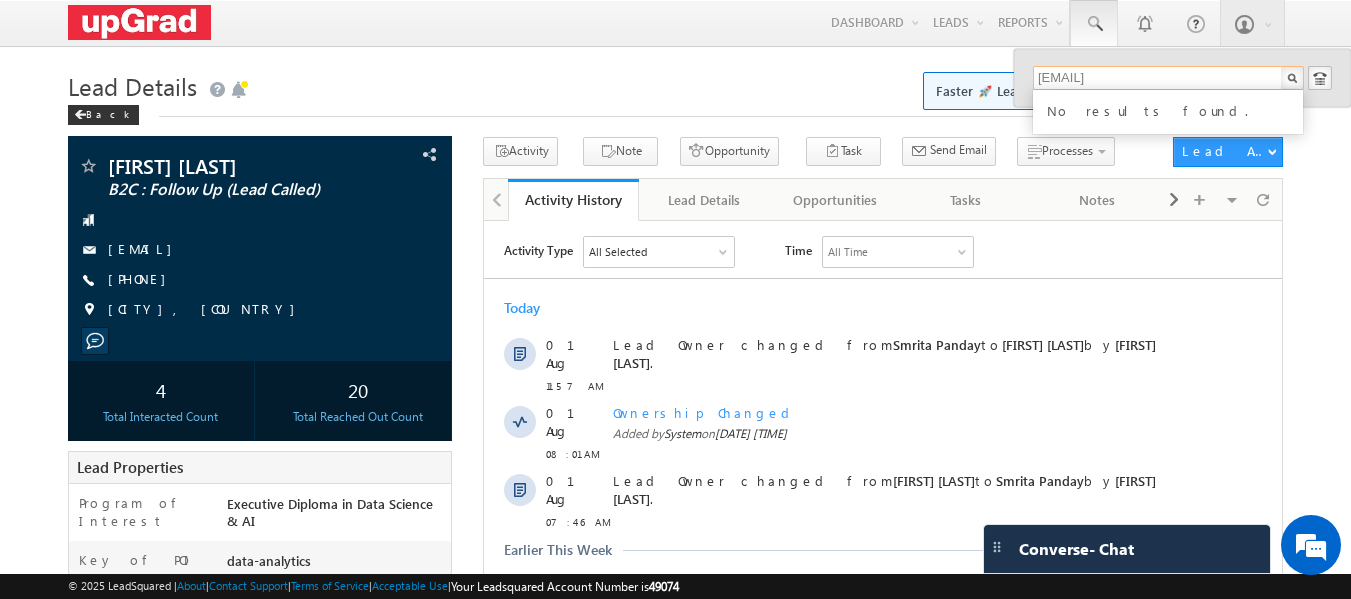 type on "[EMAIL]" 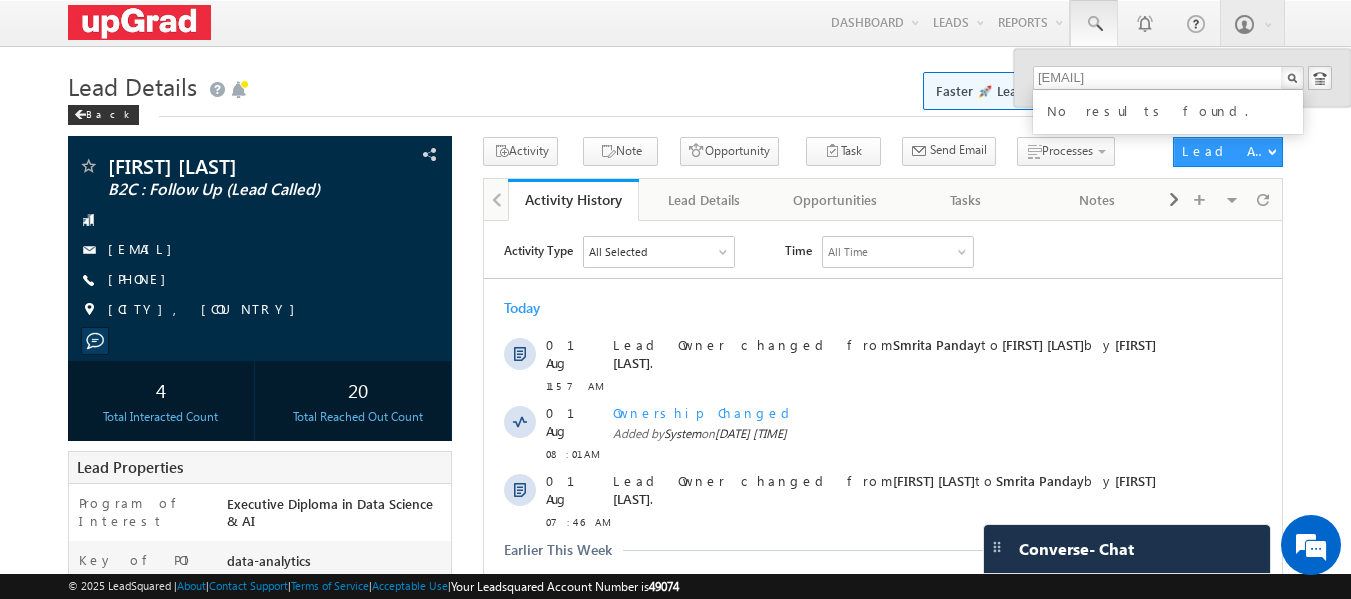 click on "No results found." at bounding box center (1177, 109) 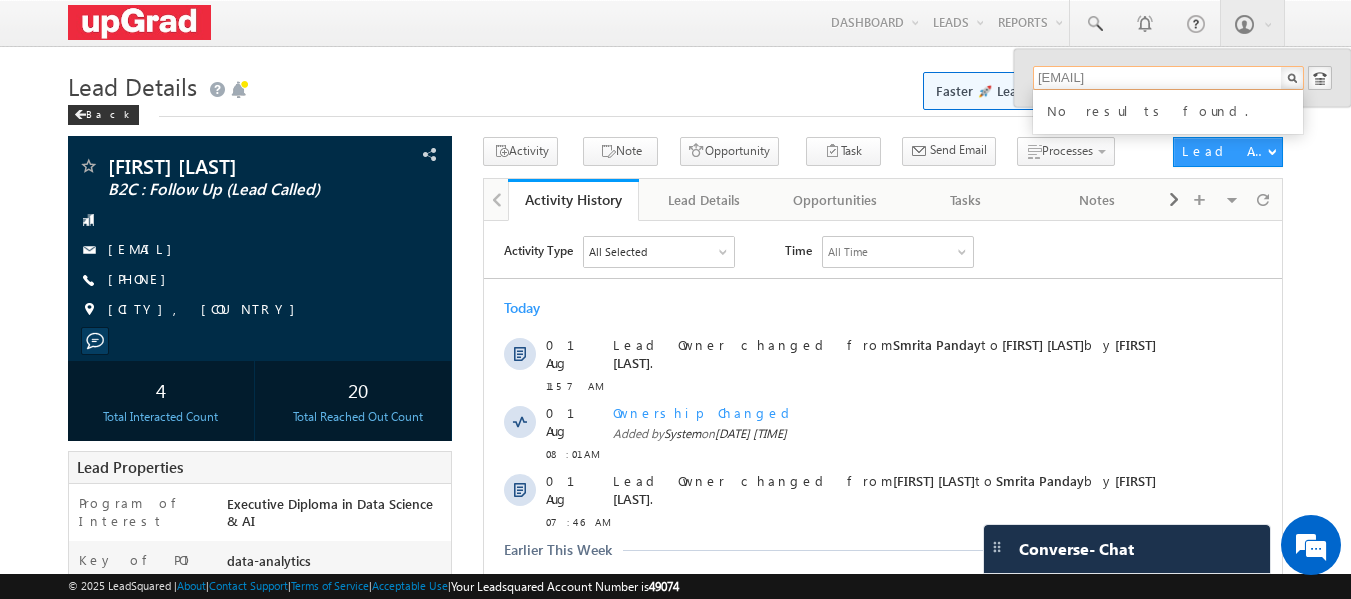 click on "[EMAIL]" at bounding box center (1168, 78) 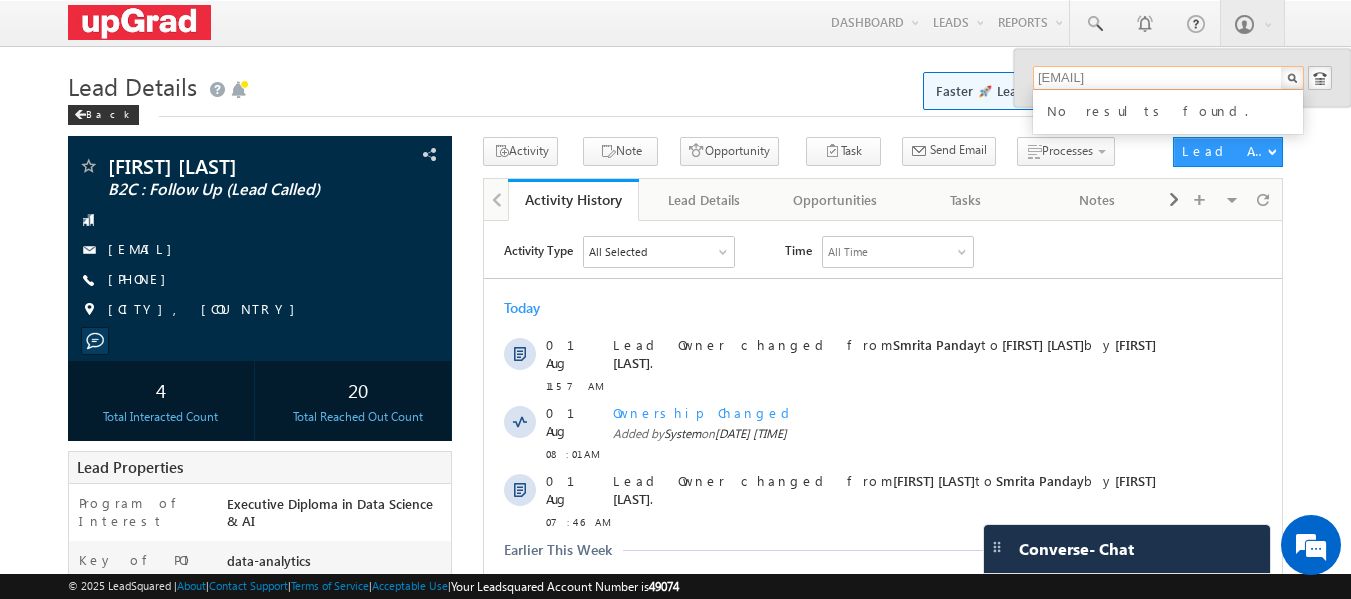 click on "[EMAIL]" at bounding box center [1168, 78] 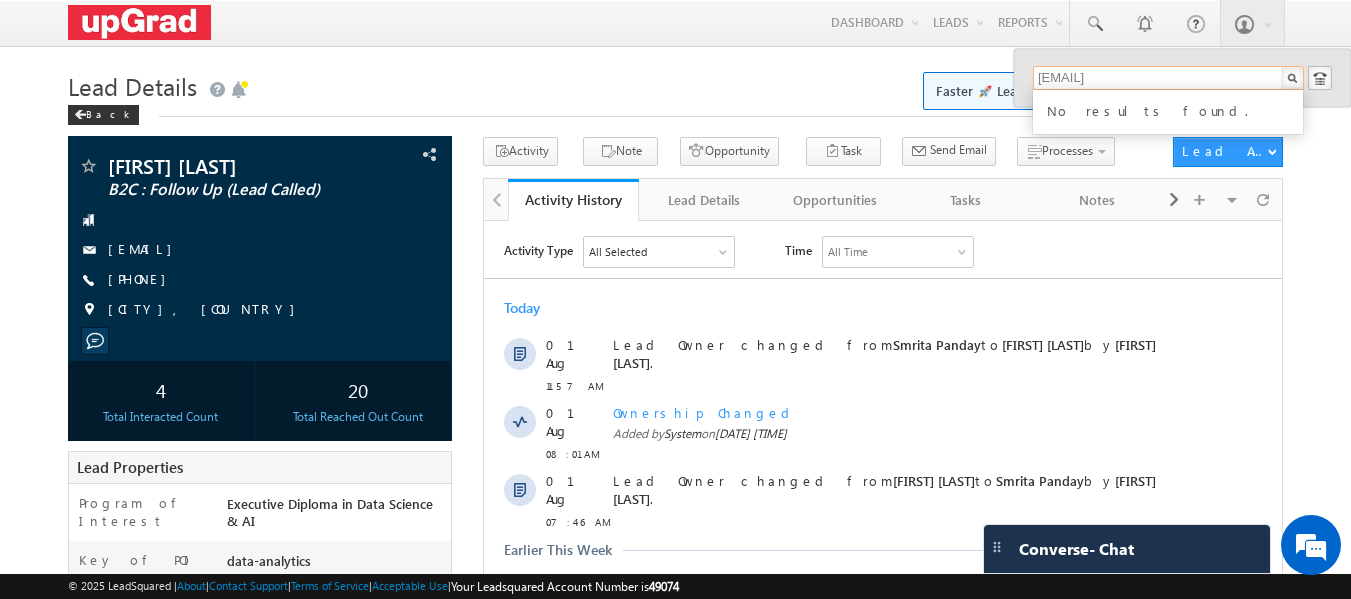 click on "[EMAIL]" at bounding box center [1168, 78] 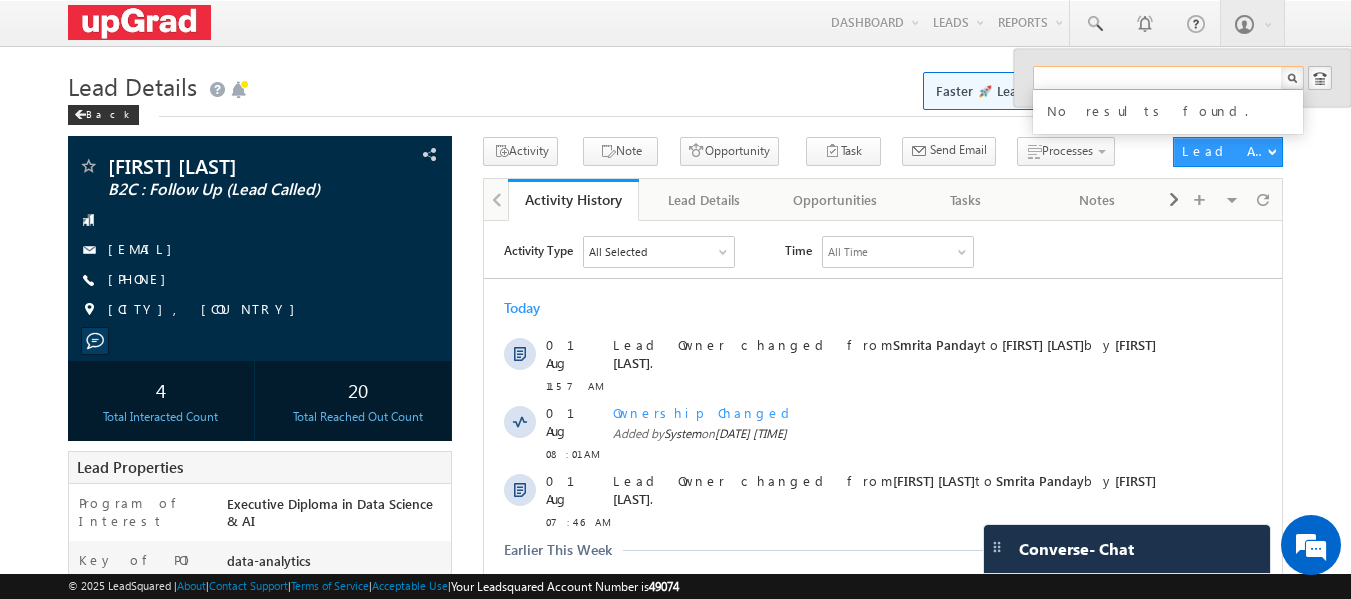 paste on "[EMAIL]" 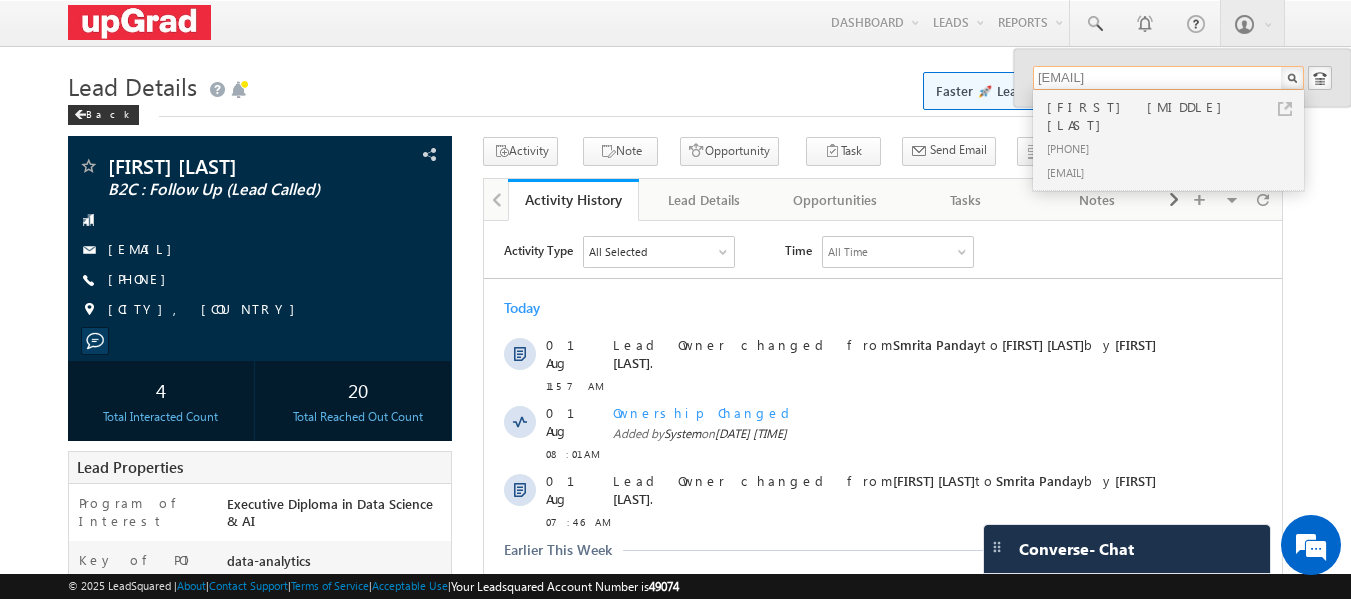 click on "[EMAIL]" at bounding box center [1168, 78] 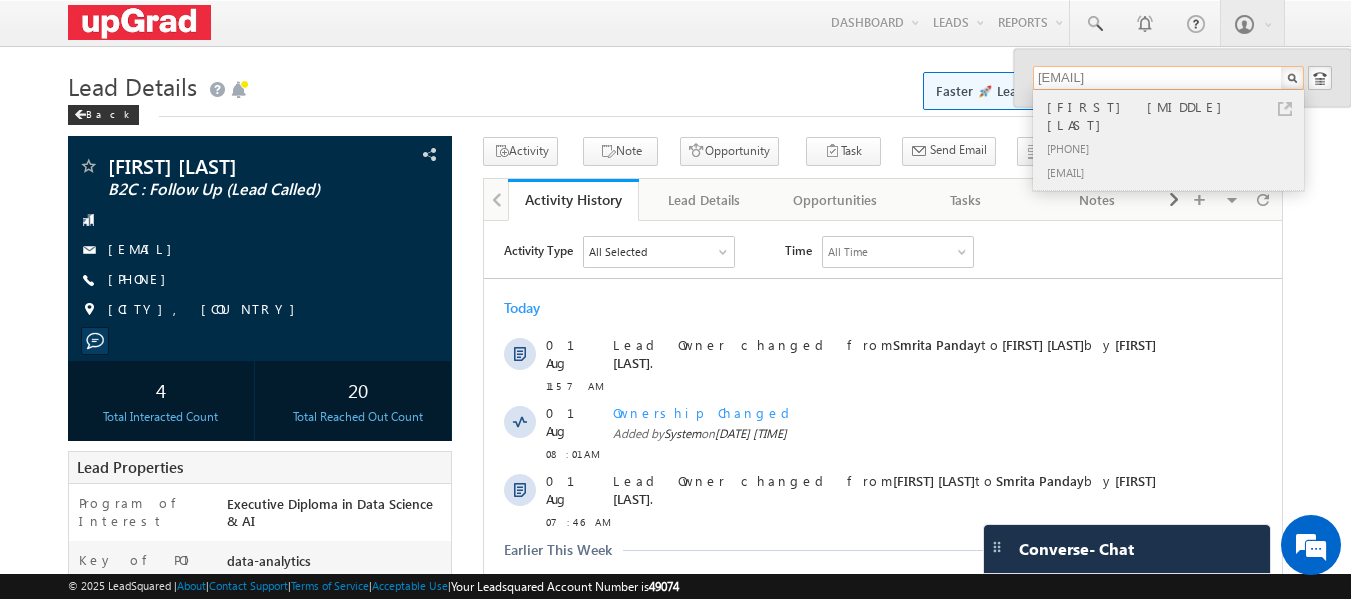 type on "[EMAIL]" 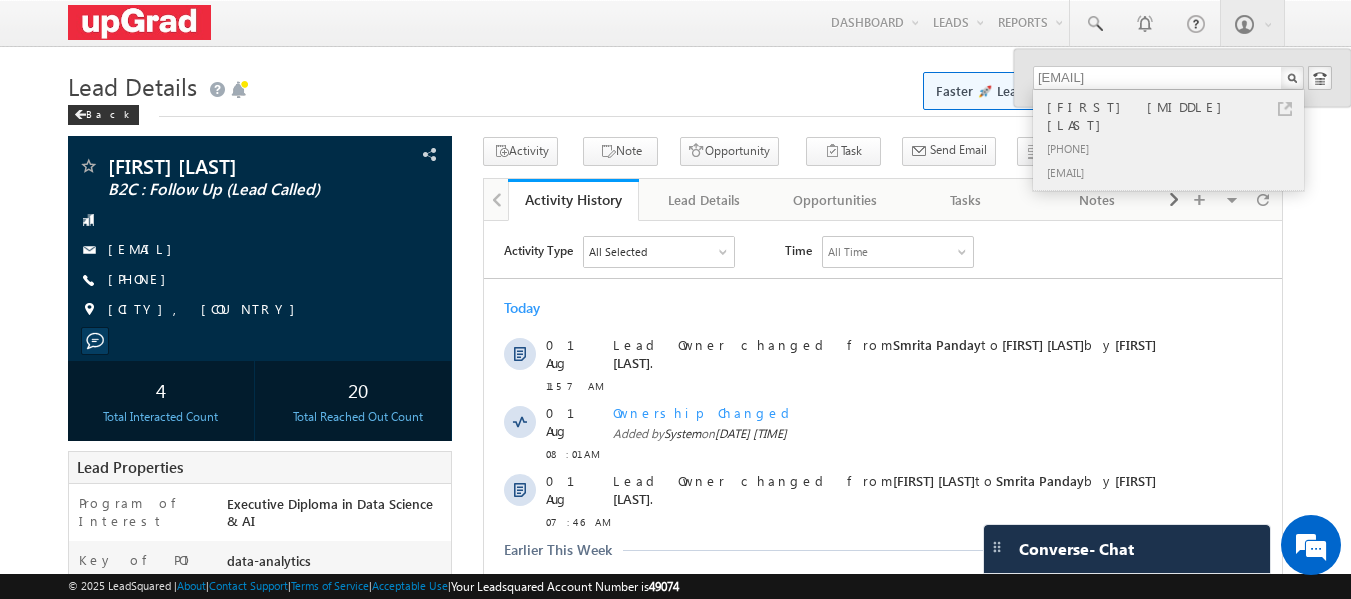 click on "[FIRST] [MIDDLE] [LAST]" at bounding box center [1177, 116] 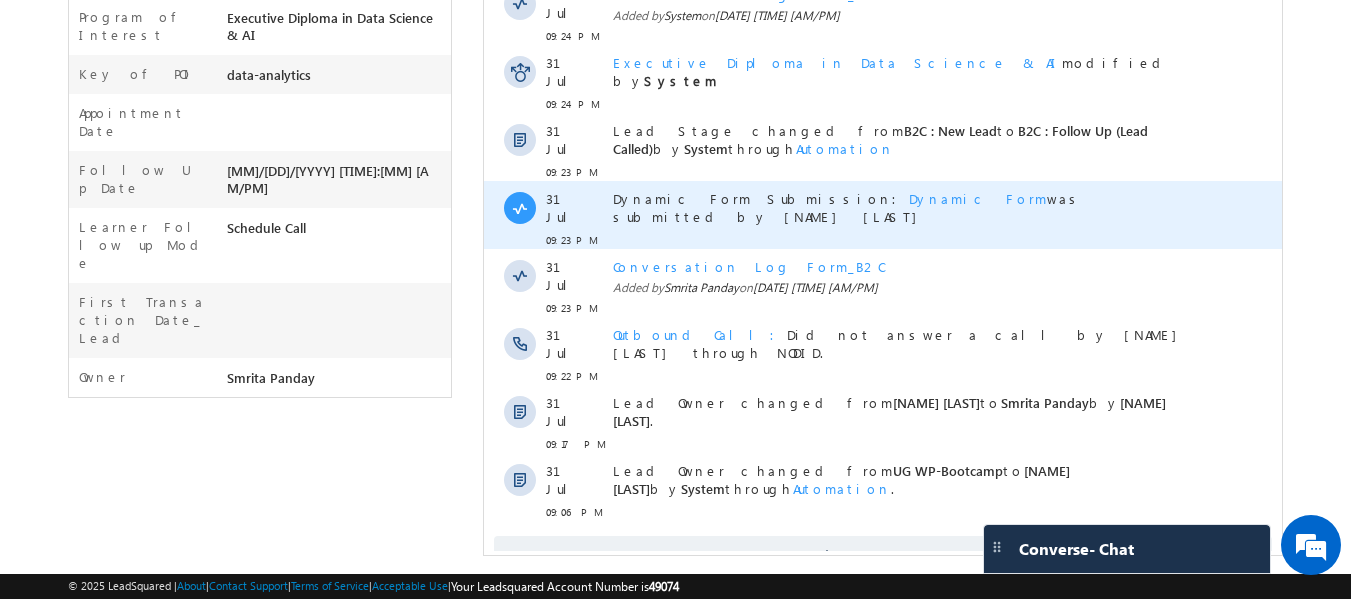 scroll, scrollTop: 495, scrollLeft: 0, axis: vertical 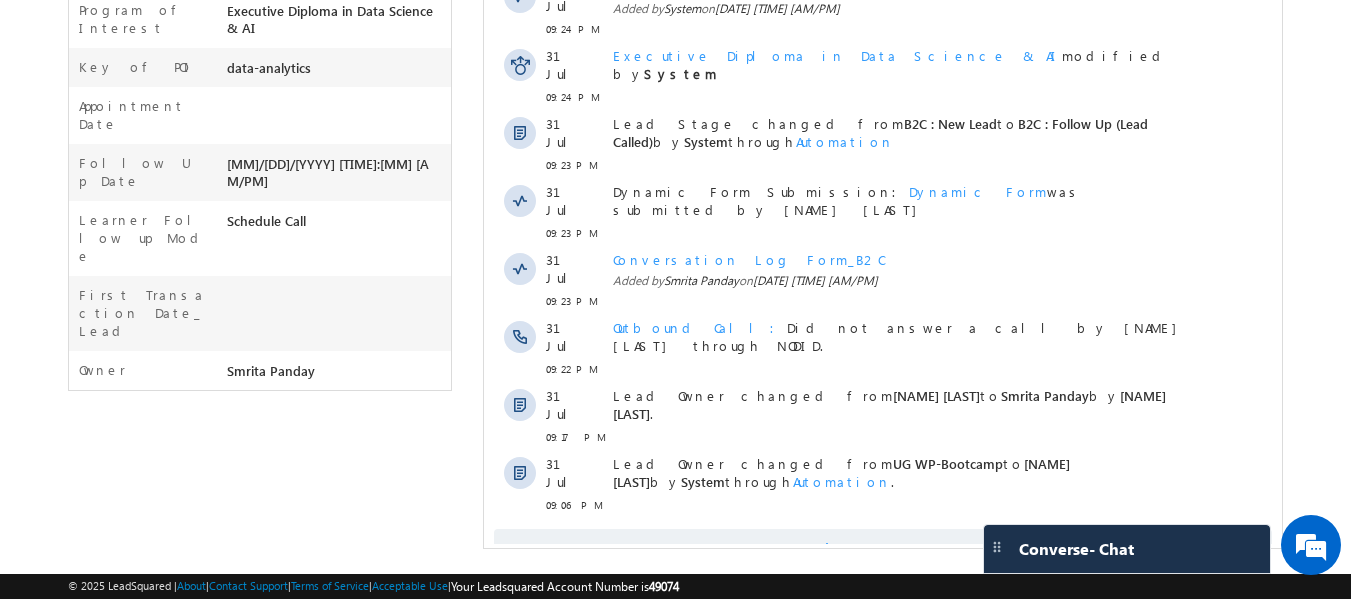 click on "Show More" at bounding box center (892, 549) 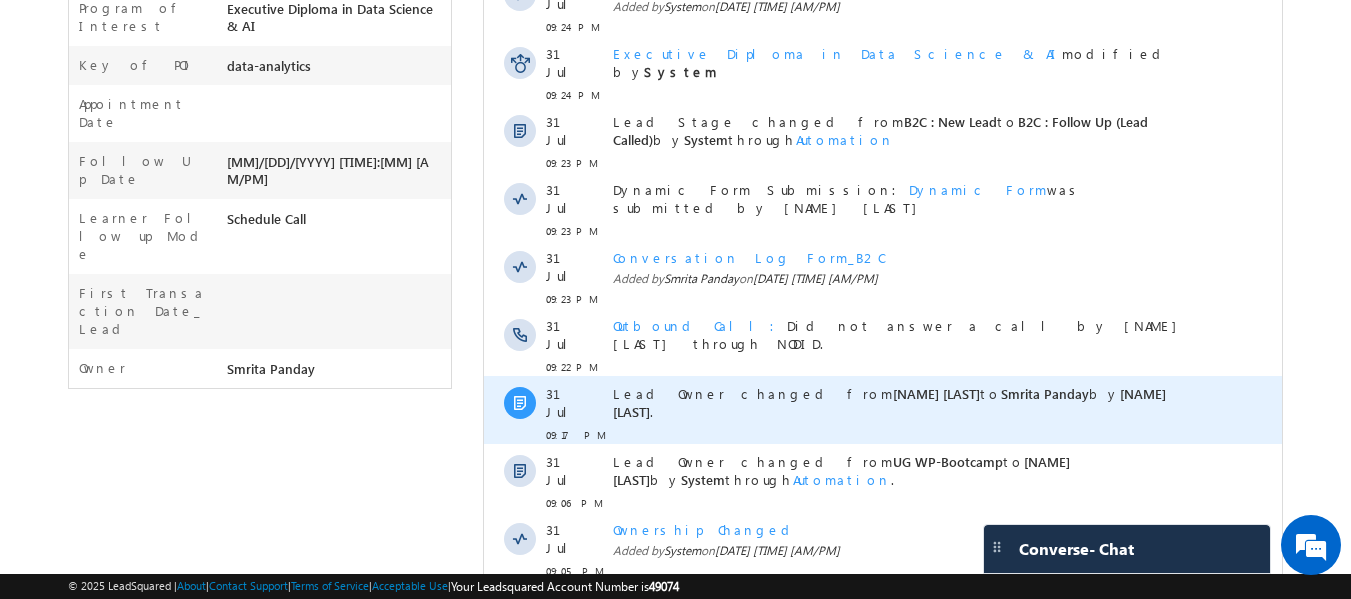 scroll, scrollTop: 628, scrollLeft: 0, axis: vertical 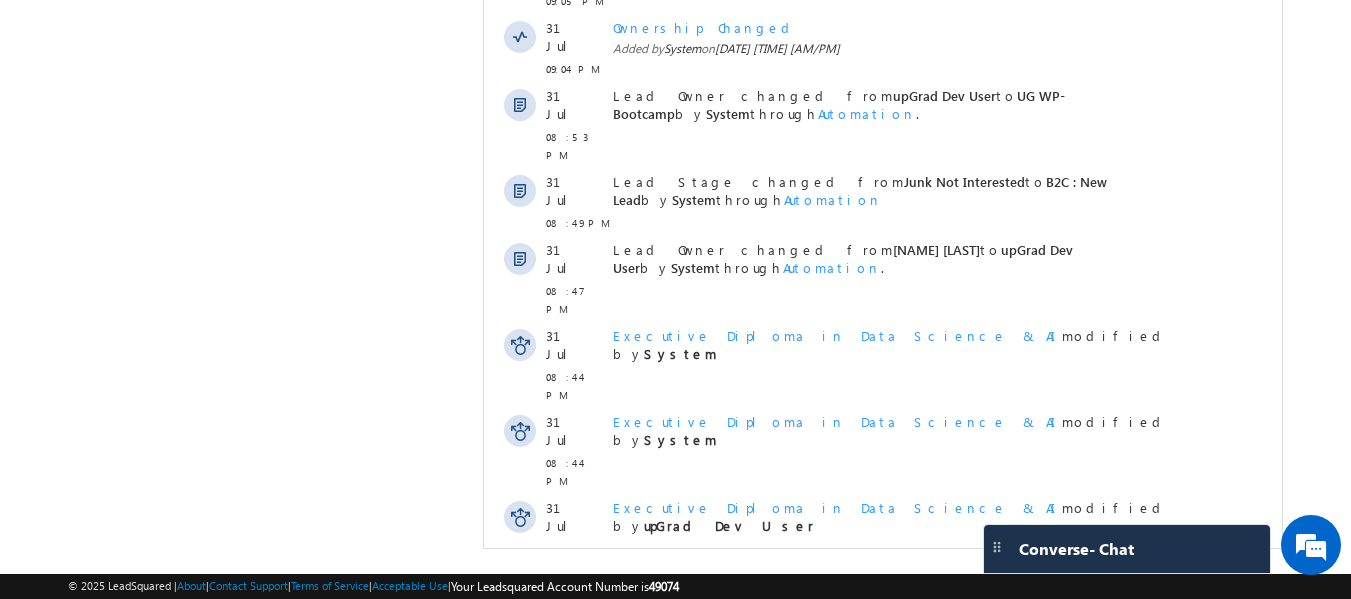 click on "Show More" at bounding box center [892, 736] 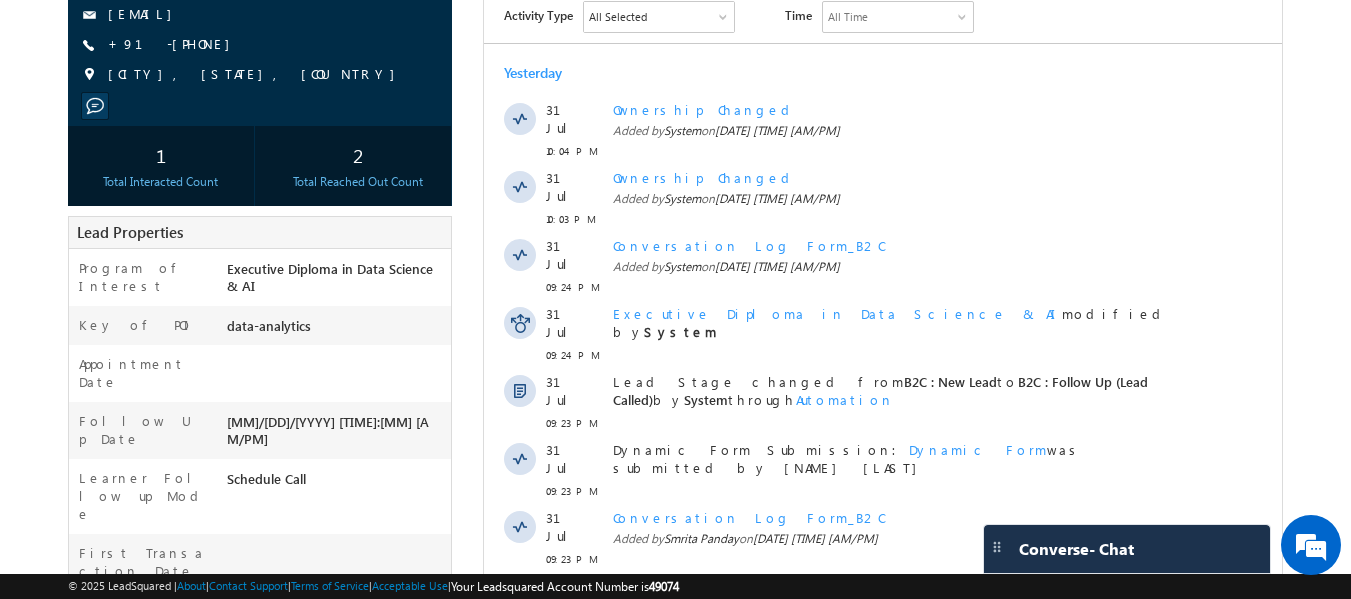 scroll, scrollTop: 0, scrollLeft: 0, axis: both 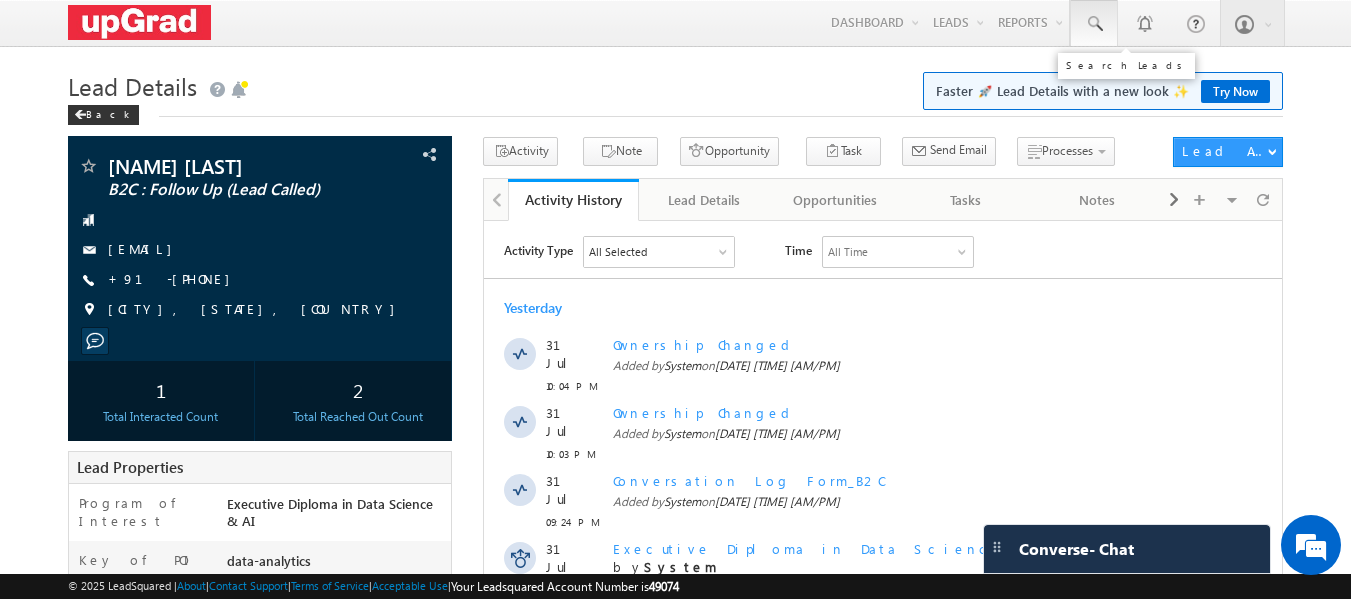 click at bounding box center (1094, 24) 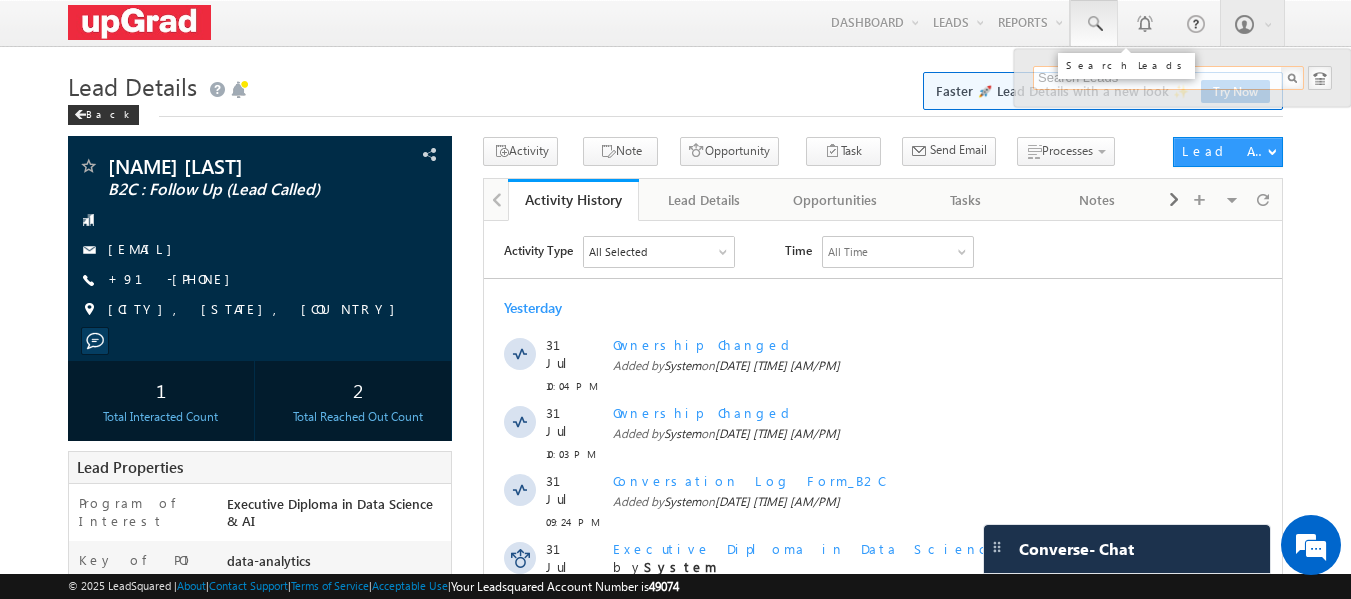paste on "[EMAIL]" 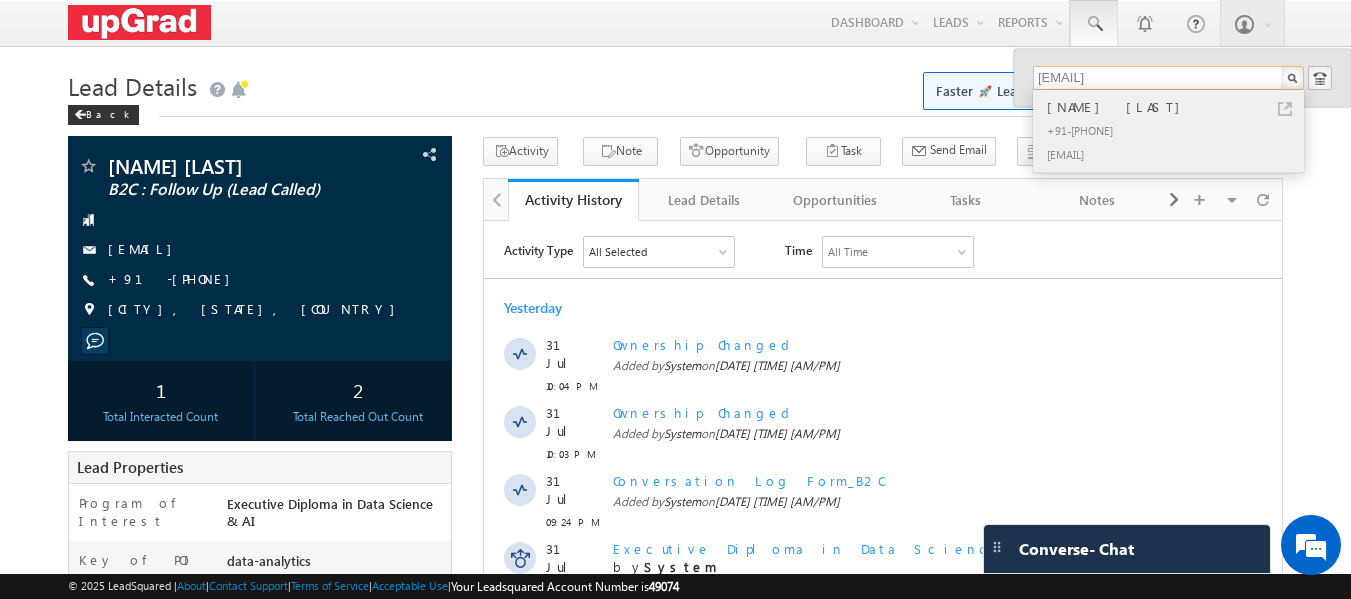 type on "[EMAIL]" 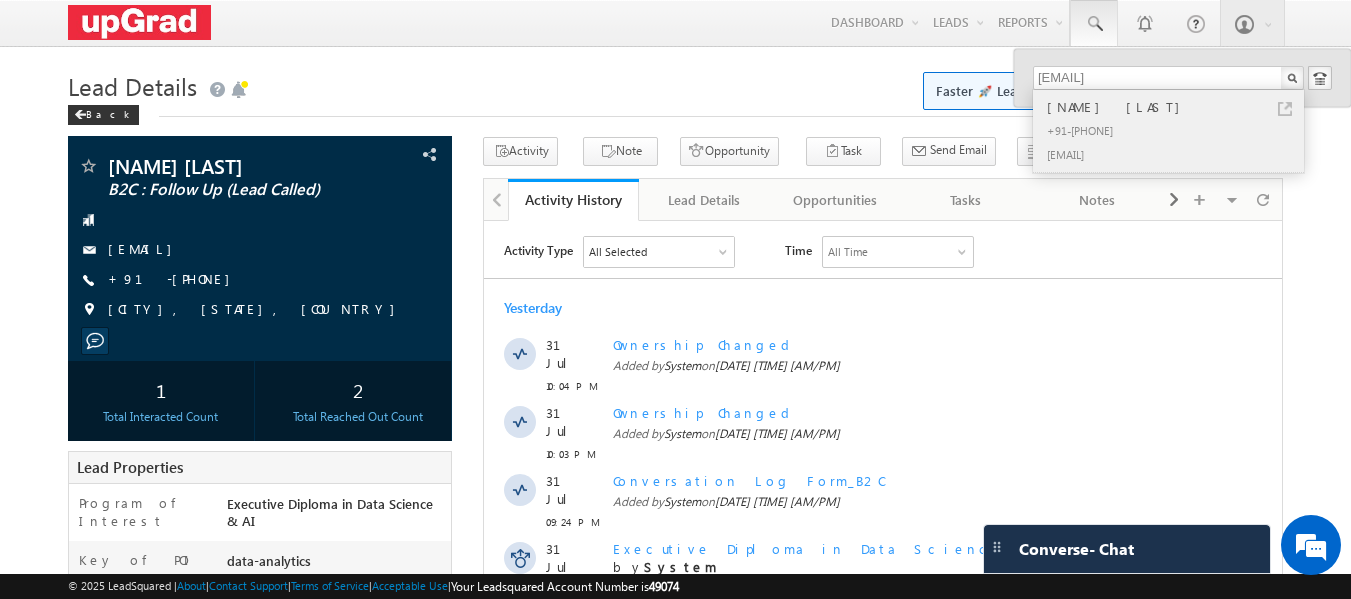 click on "[FIRST] [LAST]" at bounding box center (1177, 107) 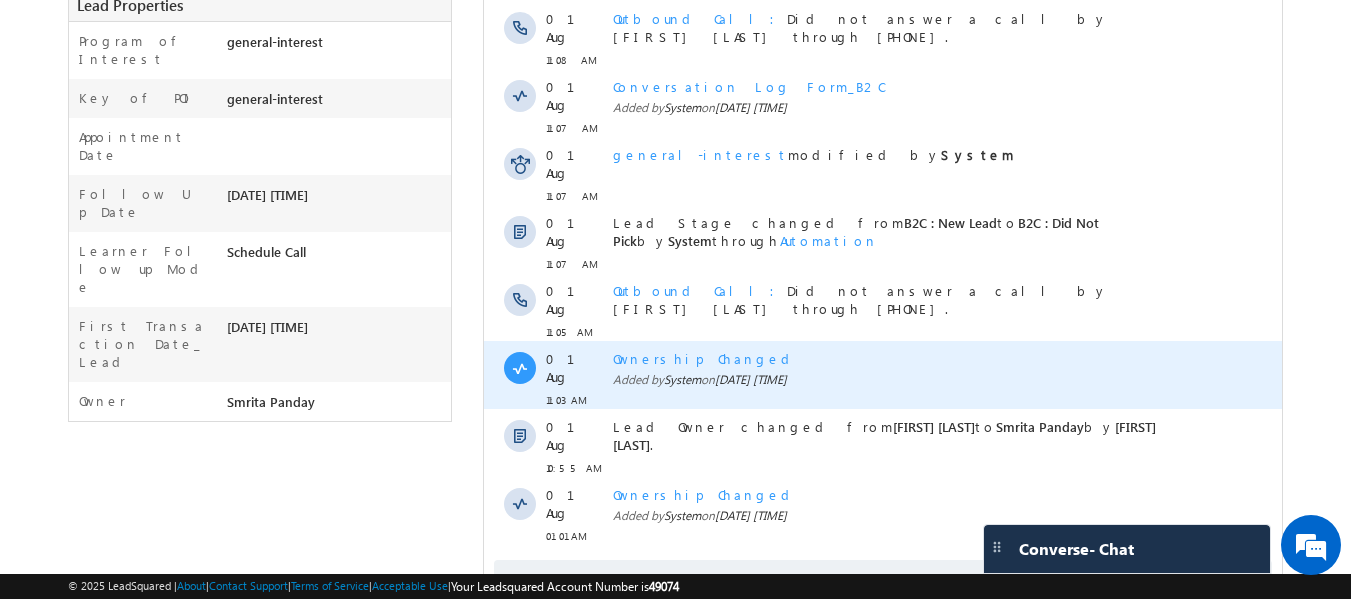 scroll, scrollTop: 495, scrollLeft: 0, axis: vertical 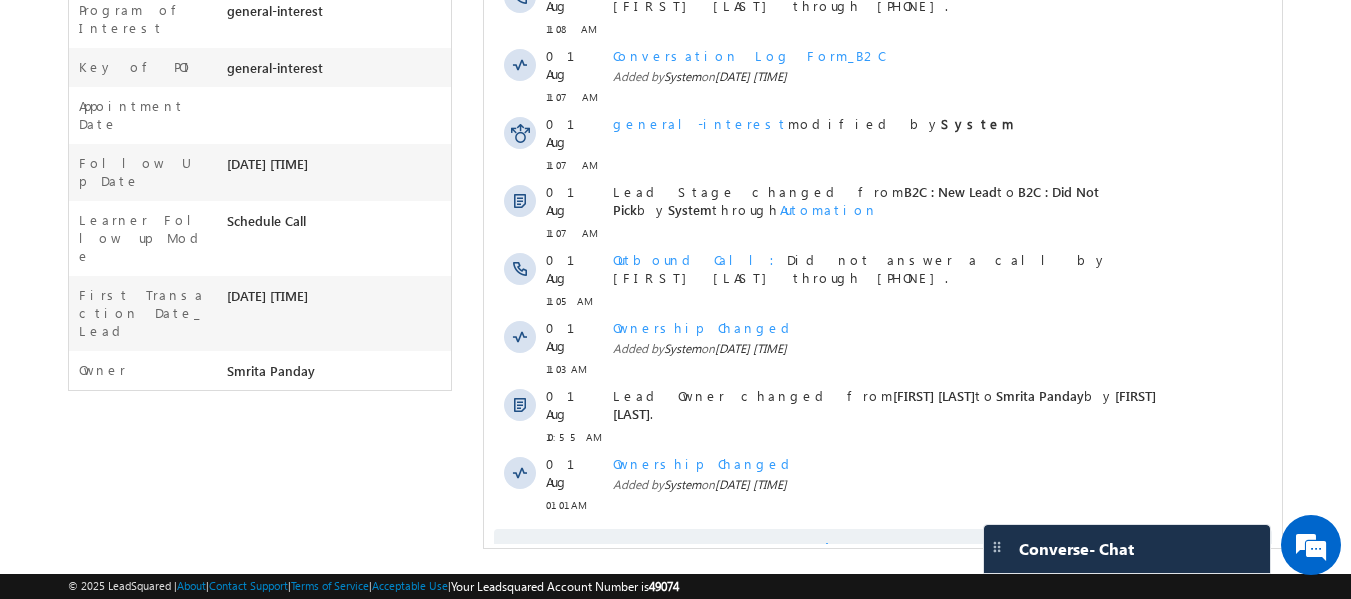 click on "Show More" at bounding box center (883, 549) 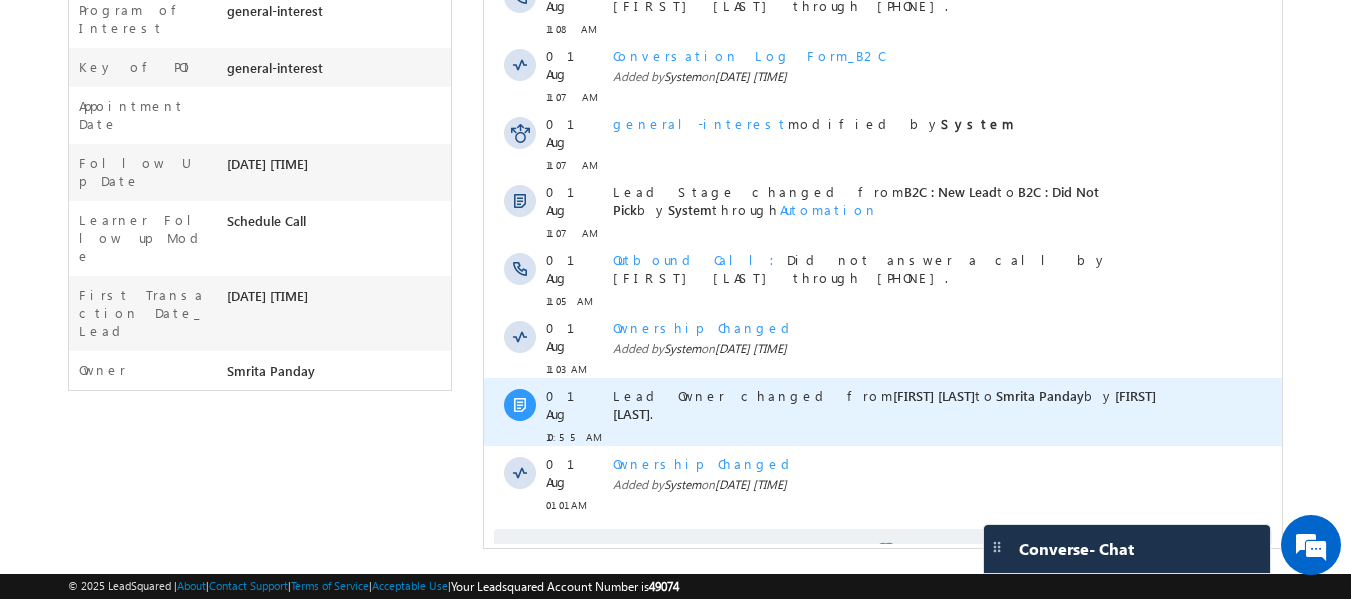 scroll, scrollTop: 0, scrollLeft: 0, axis: both 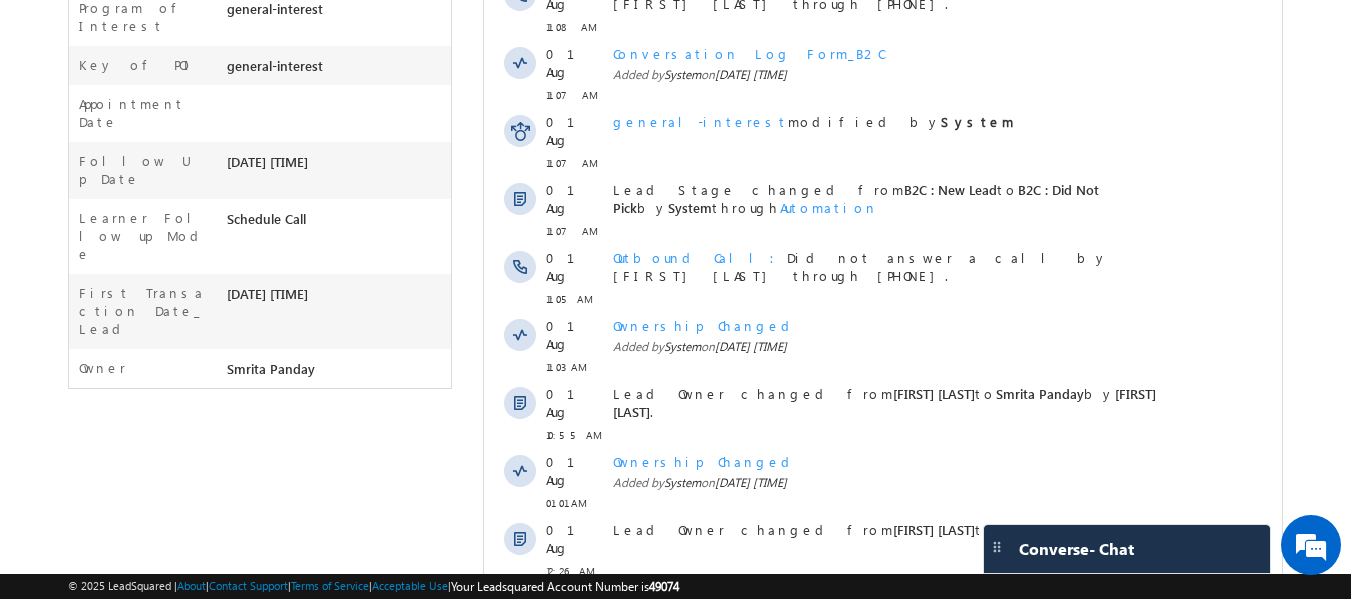 click on "Lead Owner changed from  Jyoti Priyadarshini  to  Kannan Nair  by  Ritu Raj ." at bounding box center [905, 546] 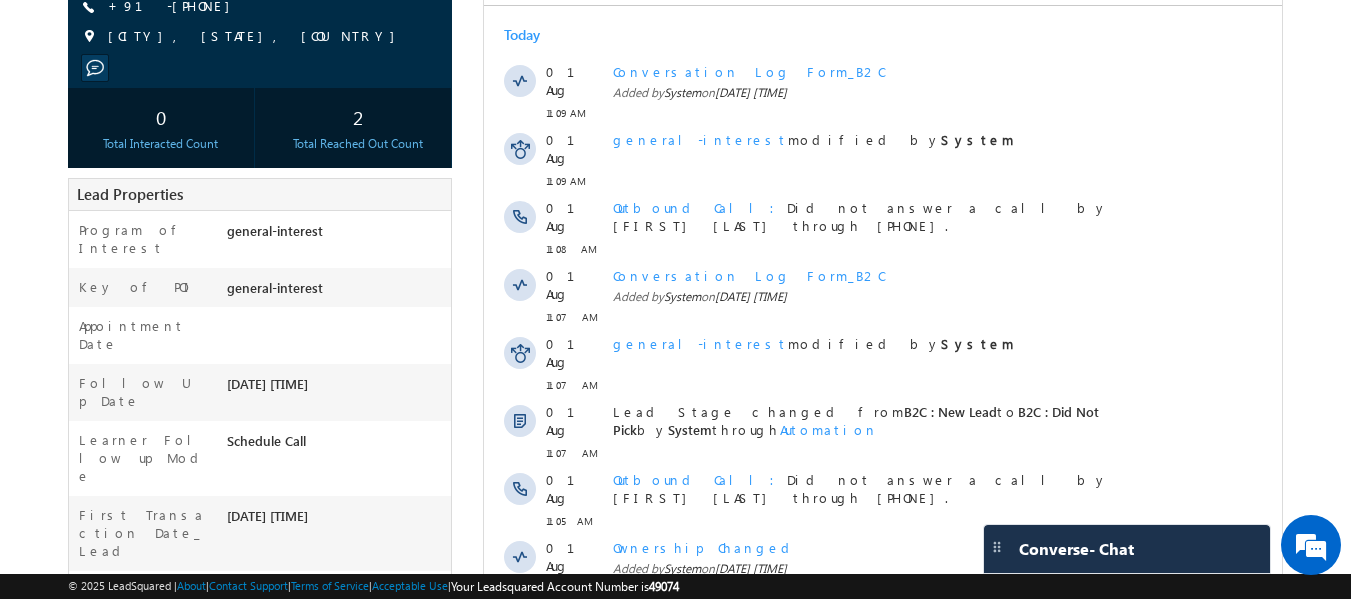 scroll, scrollTop: 0, scrollLeft: 0, axis: both 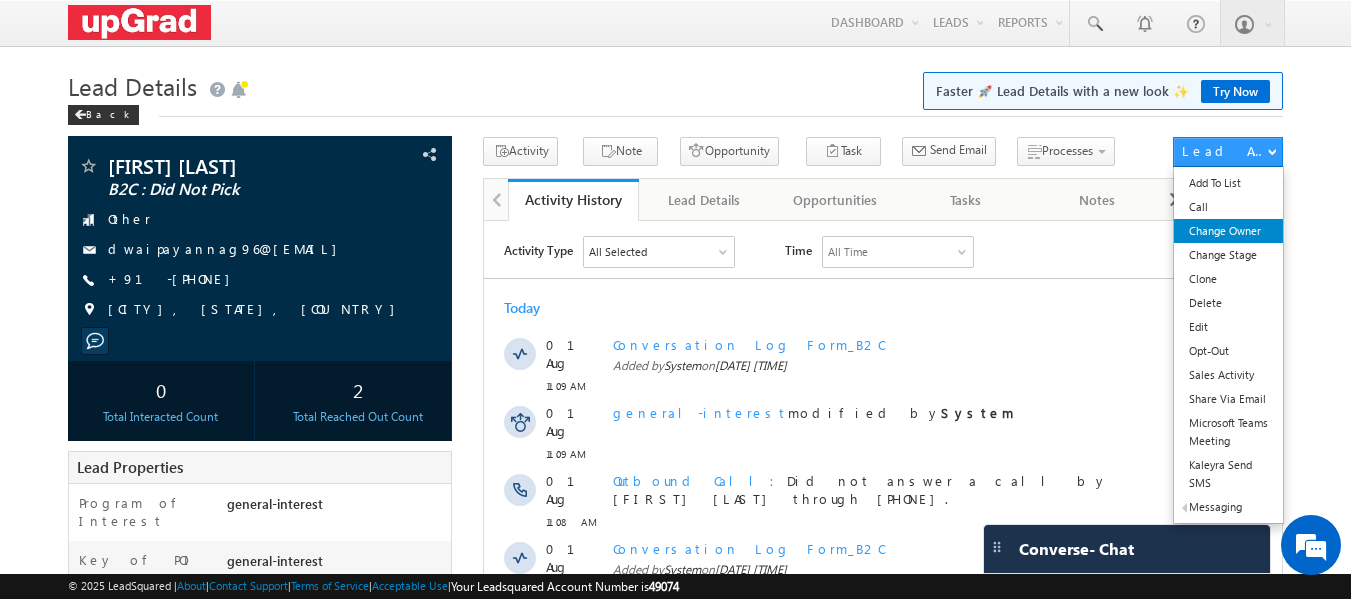 click on "Change Owner" at bounding box center [1228, 231] 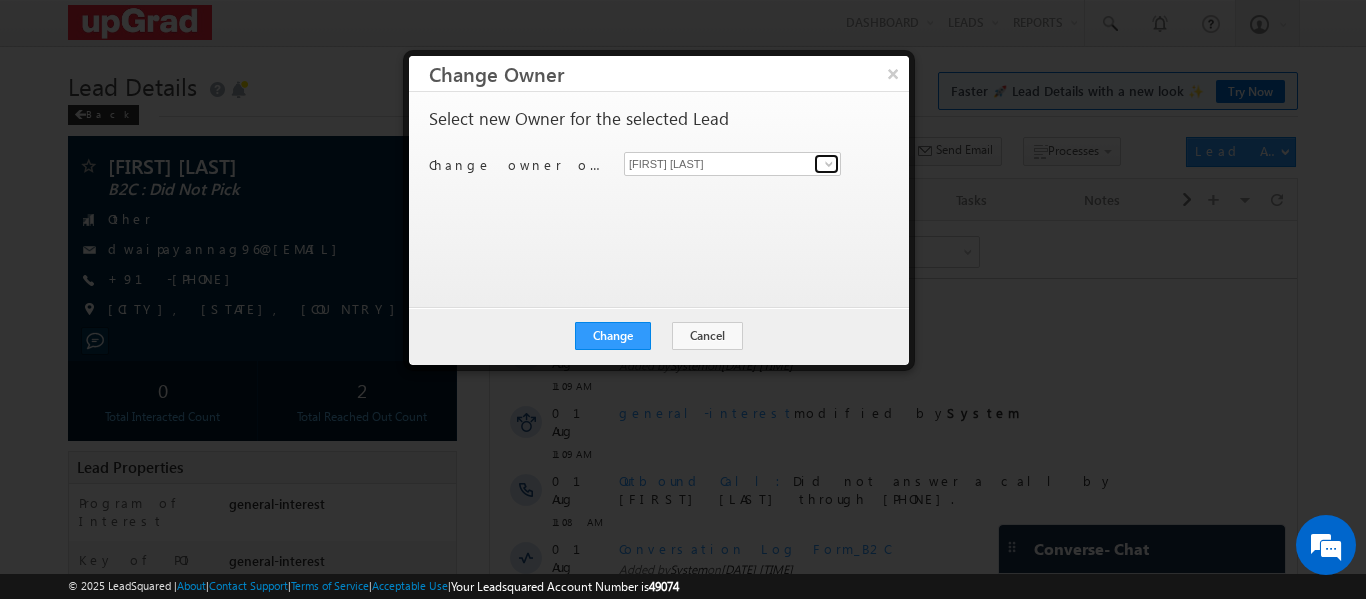 click at bounding box center (829, 164) 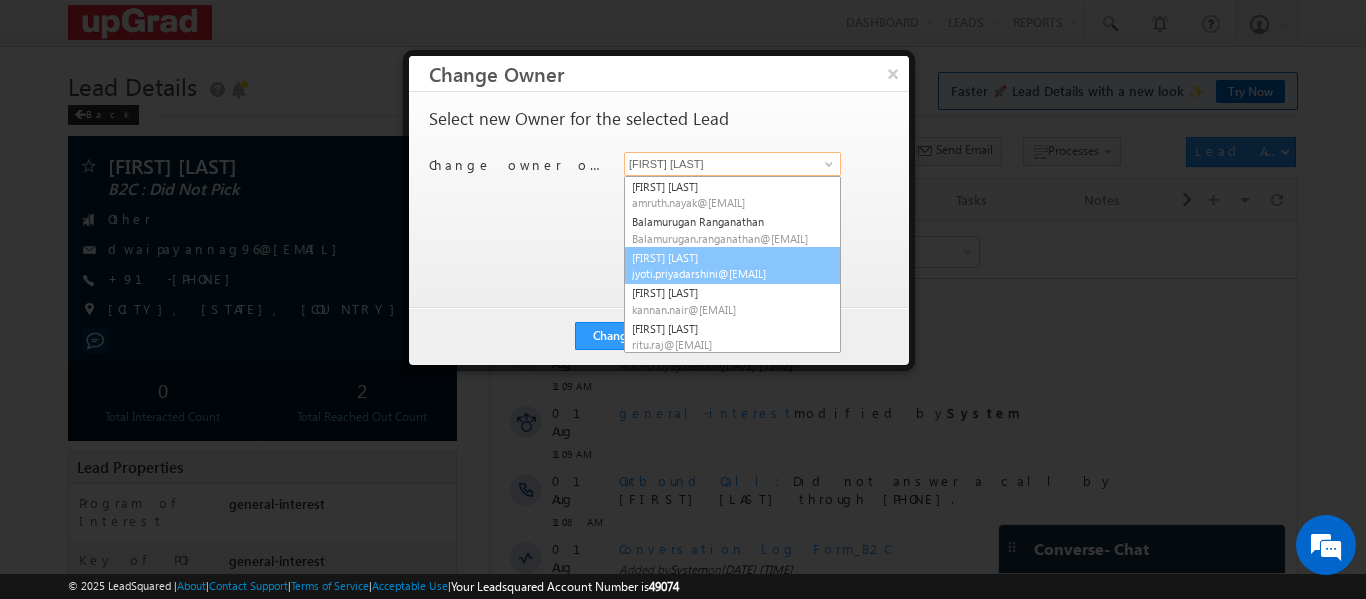 click on "Jyoti Priyadarshini   jyoti.priyadarshini@upgrad.com" at bounding box center (732, 266) 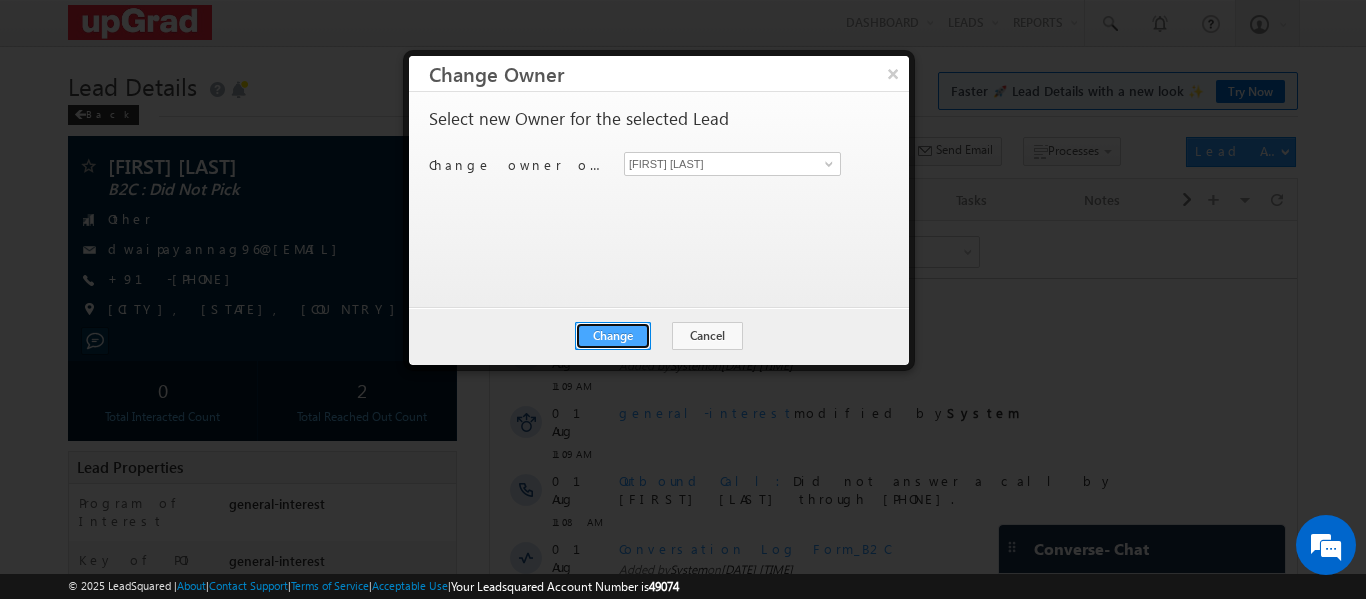 click on "Change" at bounding box center (613, 336) 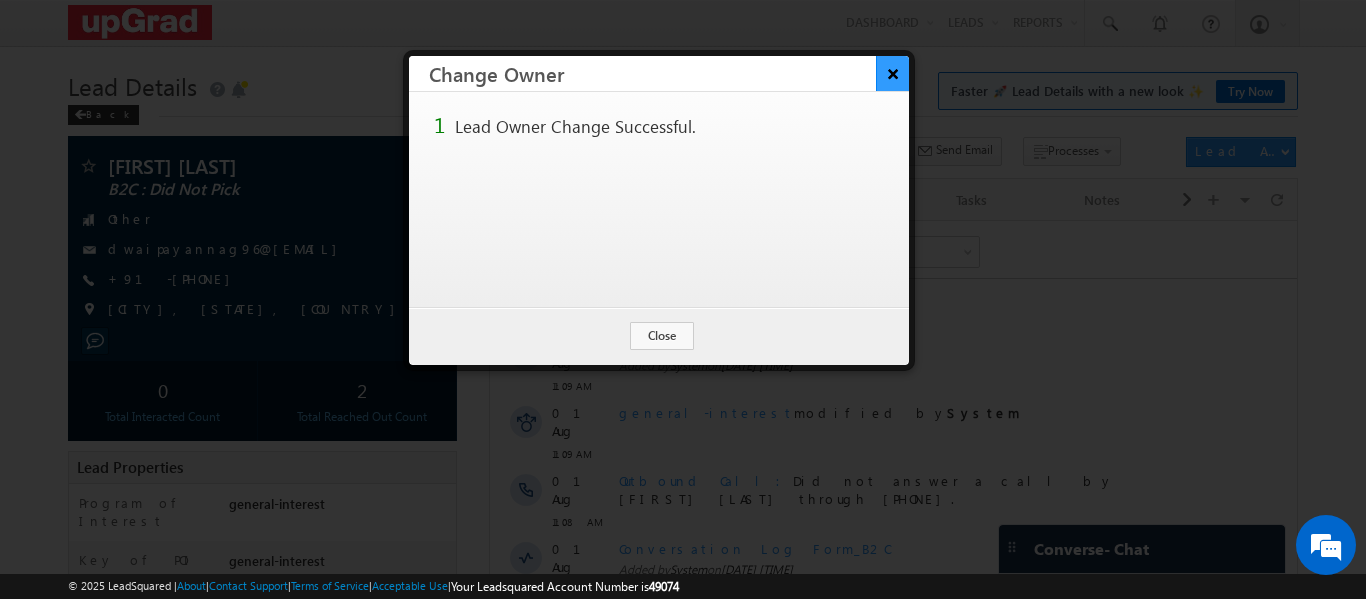 click on "×" at bounding box center [892, 73] 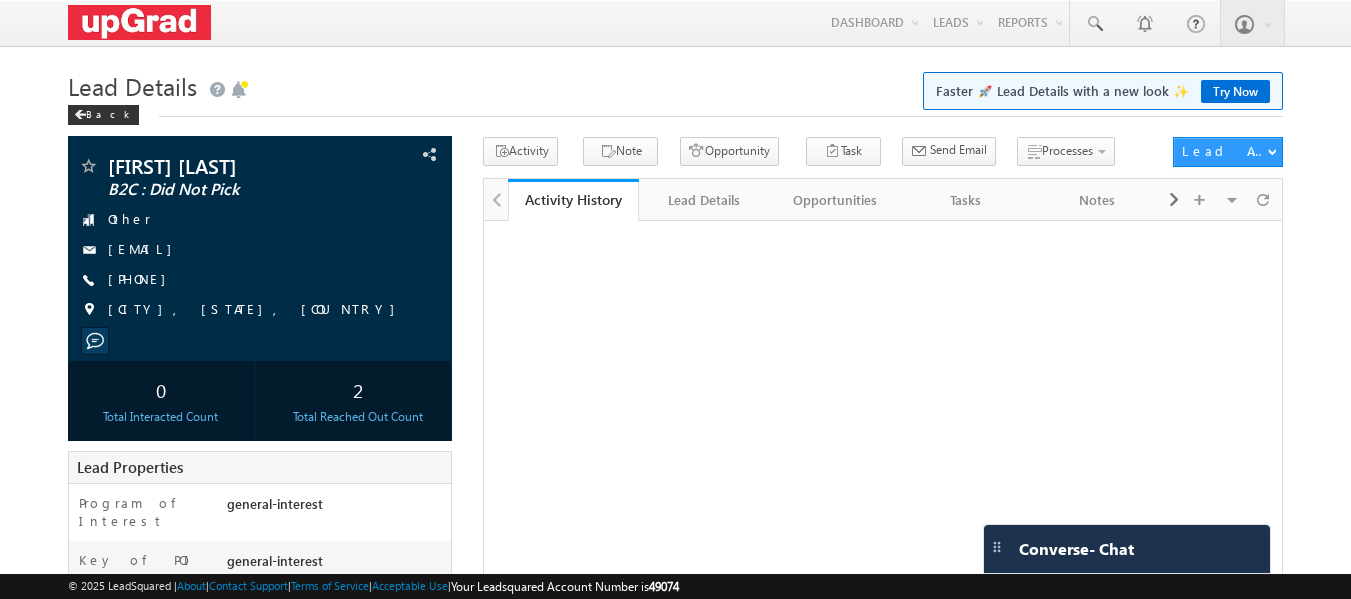 scroll, scrollTop: 0, scrollLeft: 0, axis: both 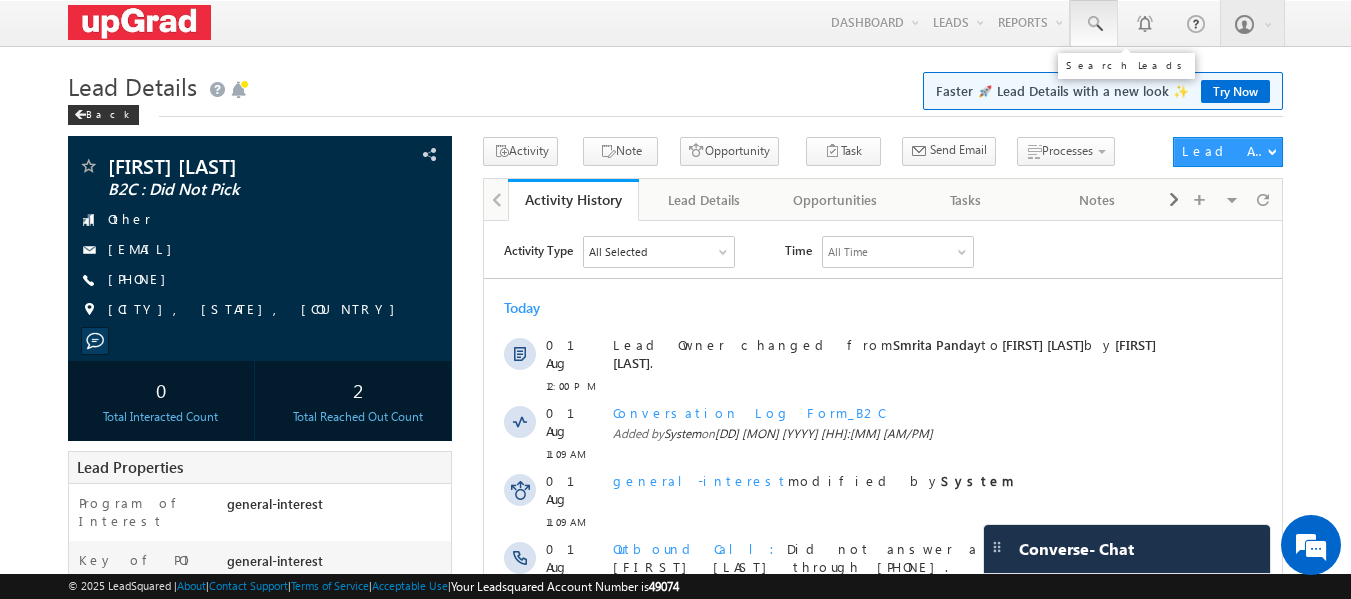 click at bounding box center [1094, 24] 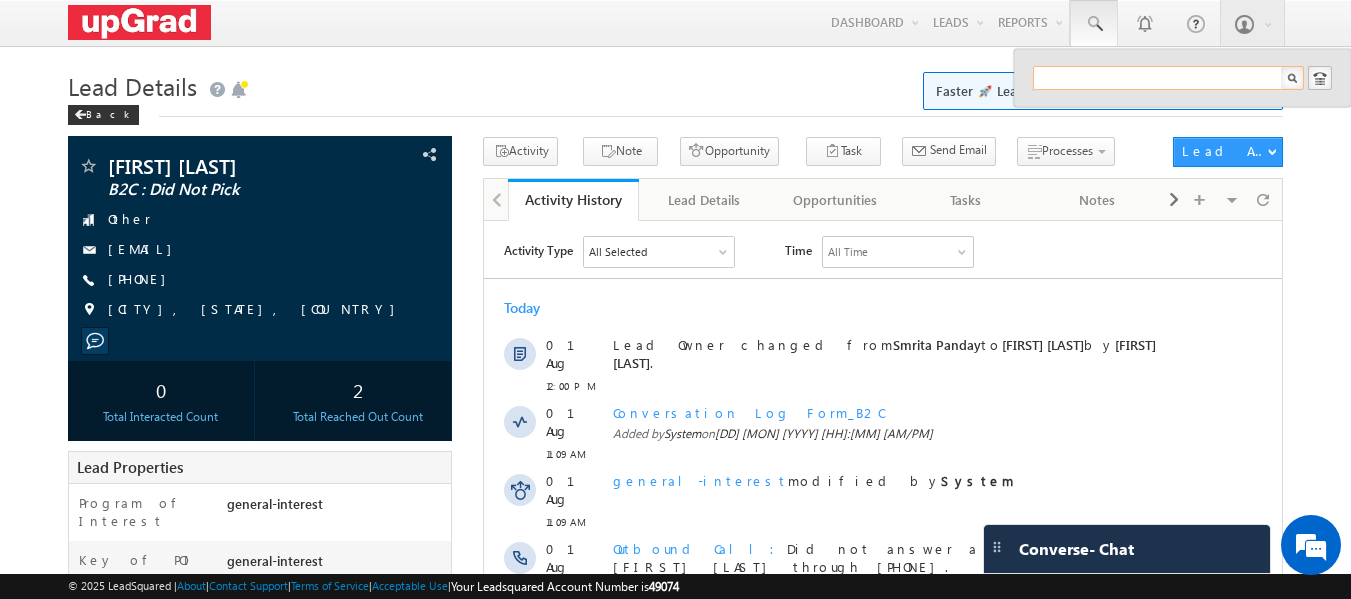 paste on "[EMAIL]" 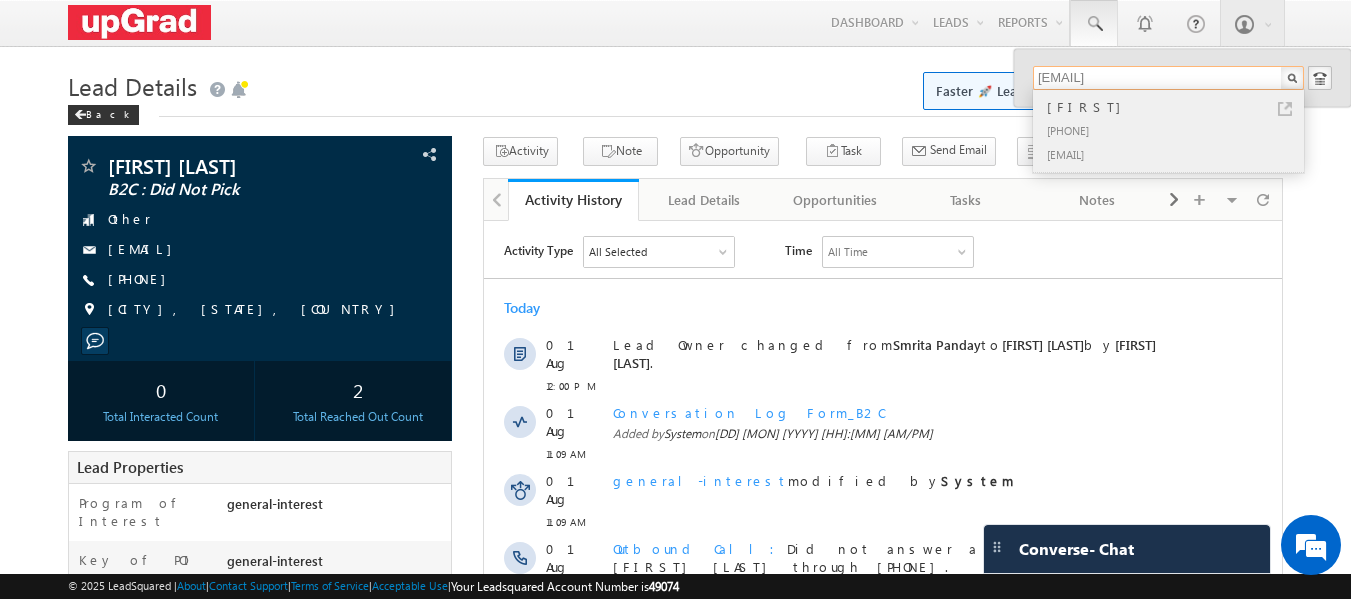 type on "[EMAIL]" 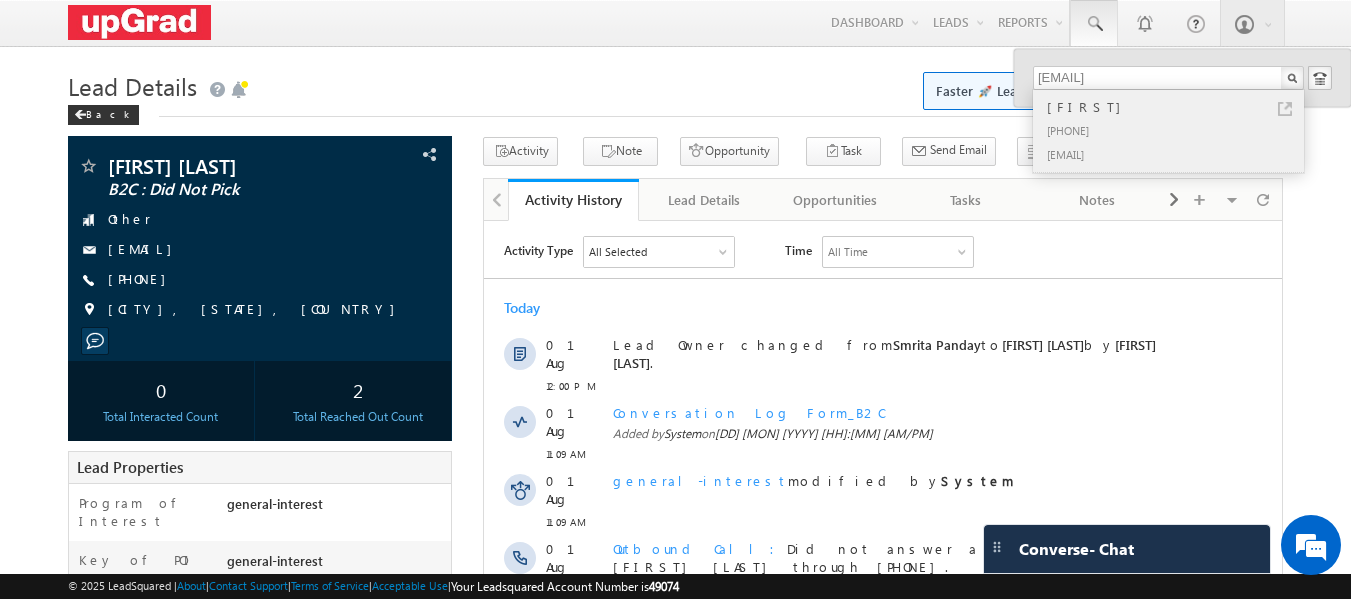 click on "[FIRST]" at bounding box center (1177, 107) 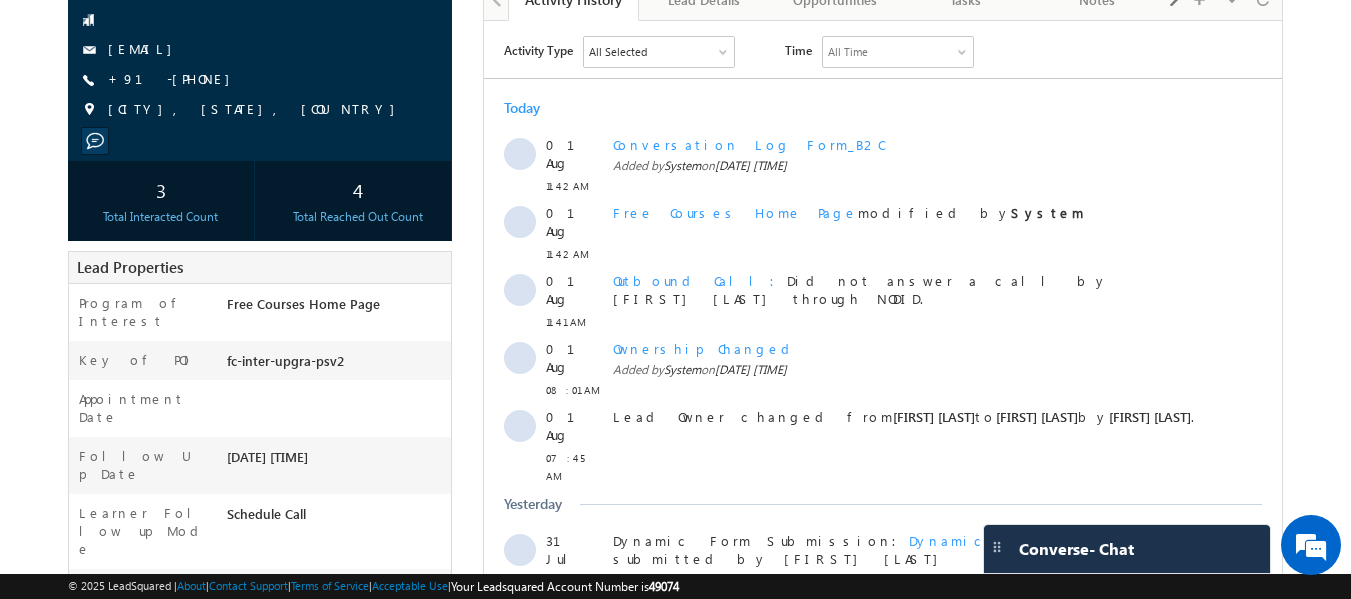 scroll, scrollTop: 571, scrollLeft: 0, axis: vertical 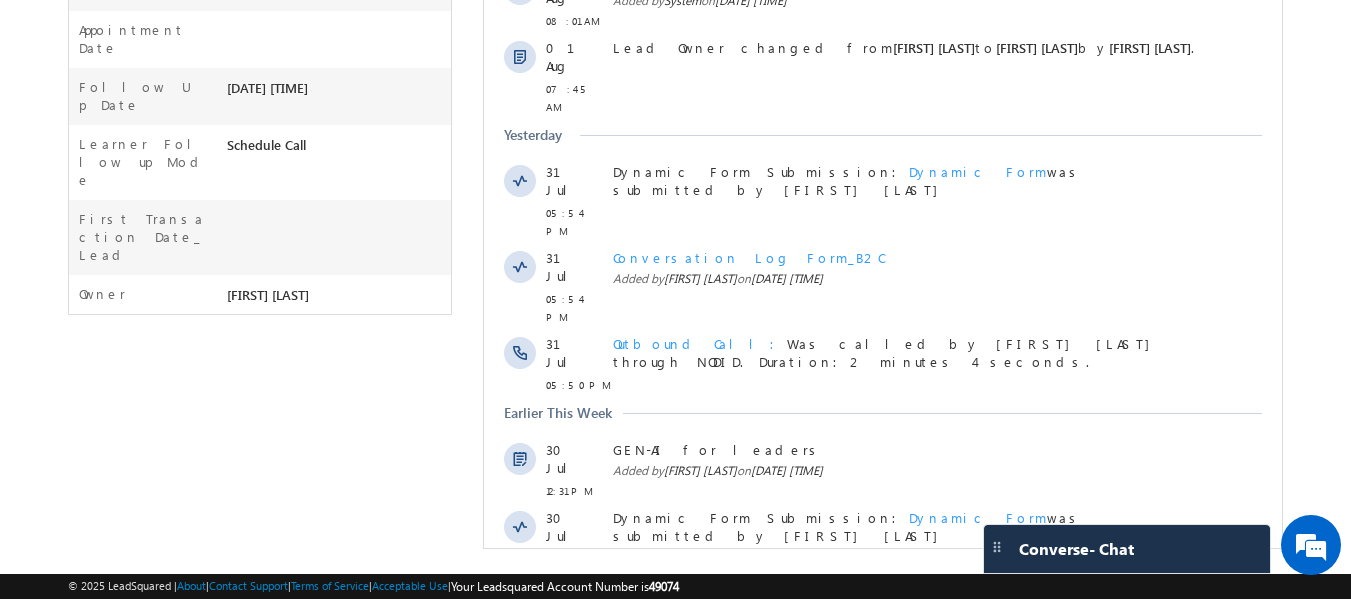 click on "Show More" at bounding box center [892, 603] 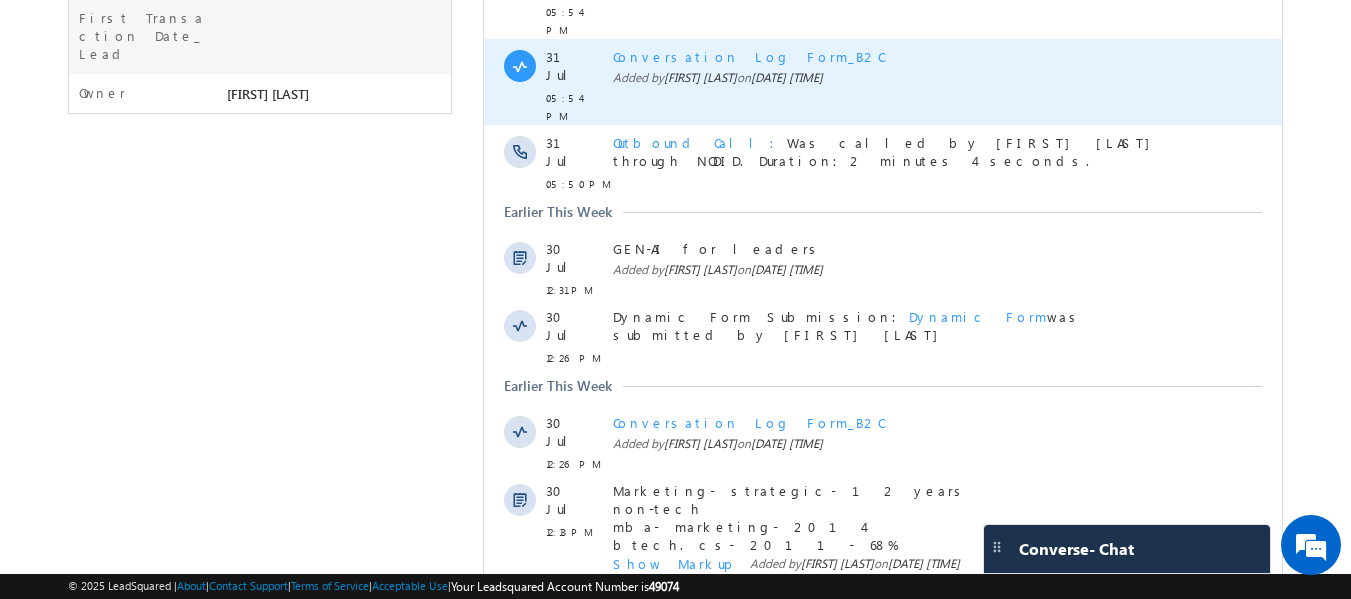 scroll, scrollTop: 771, scrollLeft: 0, axis: vertical 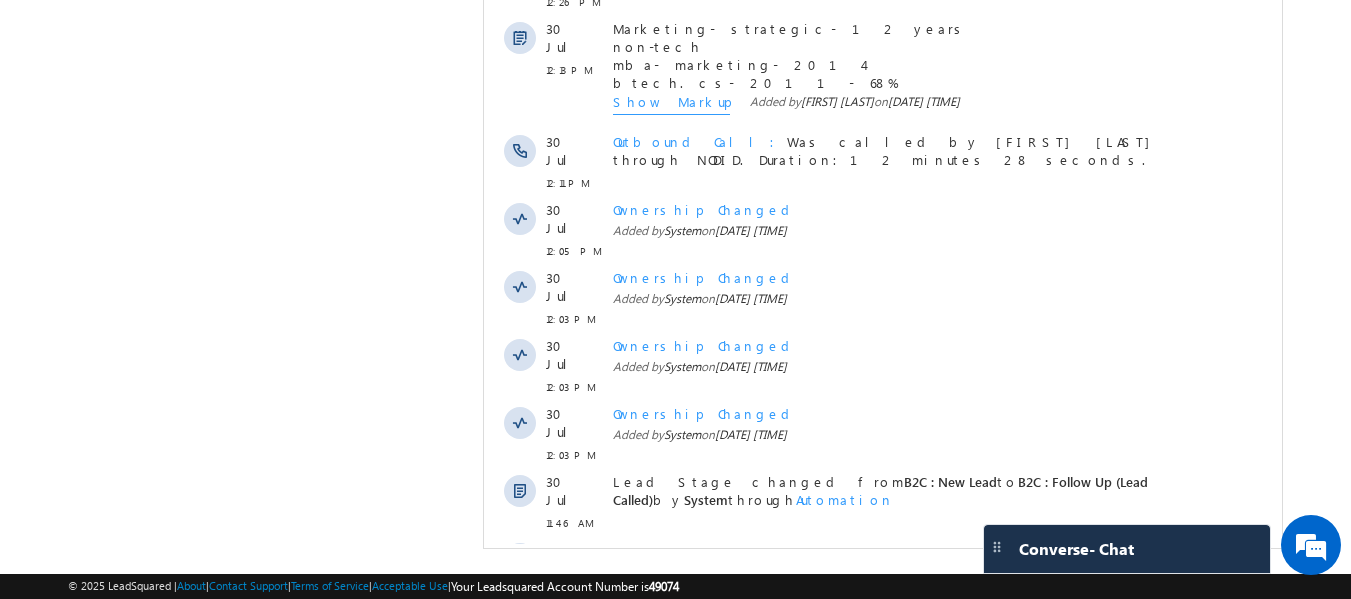 click on "Show More" at bounding box center [883, 703] 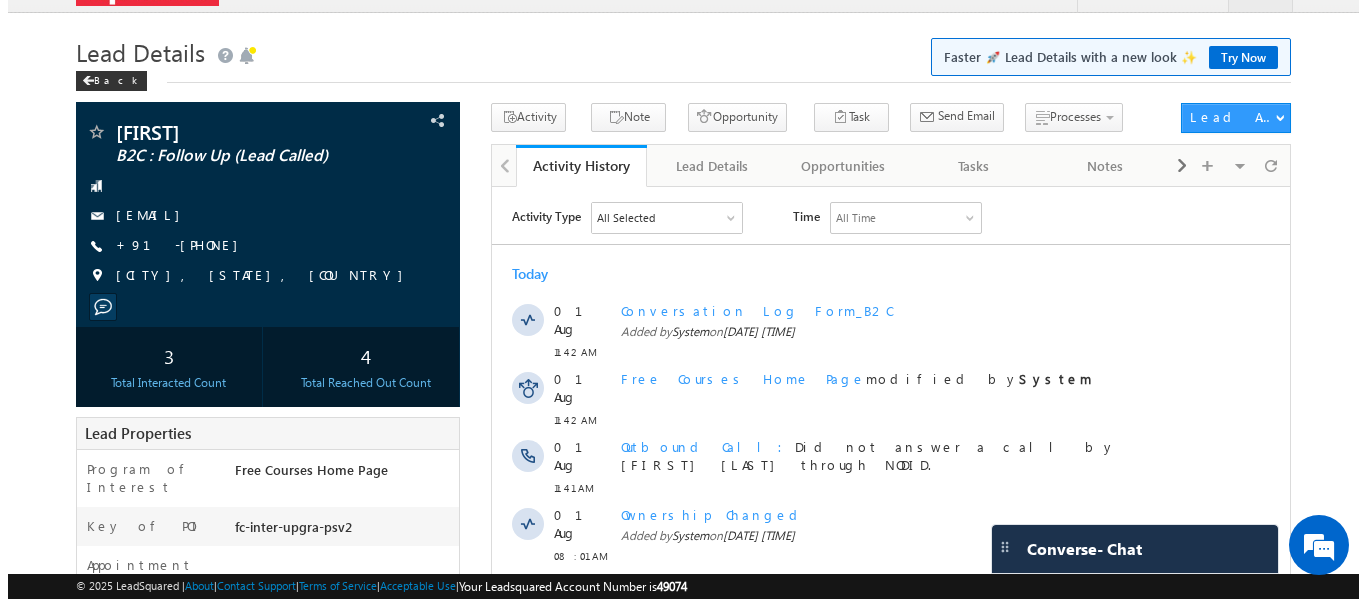 scroll, scrollTop: 0, scrollLeft: 0, axis: both 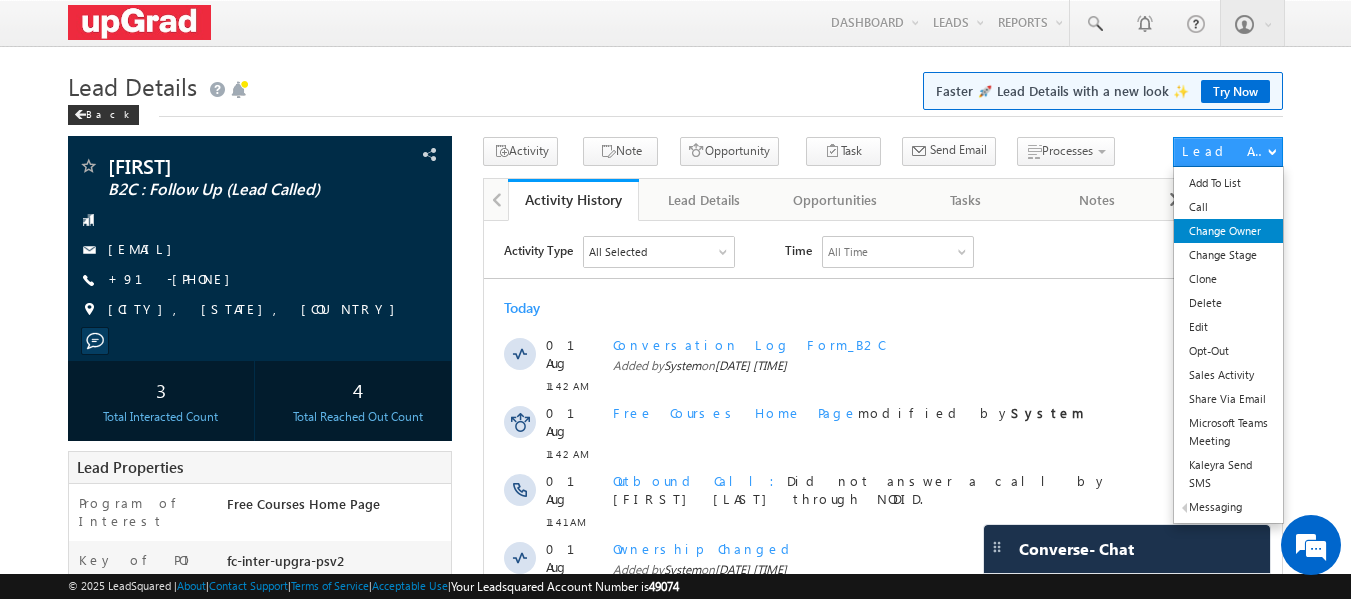click on "Change Owner" at bounding box center (1228, 231) 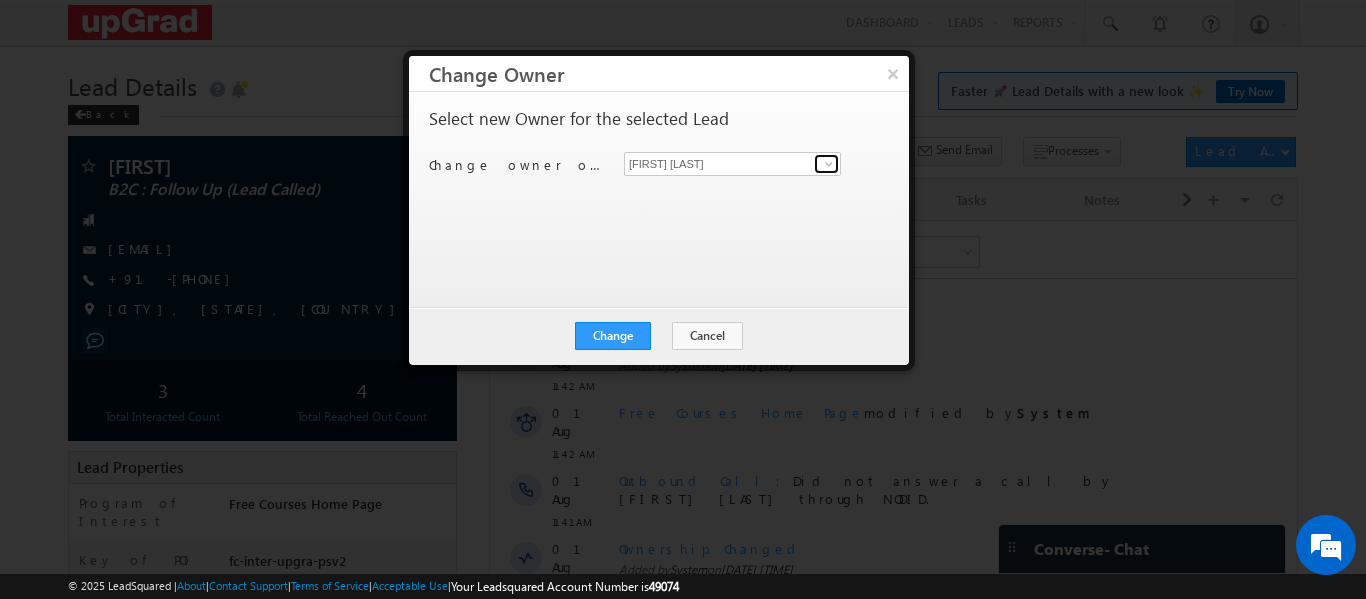 click at bounding box center [829, 164] 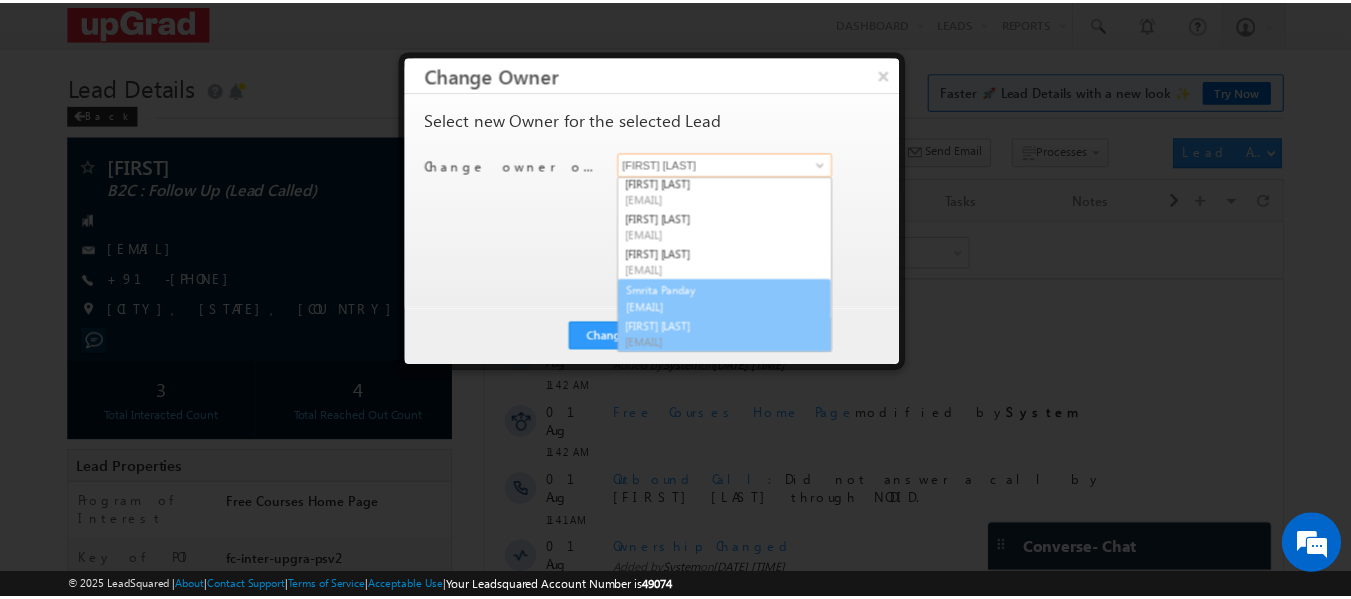 scroll, scrollTop: 74, scrollLeft: 0, axis: vertical 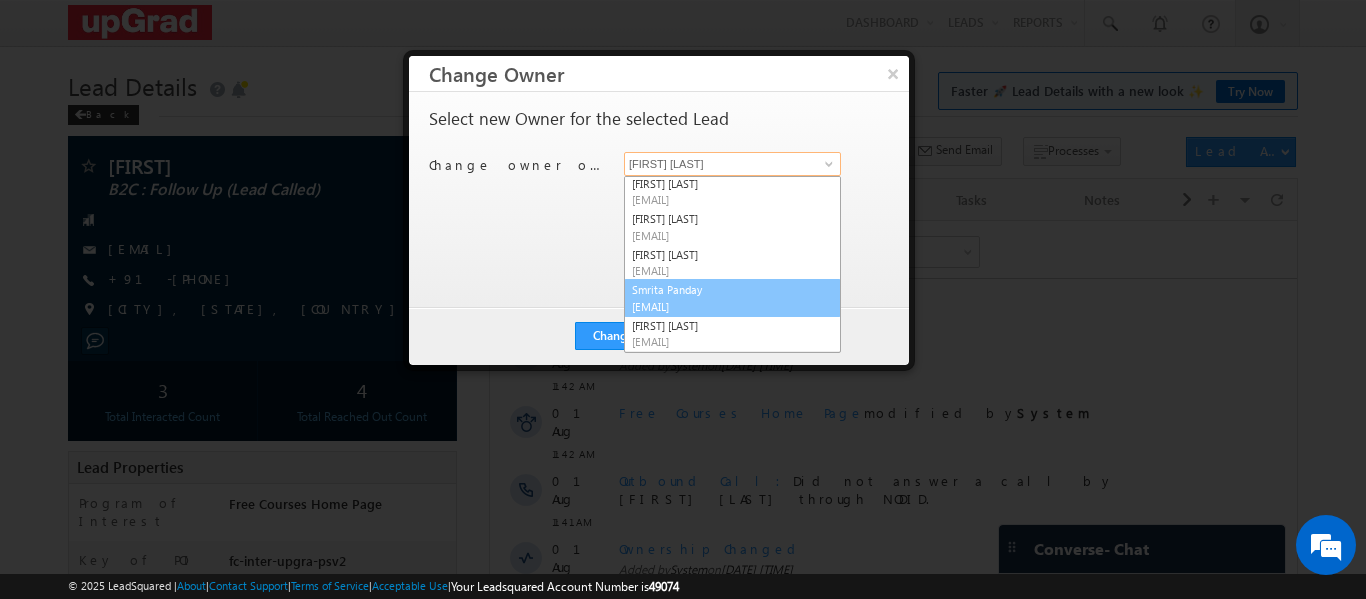 click on "[FIRST] [LAST]   [EMAIL]" at bounding box center [732, 298] 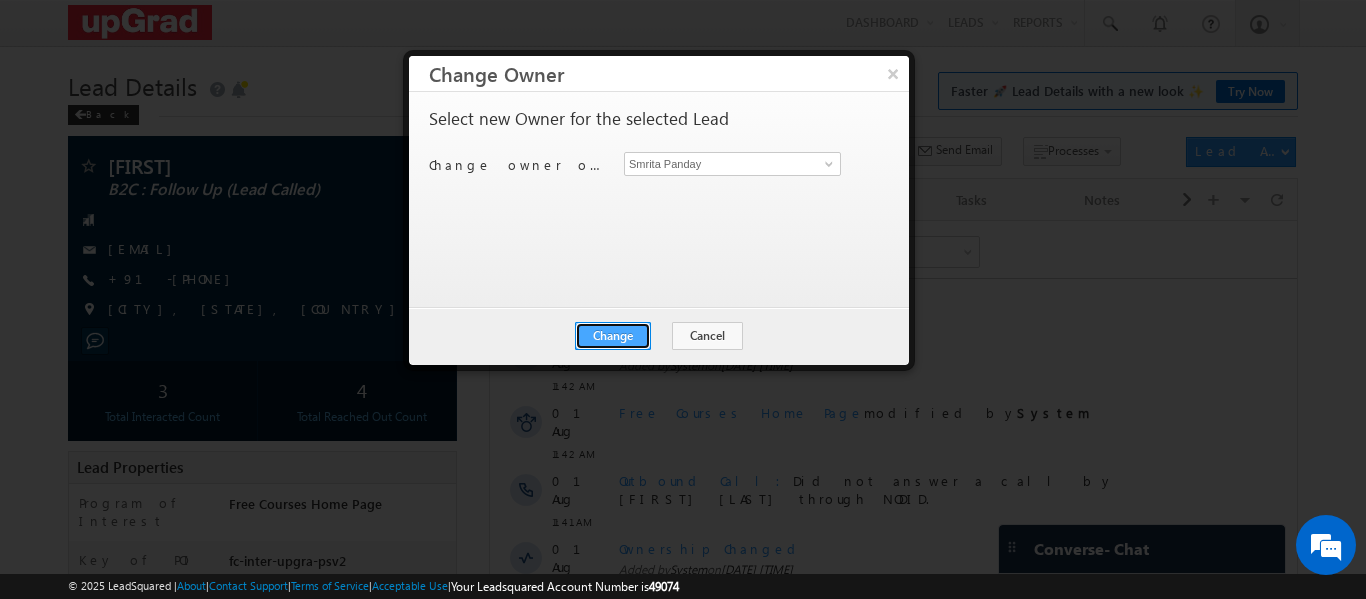 click on "Change" at bounding box center [613, 336] 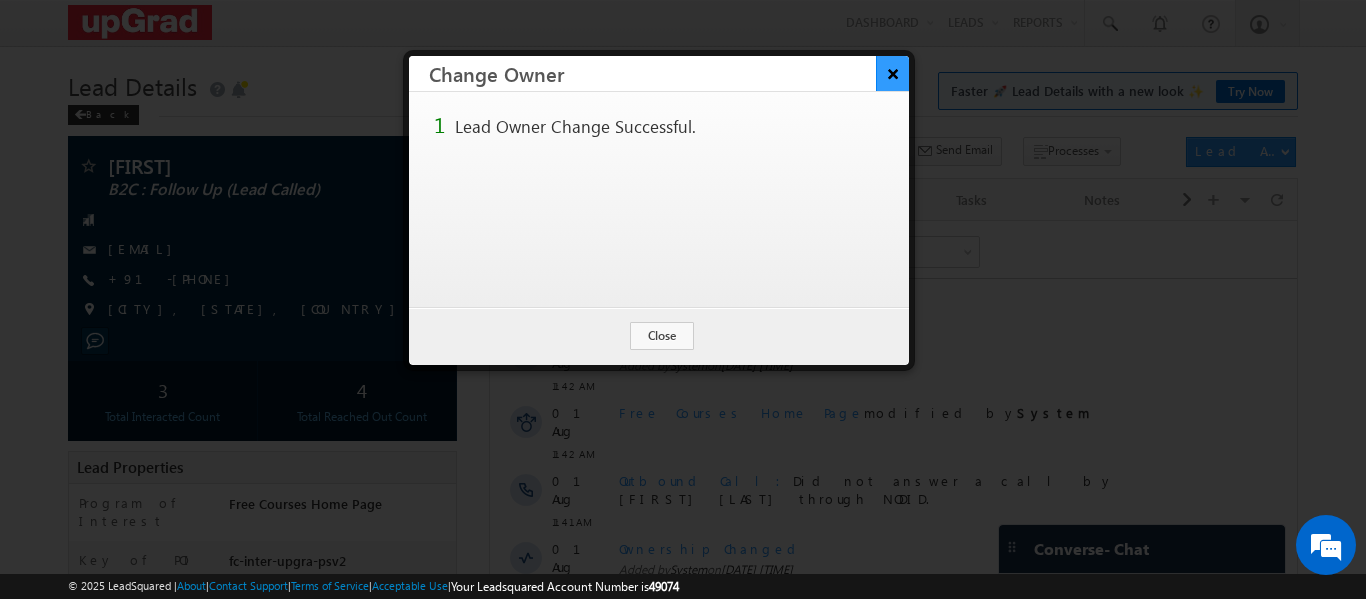 click on "×" at bounding box center (892, 73) 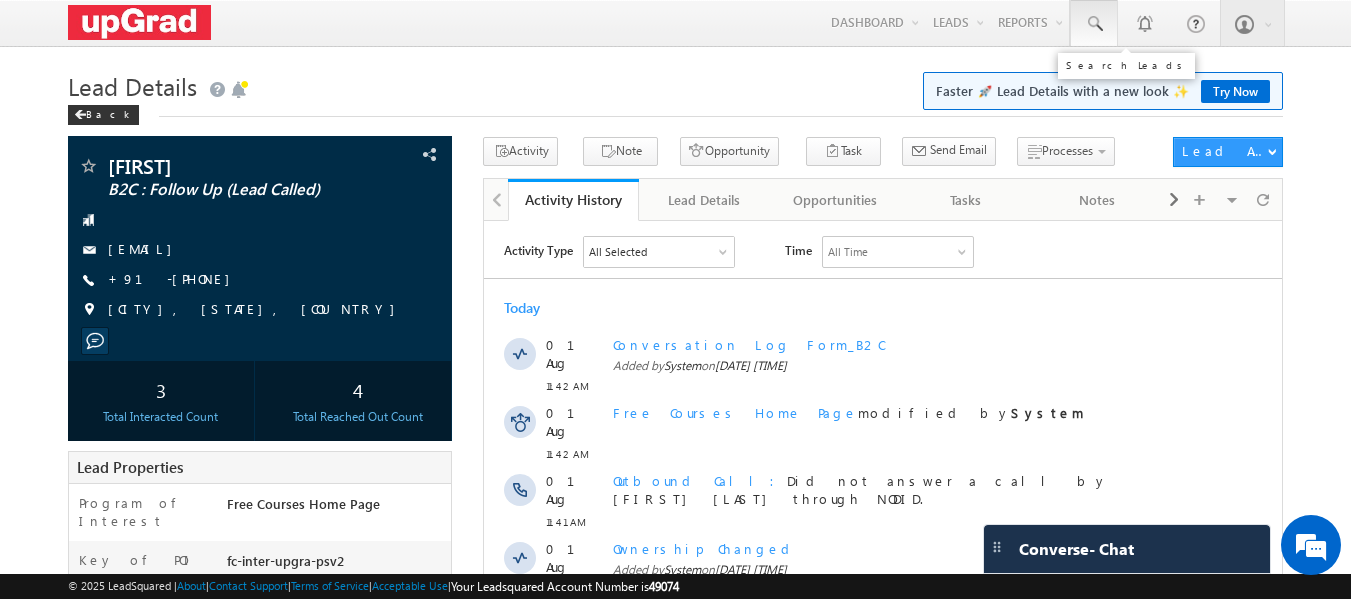 click at bounding box center (1094, 24) 